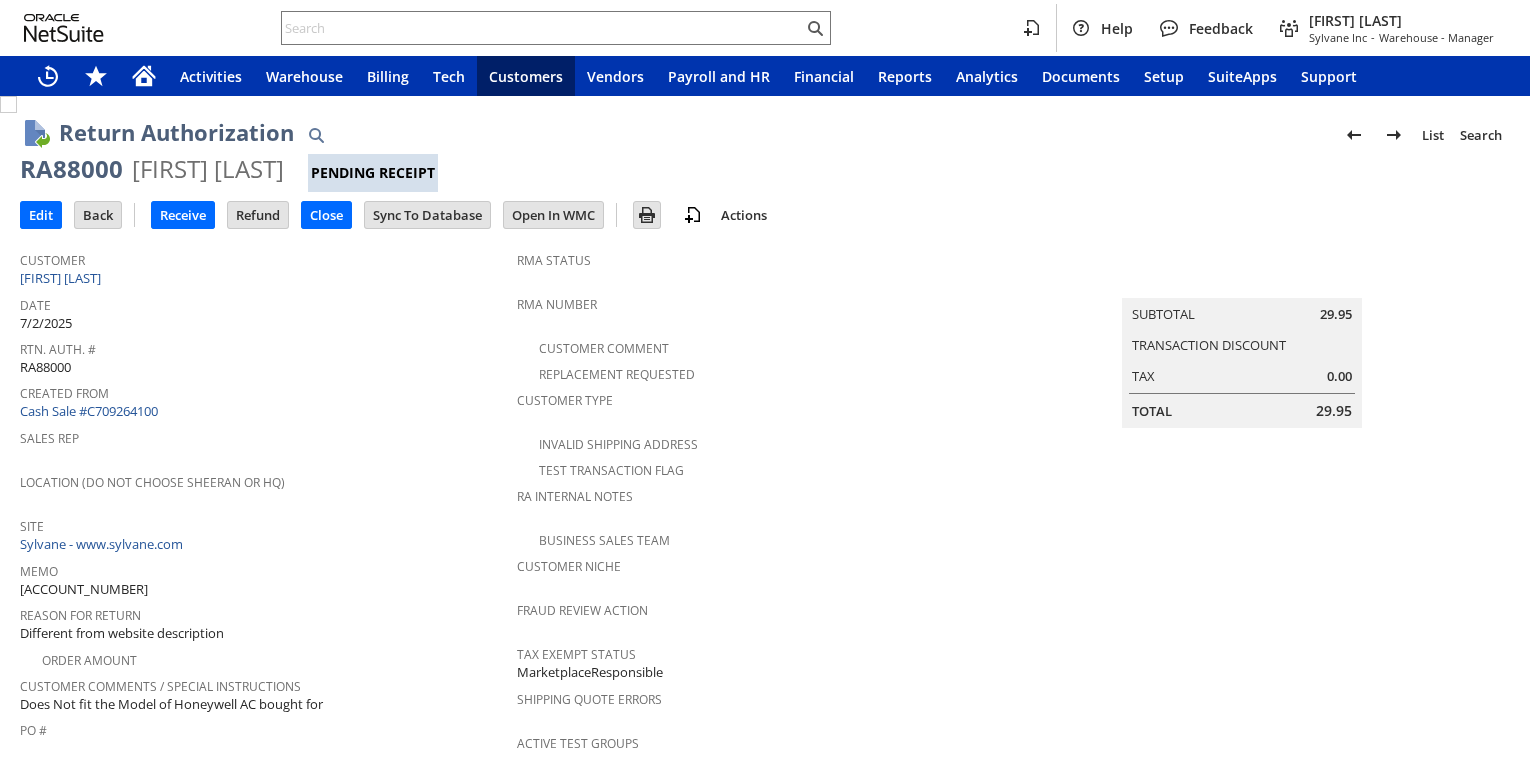 scroll, scrollTop: 0, scrollLeft: 0, axis: both 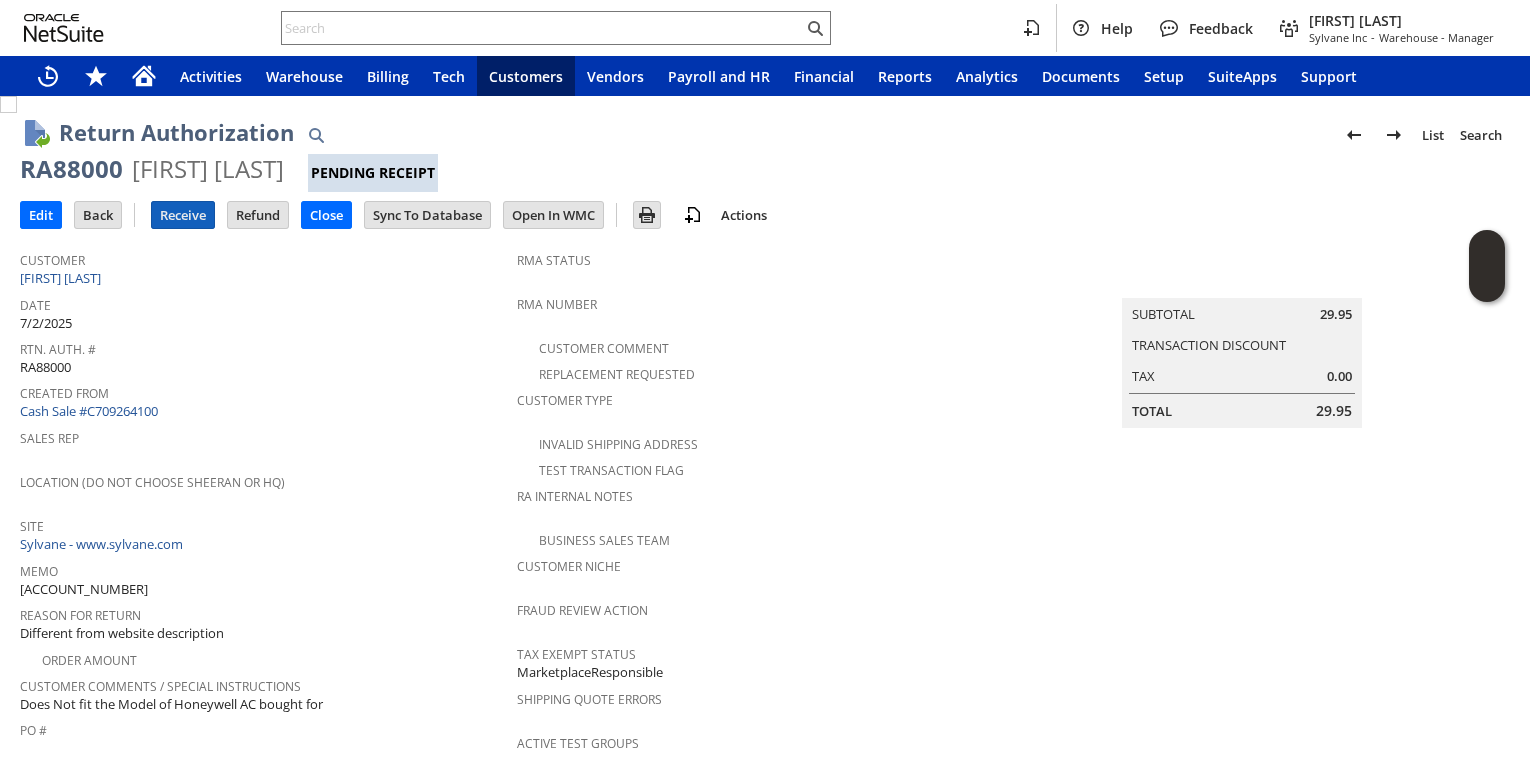 click on "Receive" at bounding box center [183, 215] 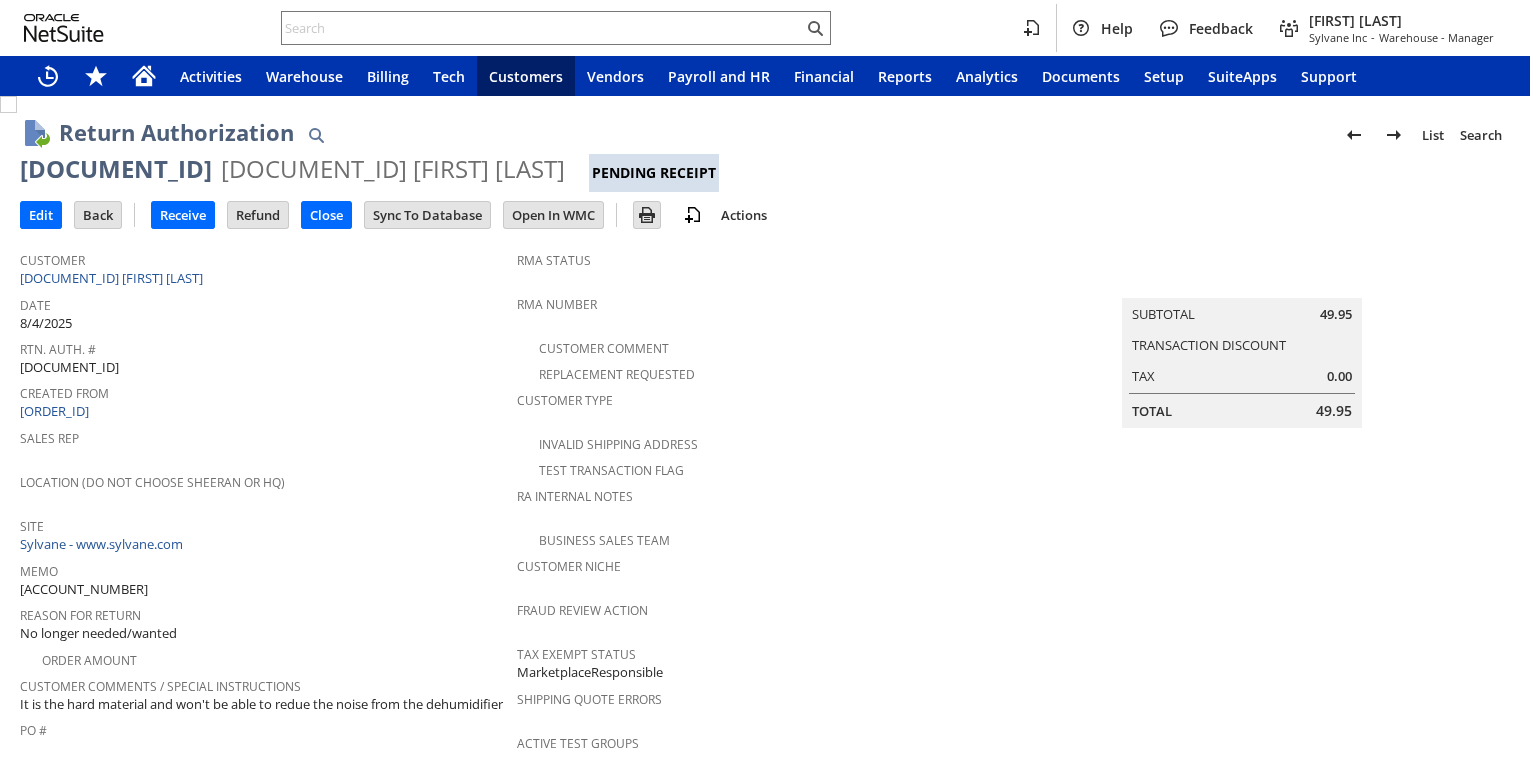 scroll, scrollTop: 0, scrollLeft: 0, axis: both 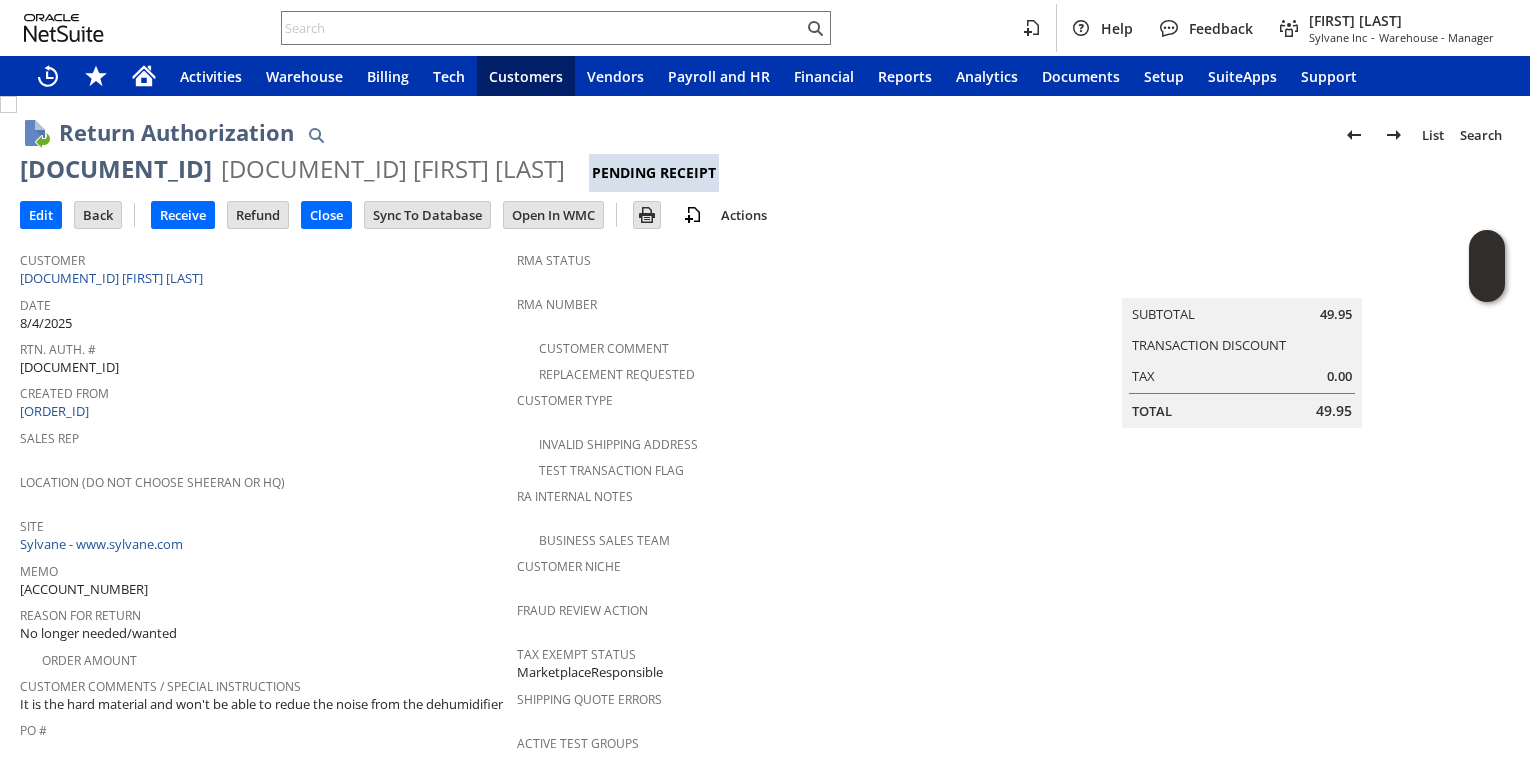 click on "Site" at bounding box center (263, 523) 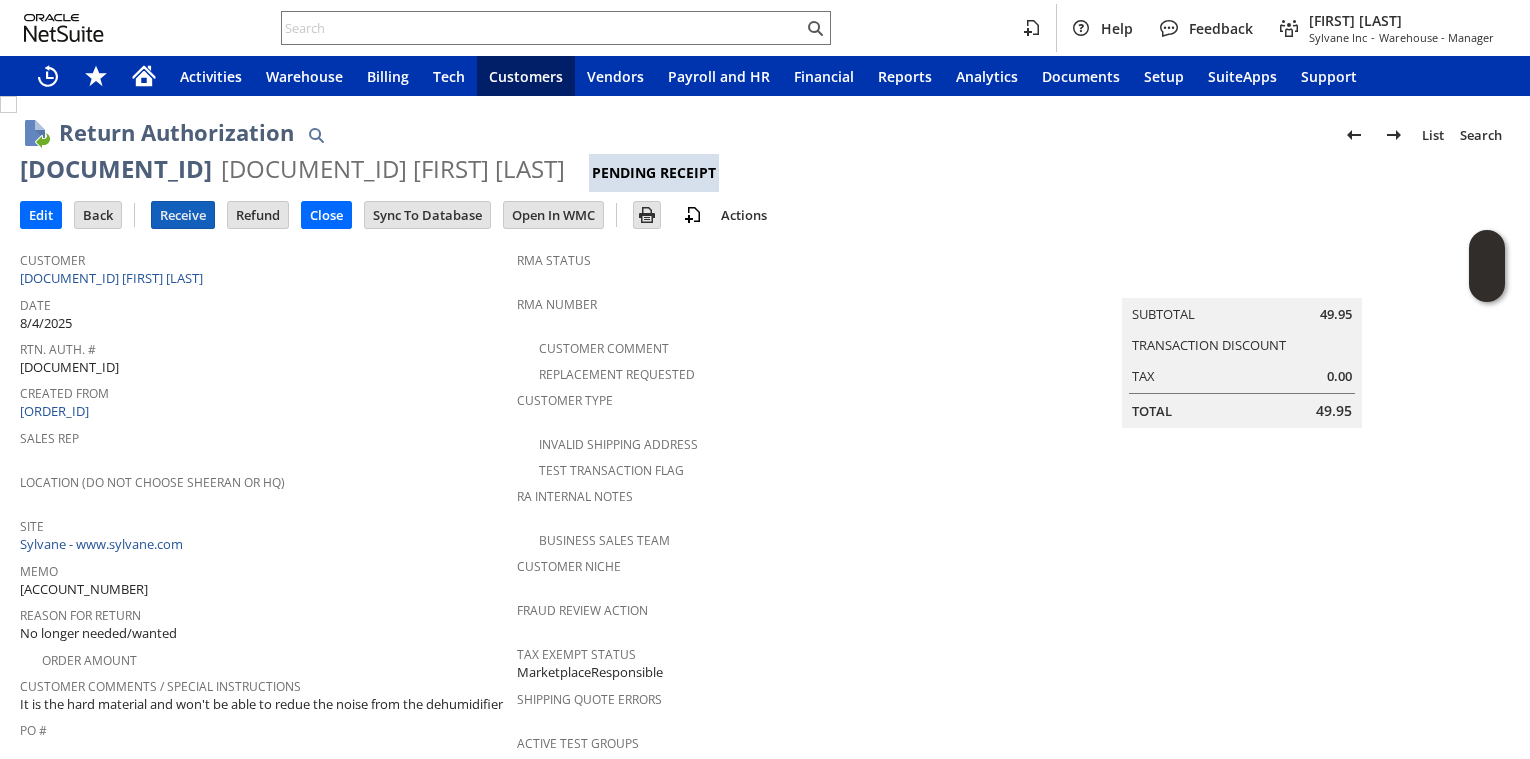 click on "Receive" at bounding box center (183, 215) 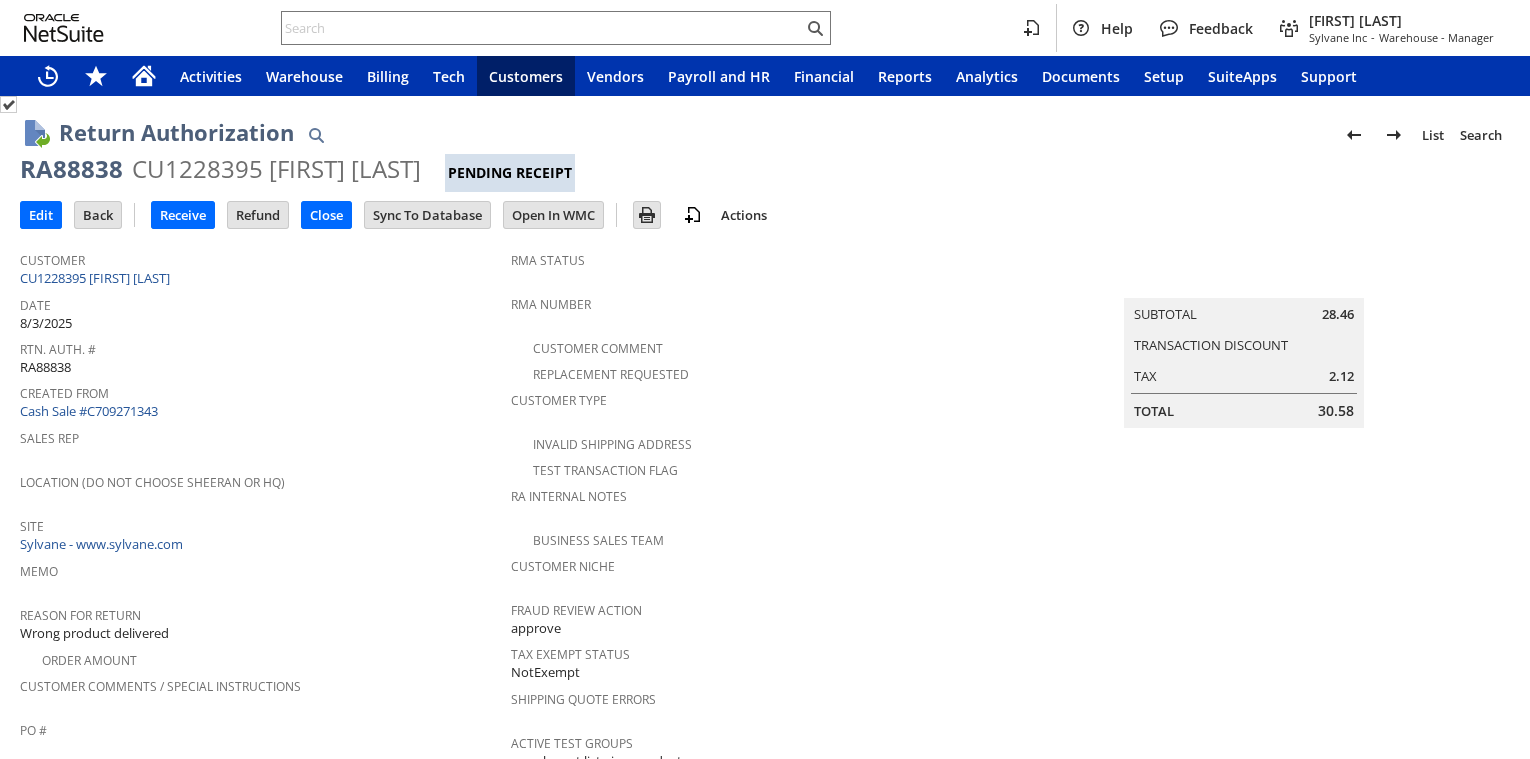 scroll, scrollTop: 0, scrollLeft: 0, axis: both 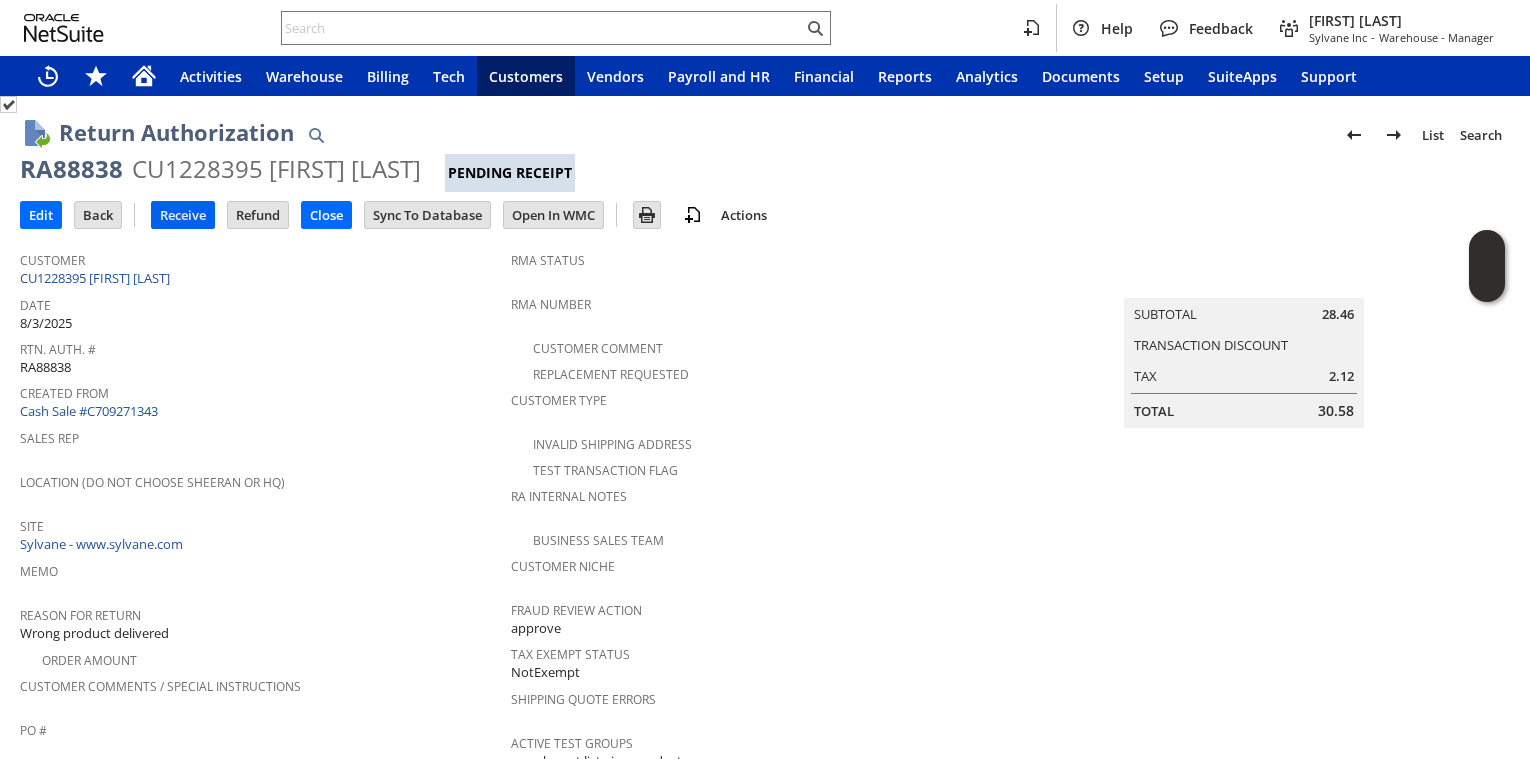 click on "Receive" at bounding box center (183, 215) 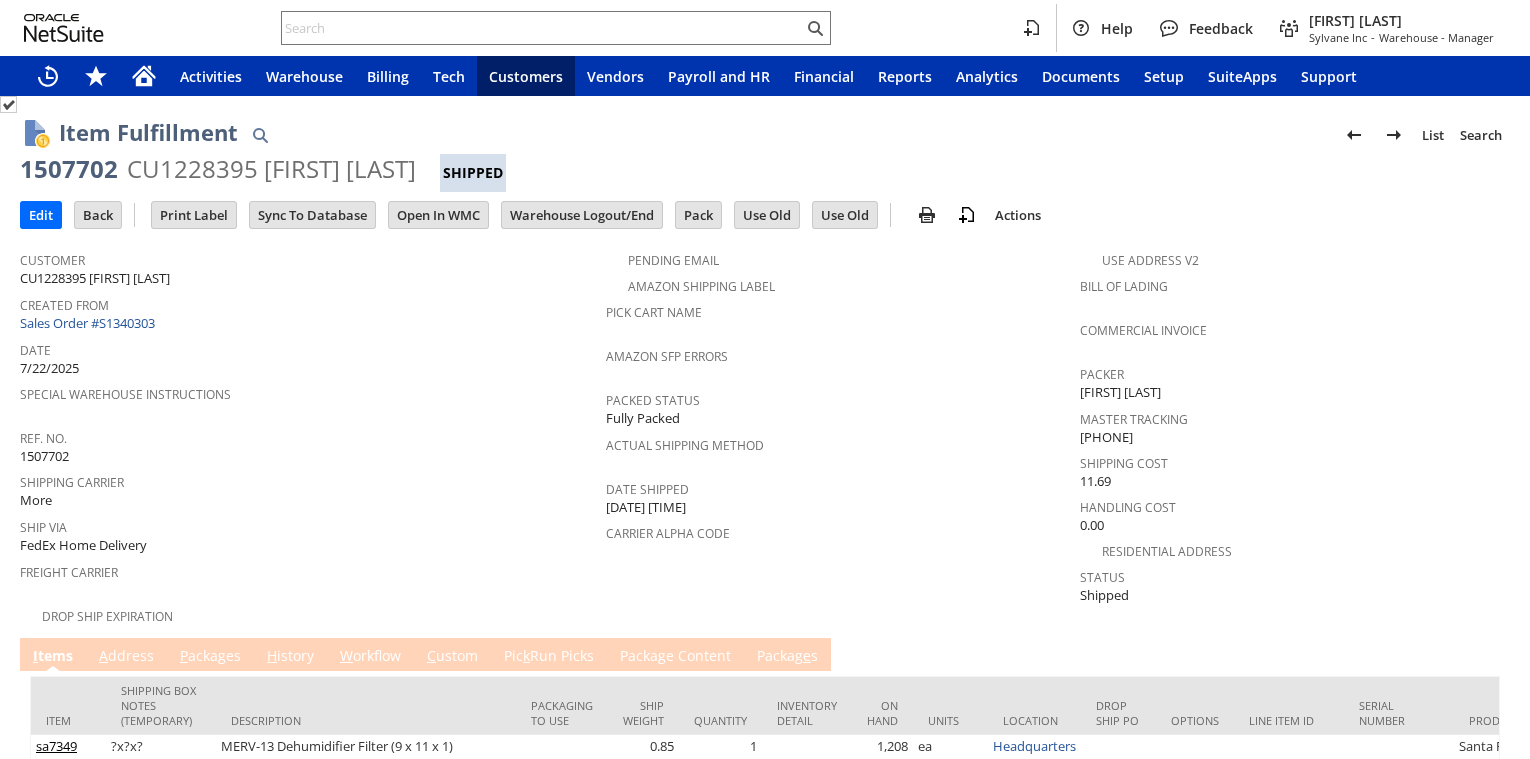 scroll, scrollTop: 0, scrollLeft: 0, axis: both 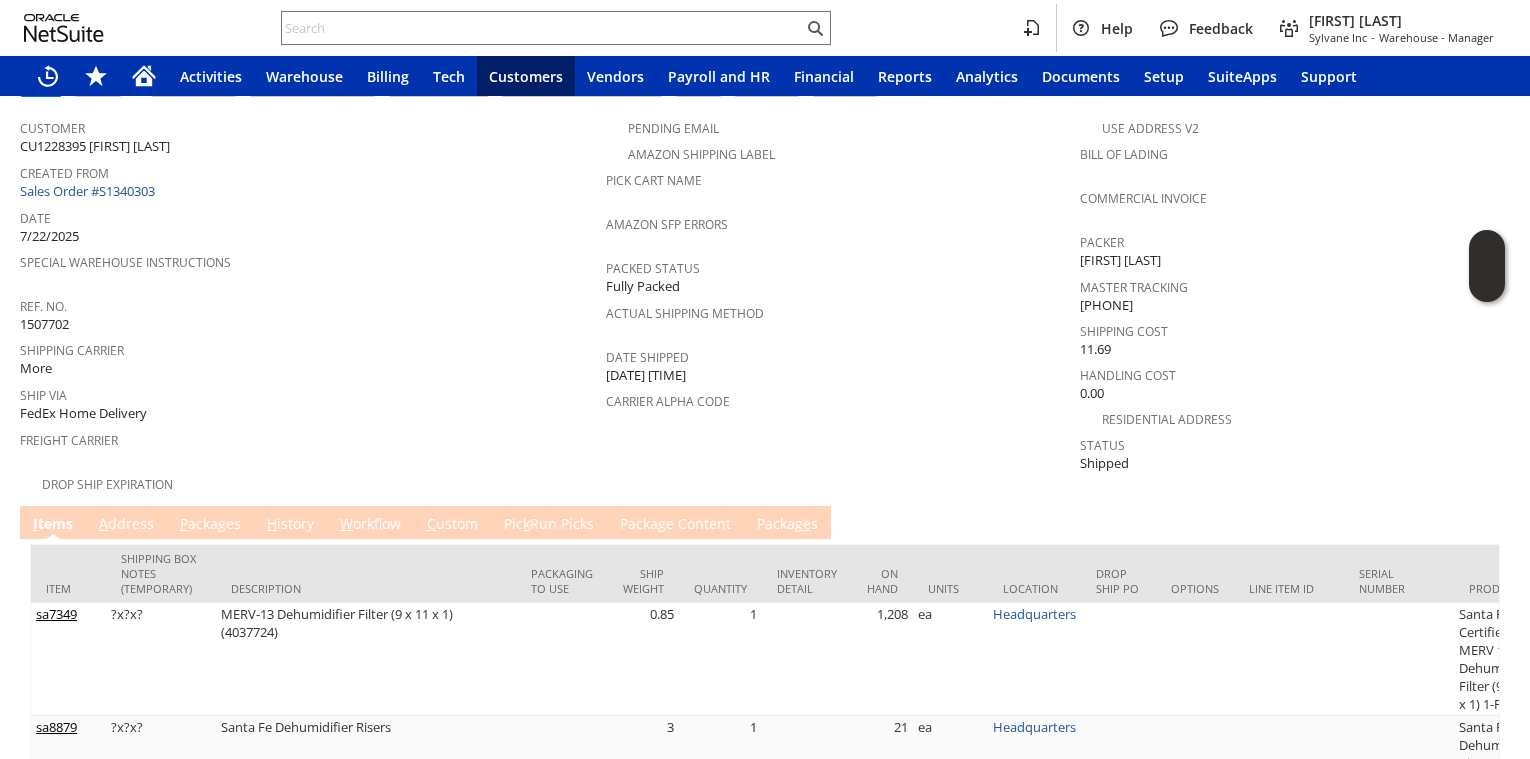 click on "P ackages" at bounding box center [210, 525] 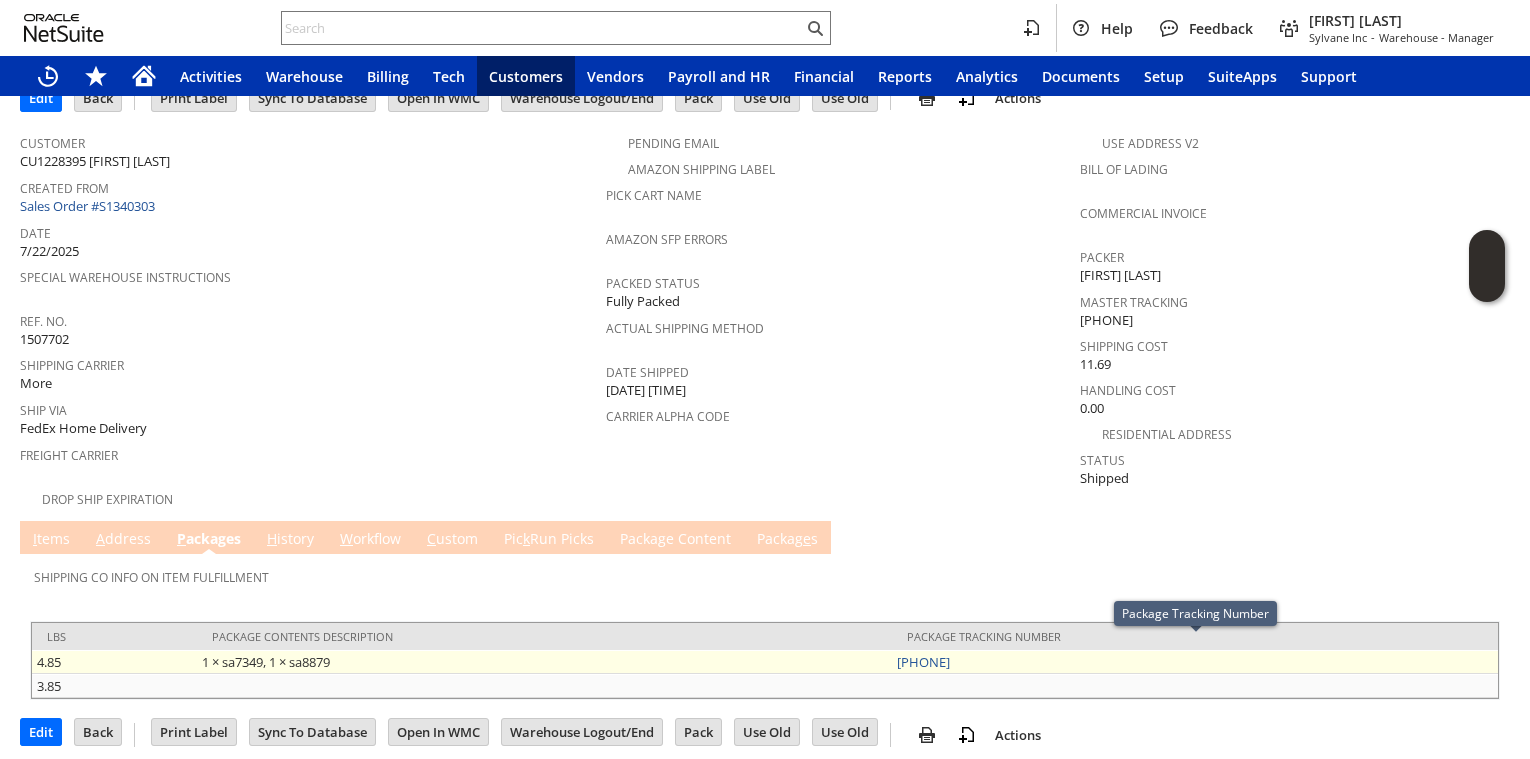 click on "[PHONE]" at bounding box center (1195, 662) 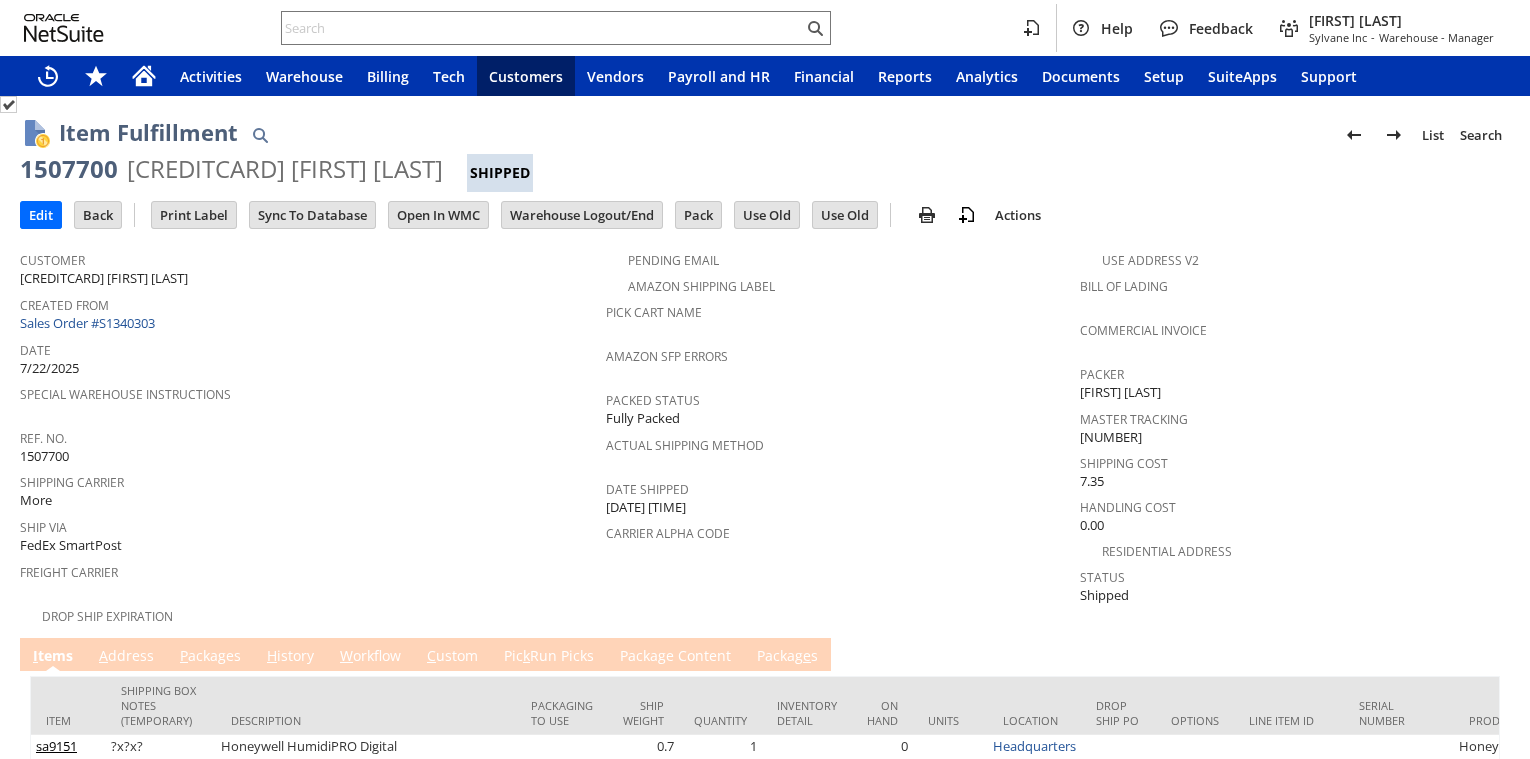 scroll, scrollTop: 0, scrollLeft: 0, axis: both 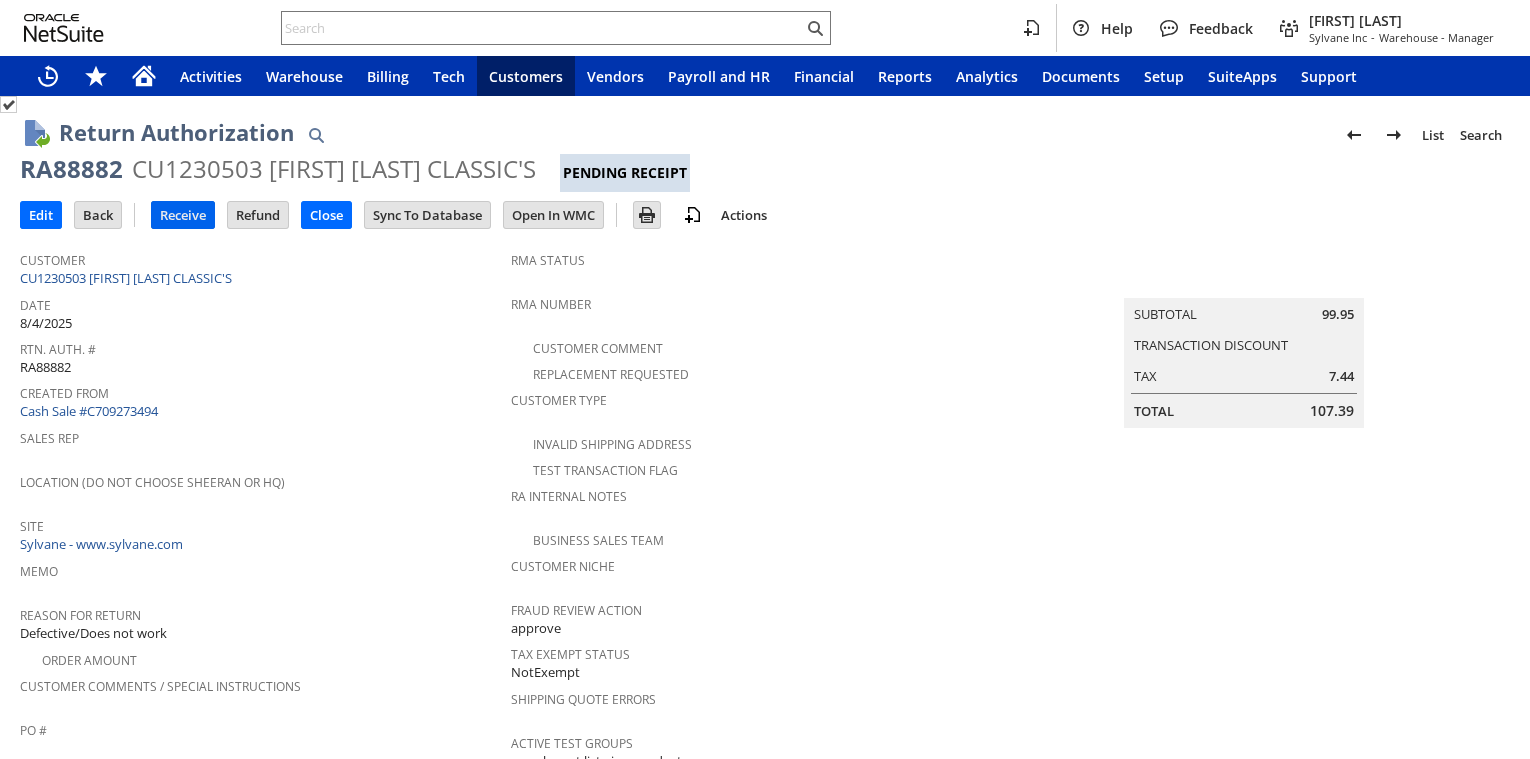 click on "Receive" at bounding box center (183, 215) 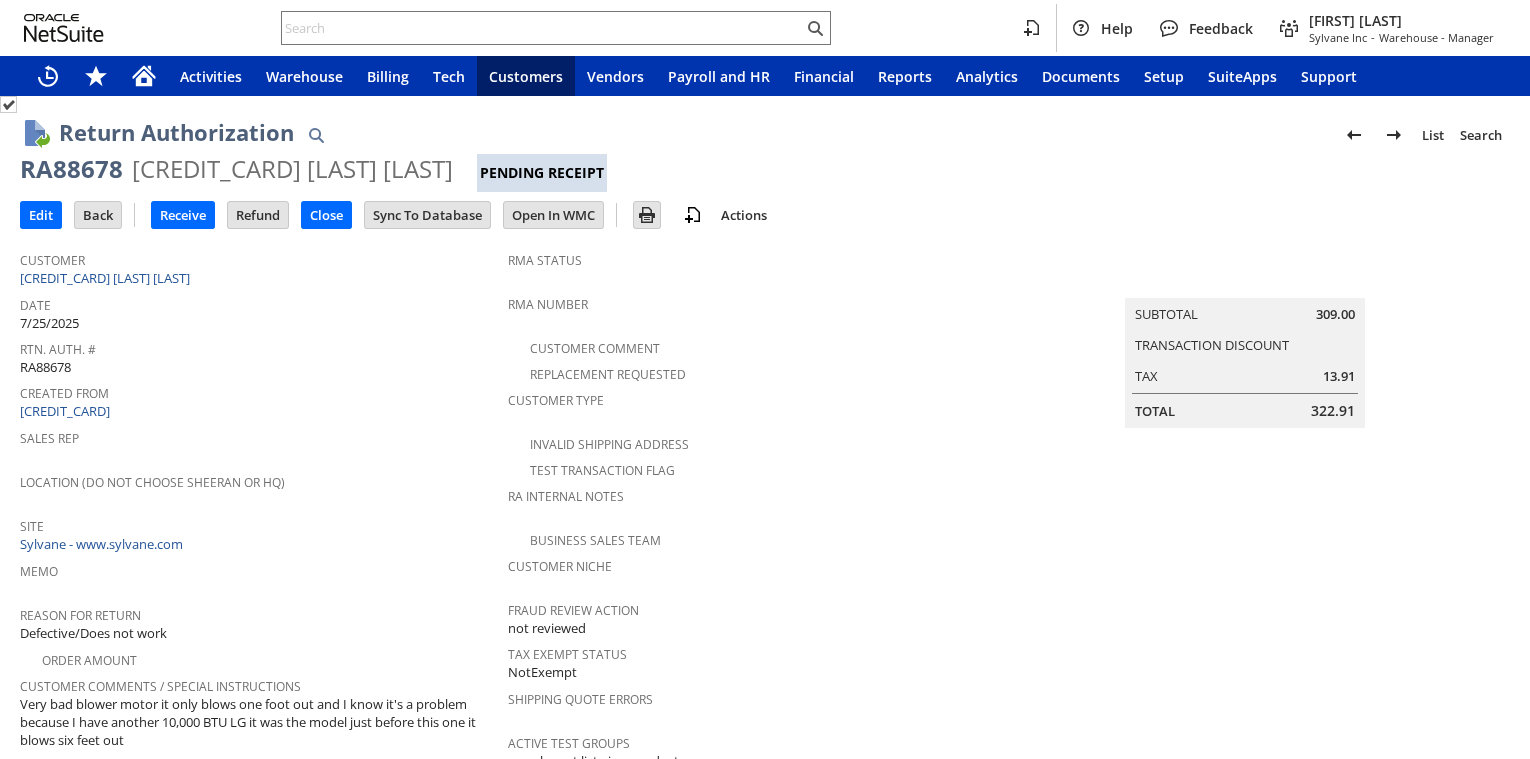scroll, scrollTop: 0, scrollLeft: 0, axis: both 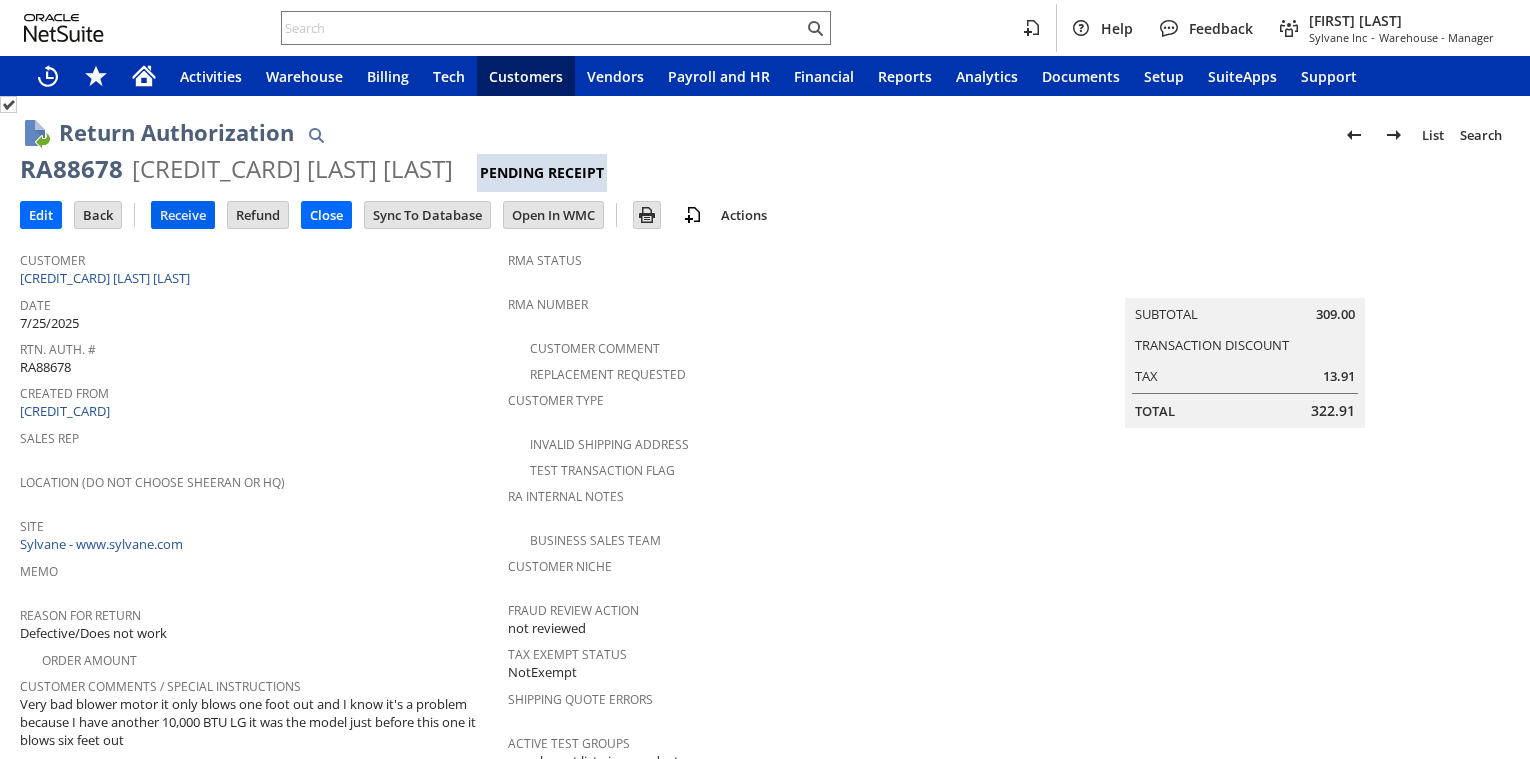 click on "Receive" at bounding box center (183, 215) 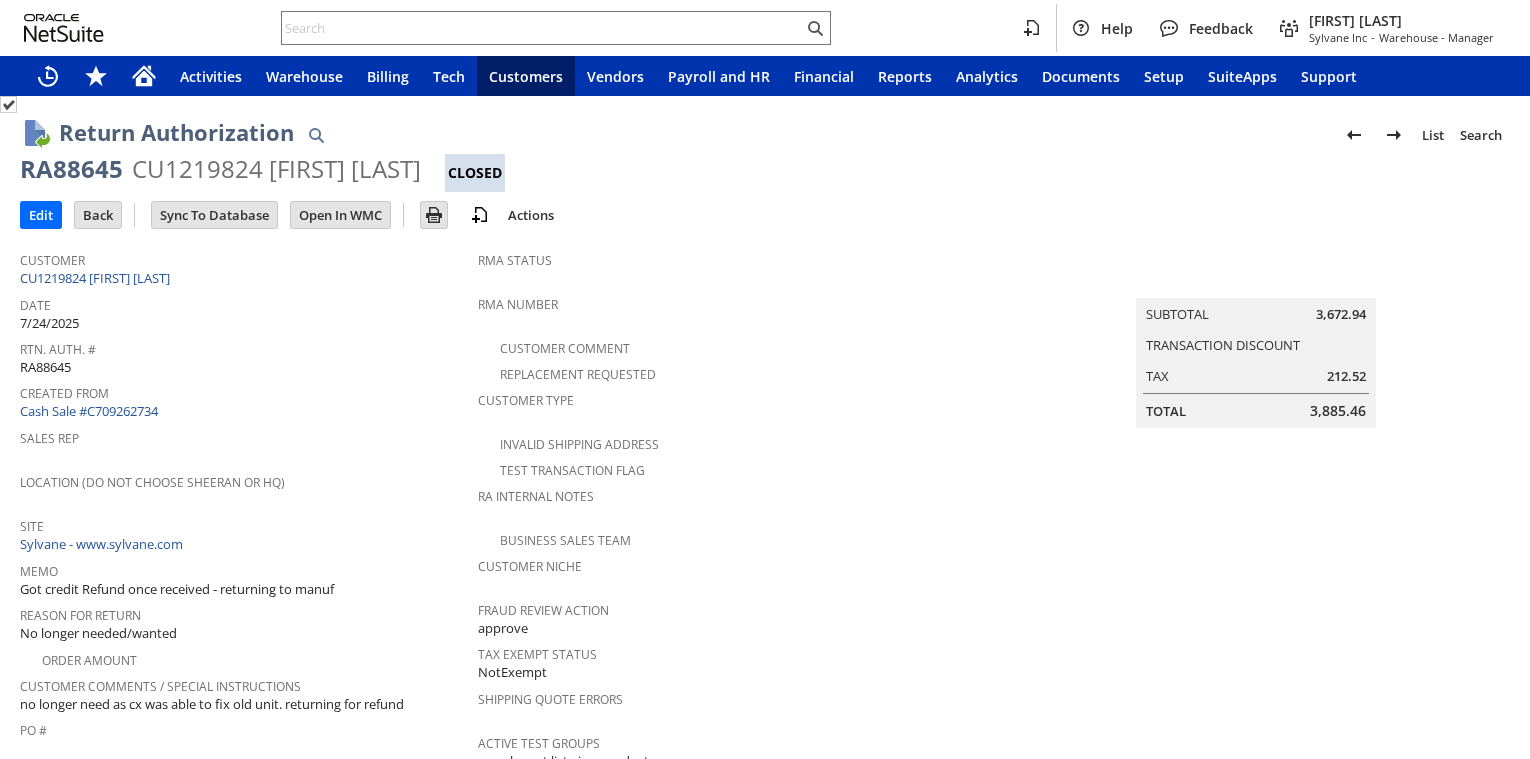 scroll, scrollTop: 0, scrollLeft: 0, axis: both 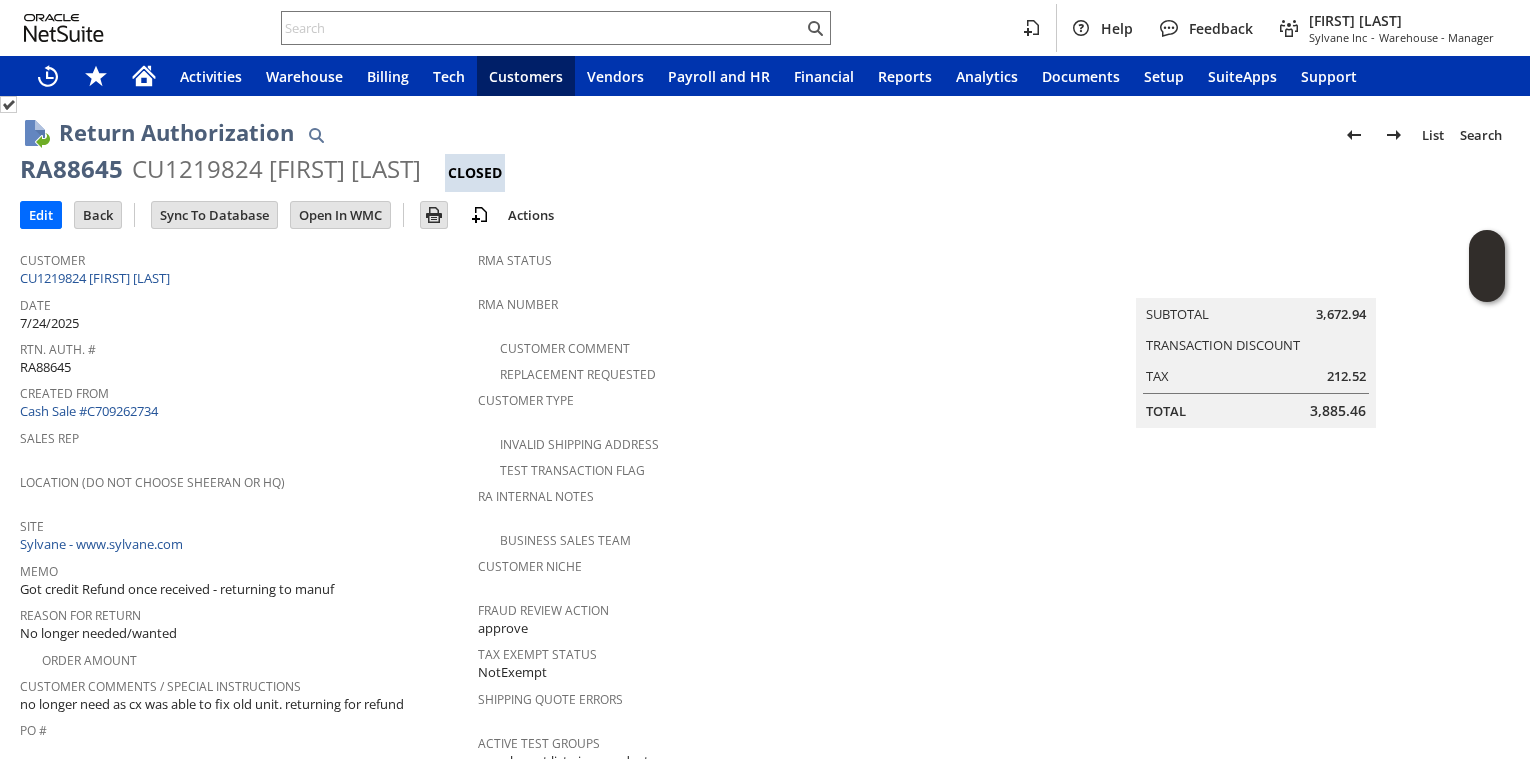 click on "RA88645" at bounding box center (71, 169) 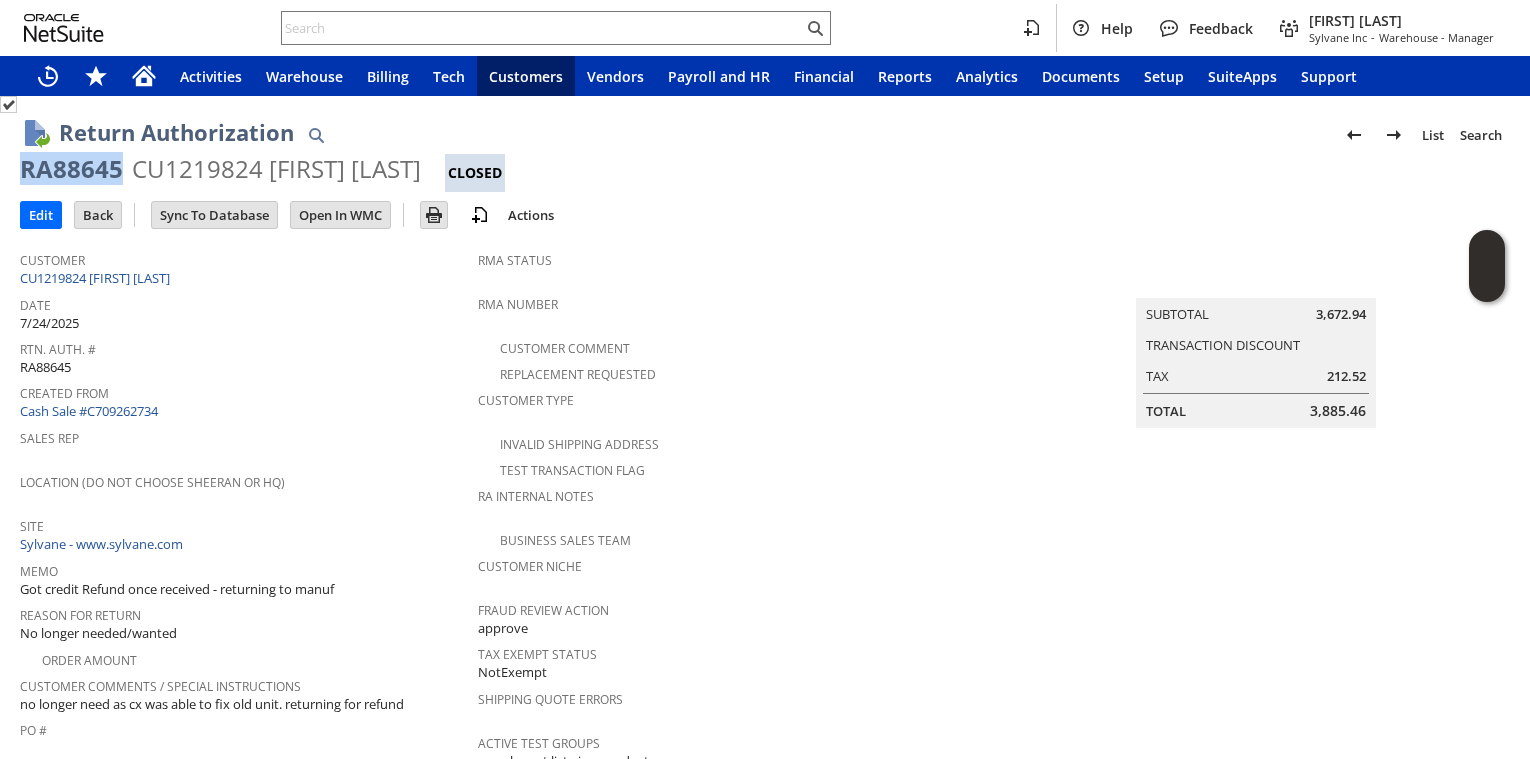 click on "RA88645" at bounding box center (71, 169) 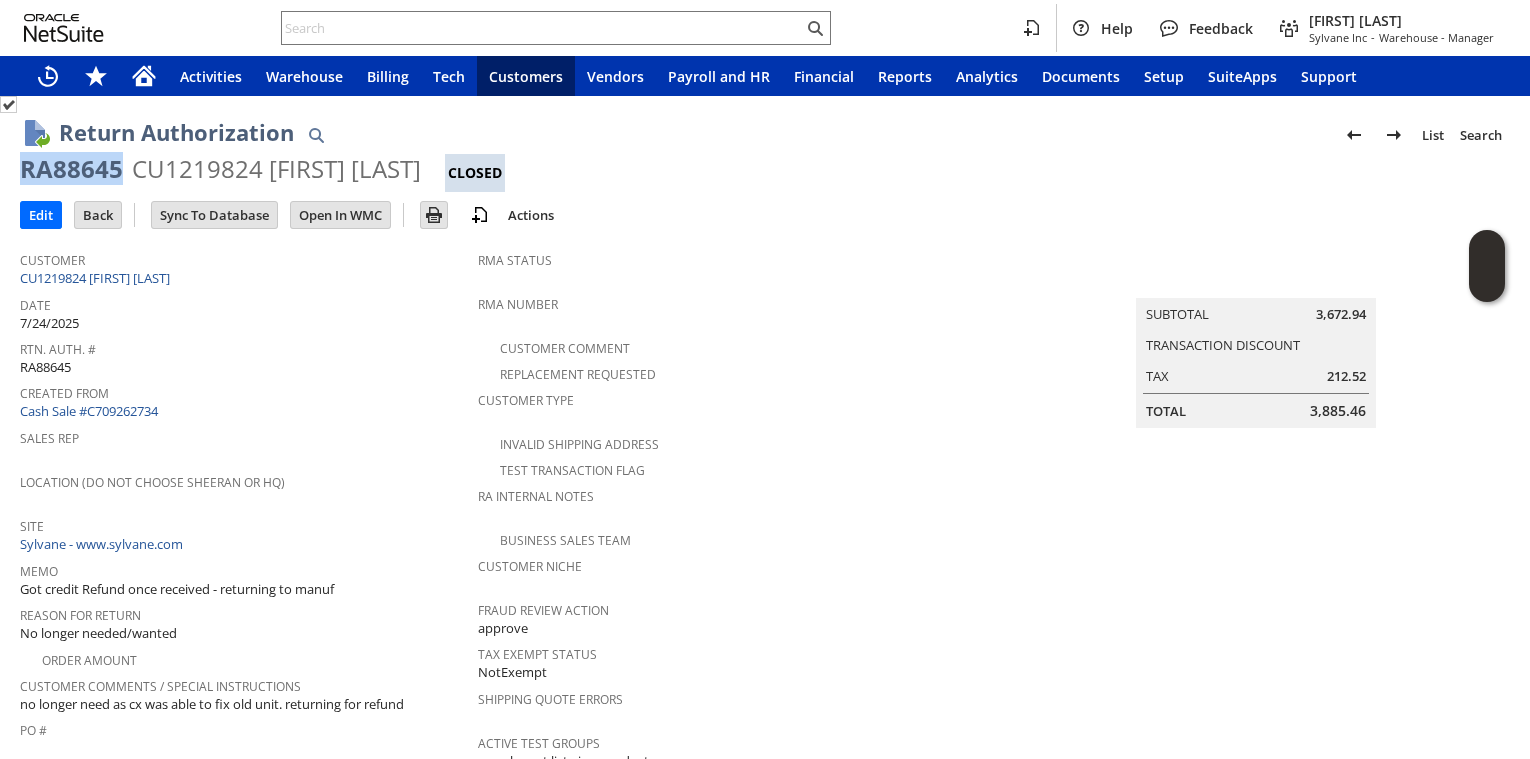 drag, startPoint x: 76, startPoint y: 178, endPoint x: 408, endPoint y: 373, distance: 385.03116 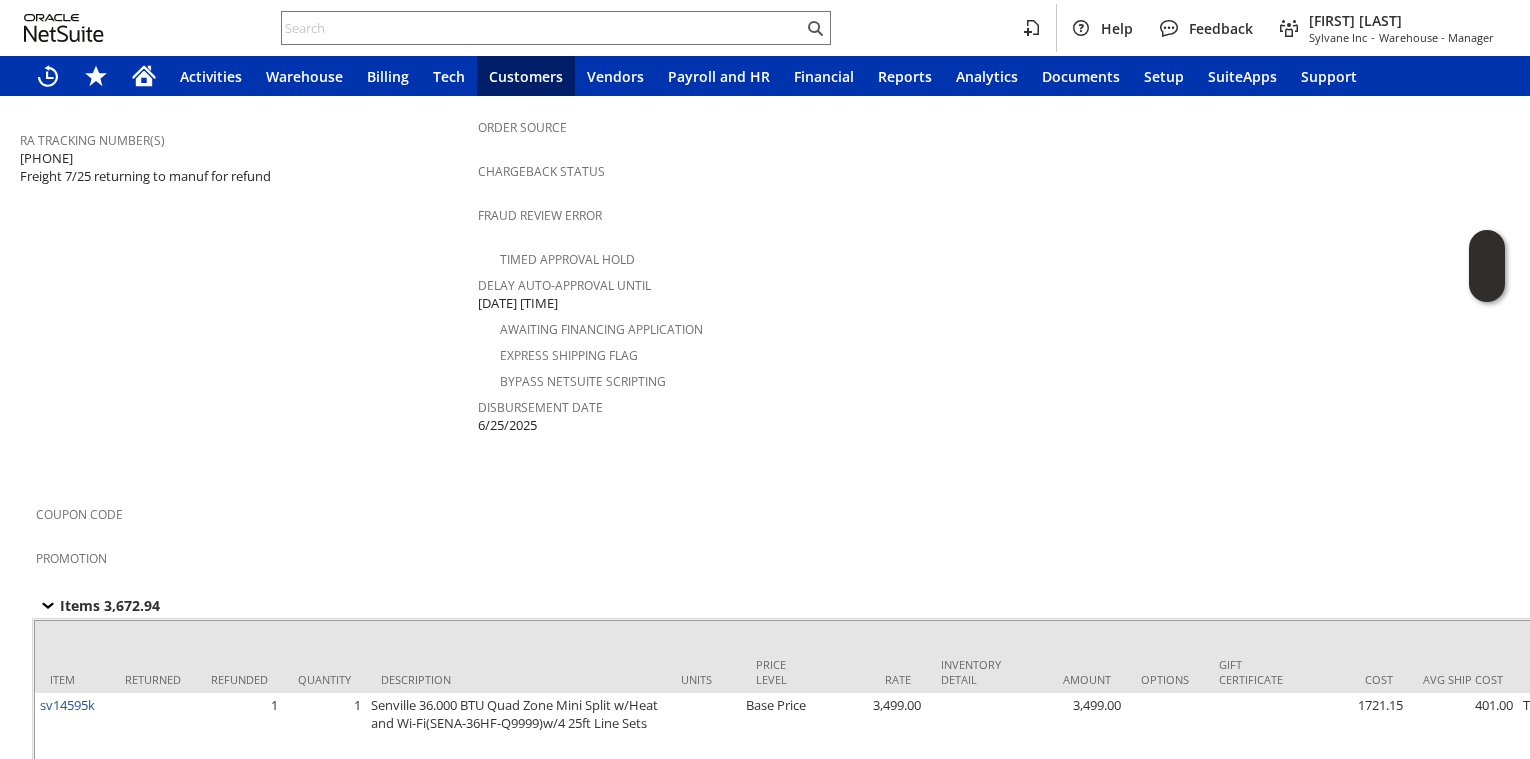 scroll, scrollTop: 1452, scrollLeft: 0, axis: vertical 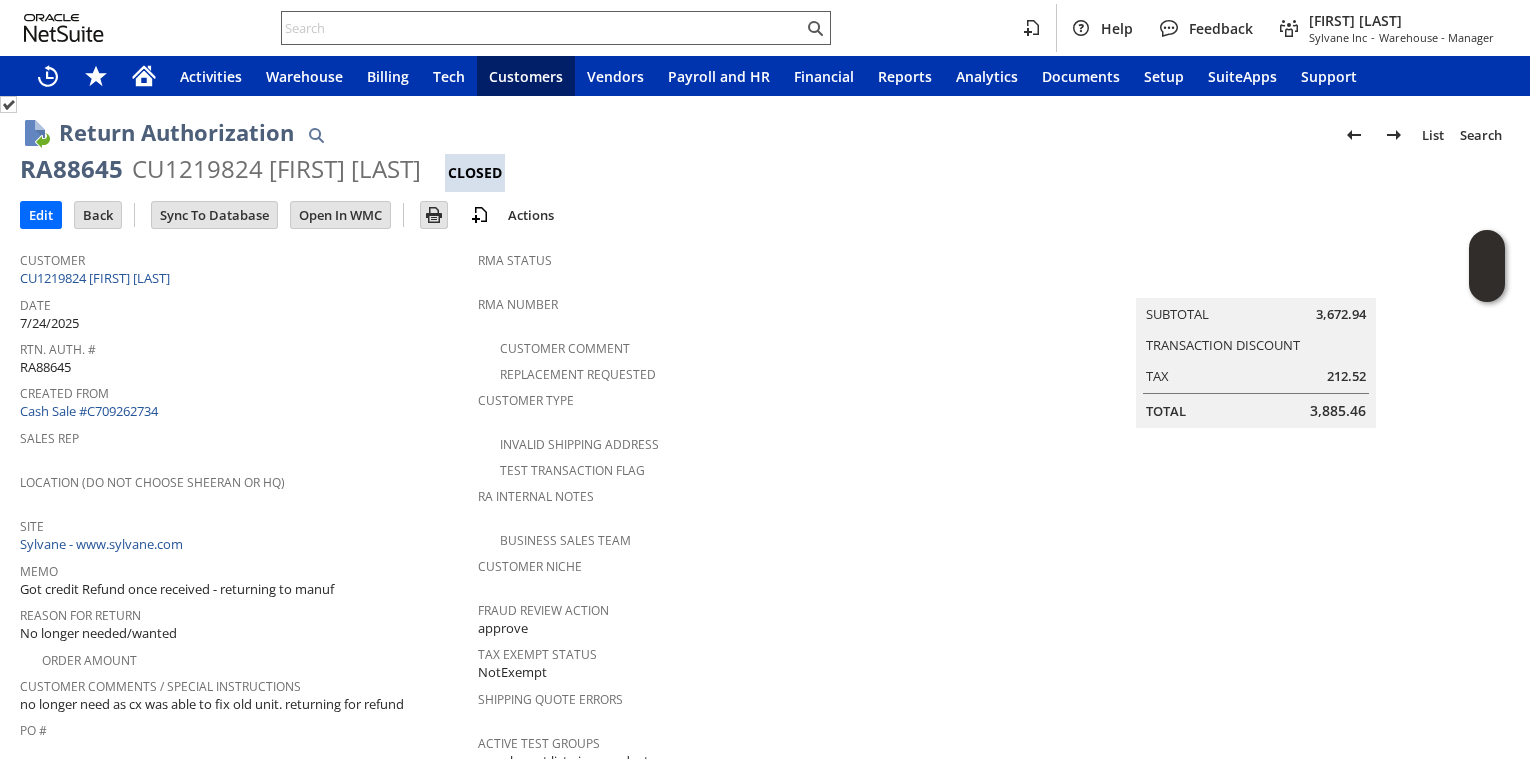 click at bounding box center [556, 28] 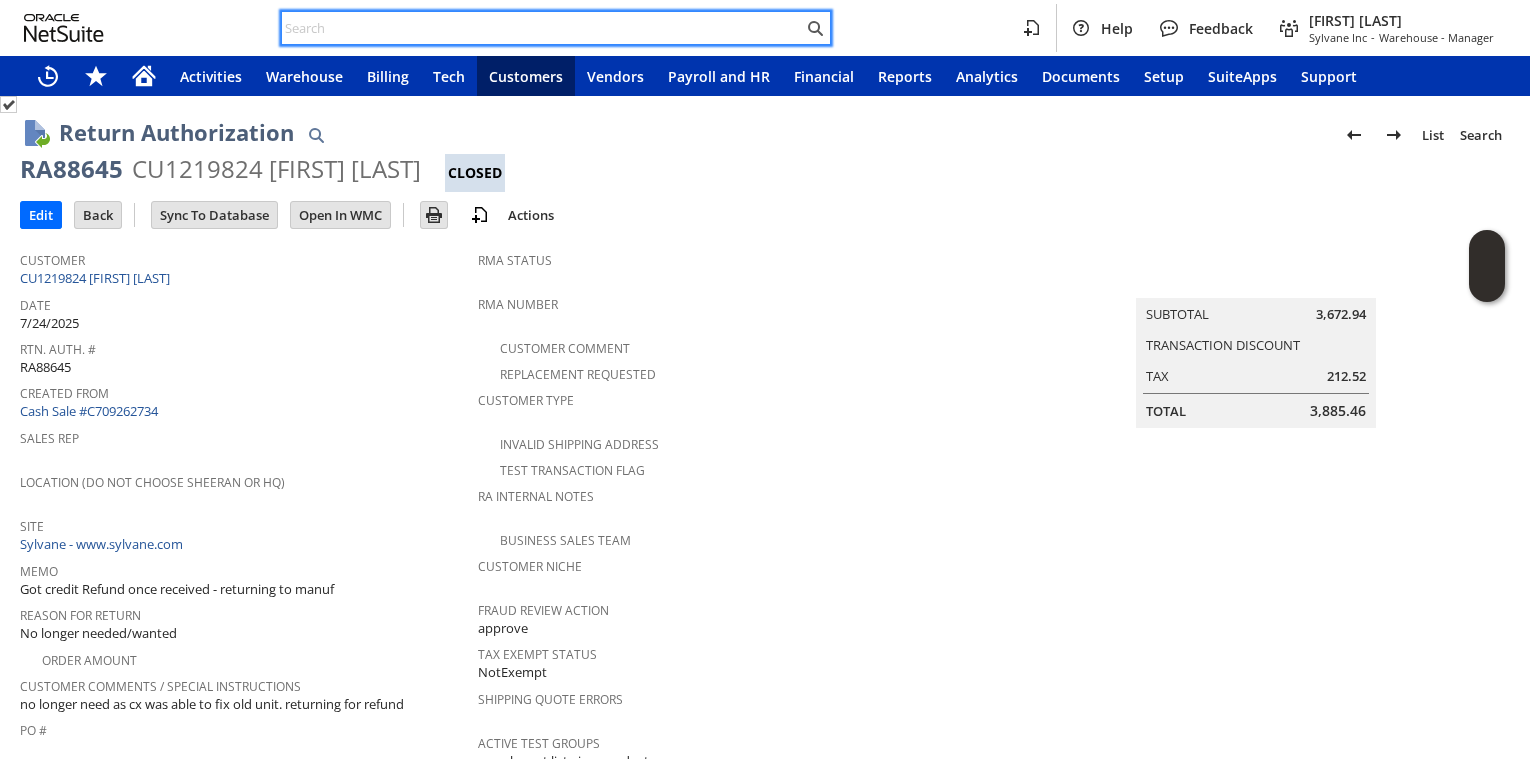 click at bounding box center (542, 28) 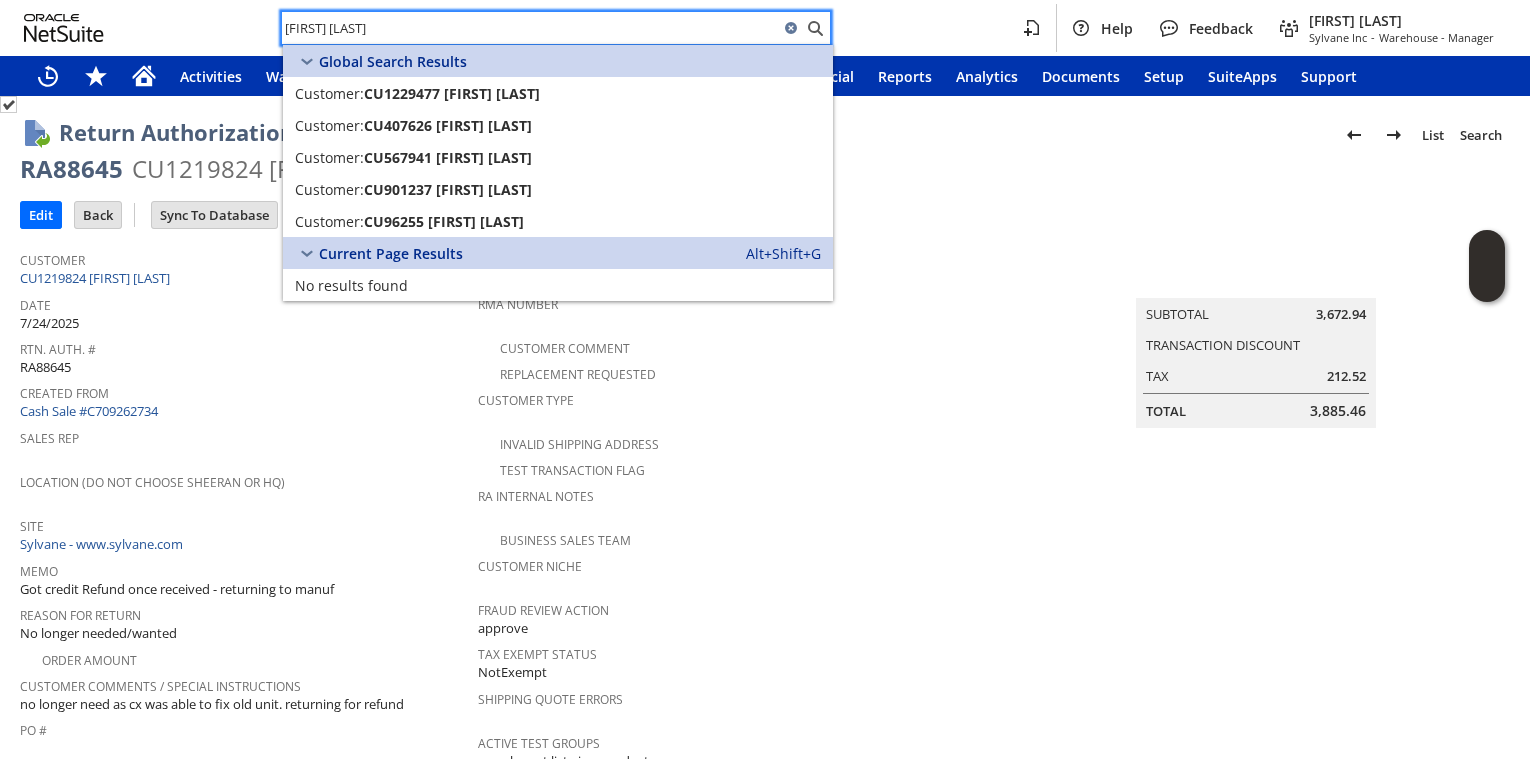 click on "leslie cook" at bounding box center (530, 28) 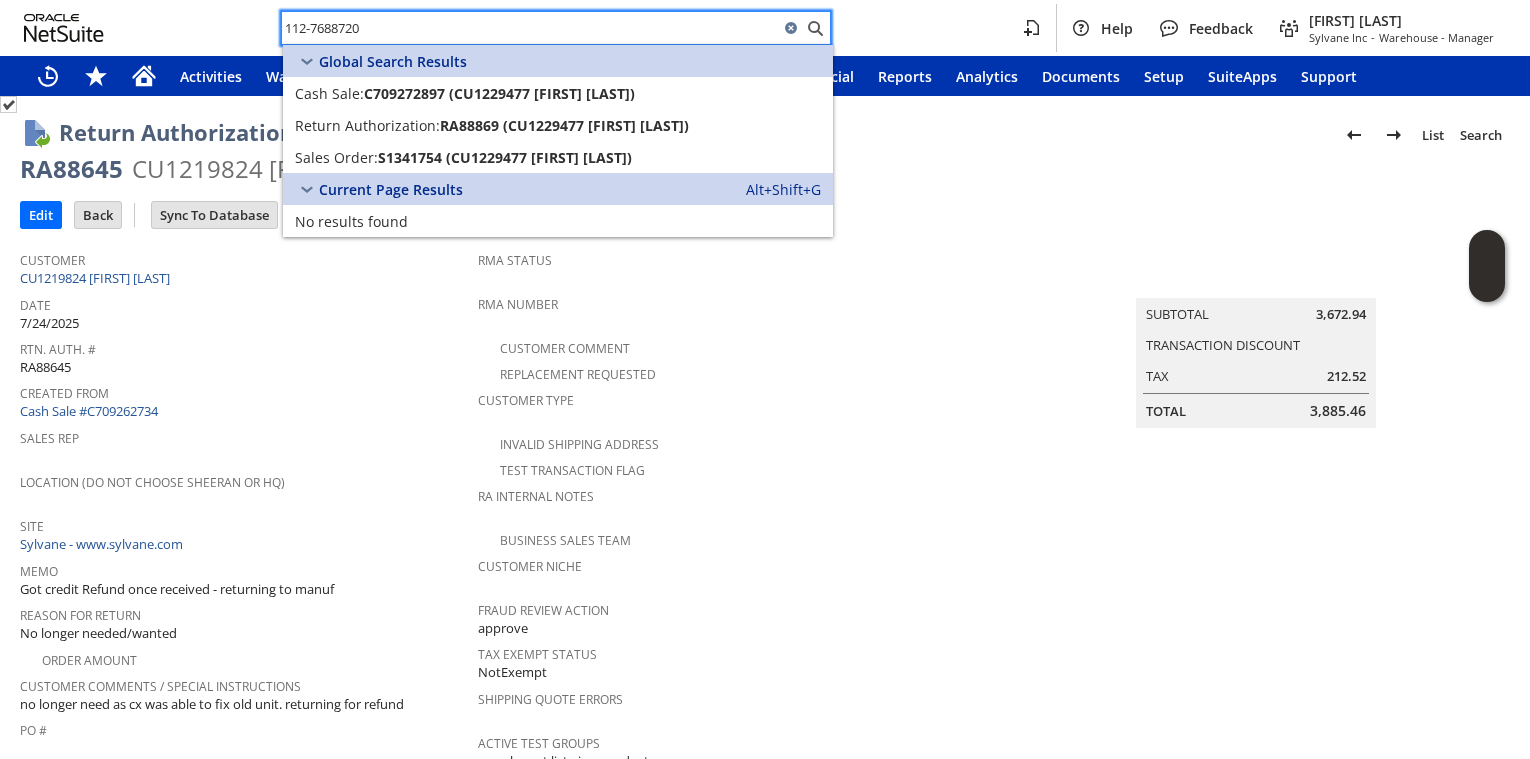 click on "112-7688720" at bounding box center [530, 28] 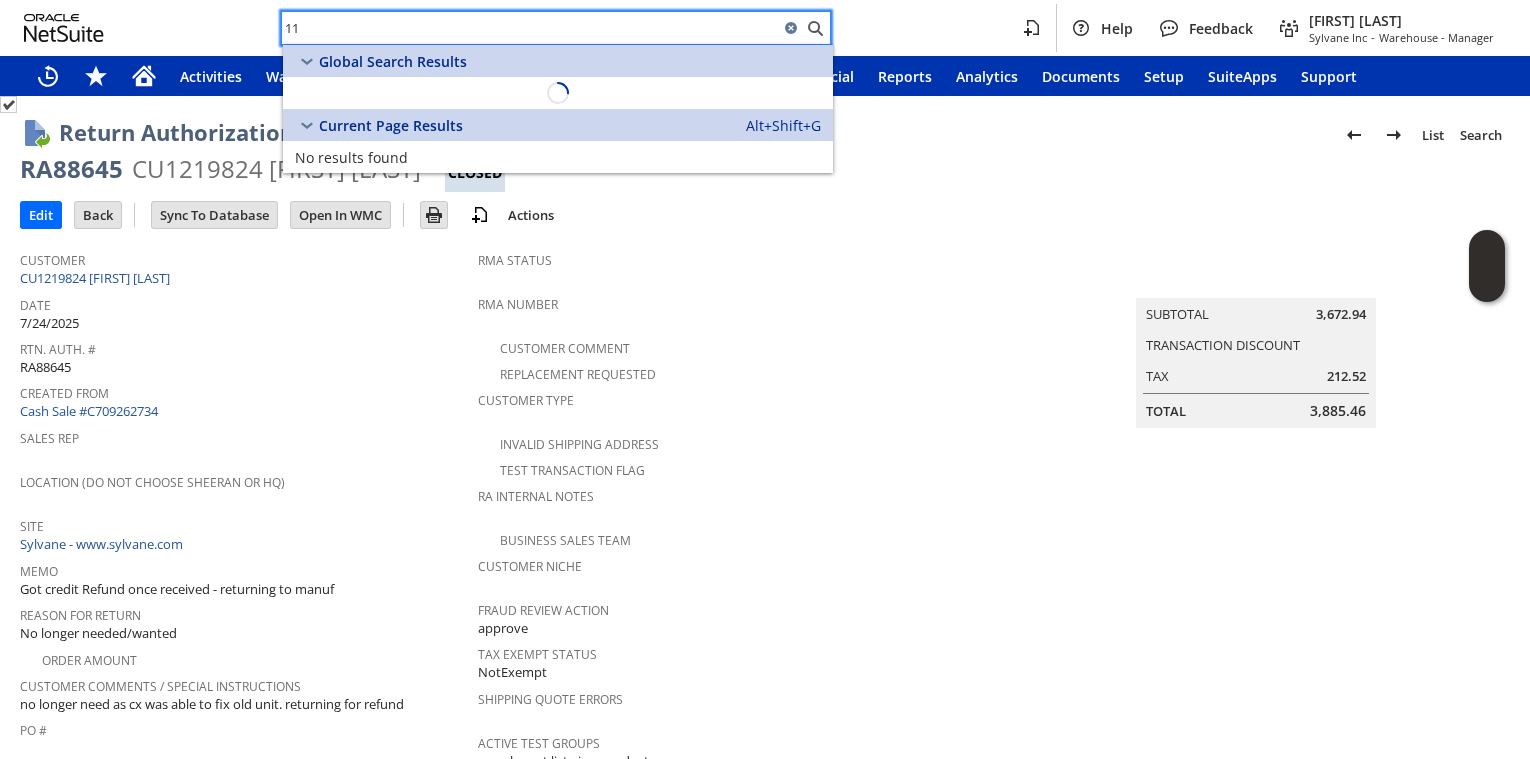 type on "1" 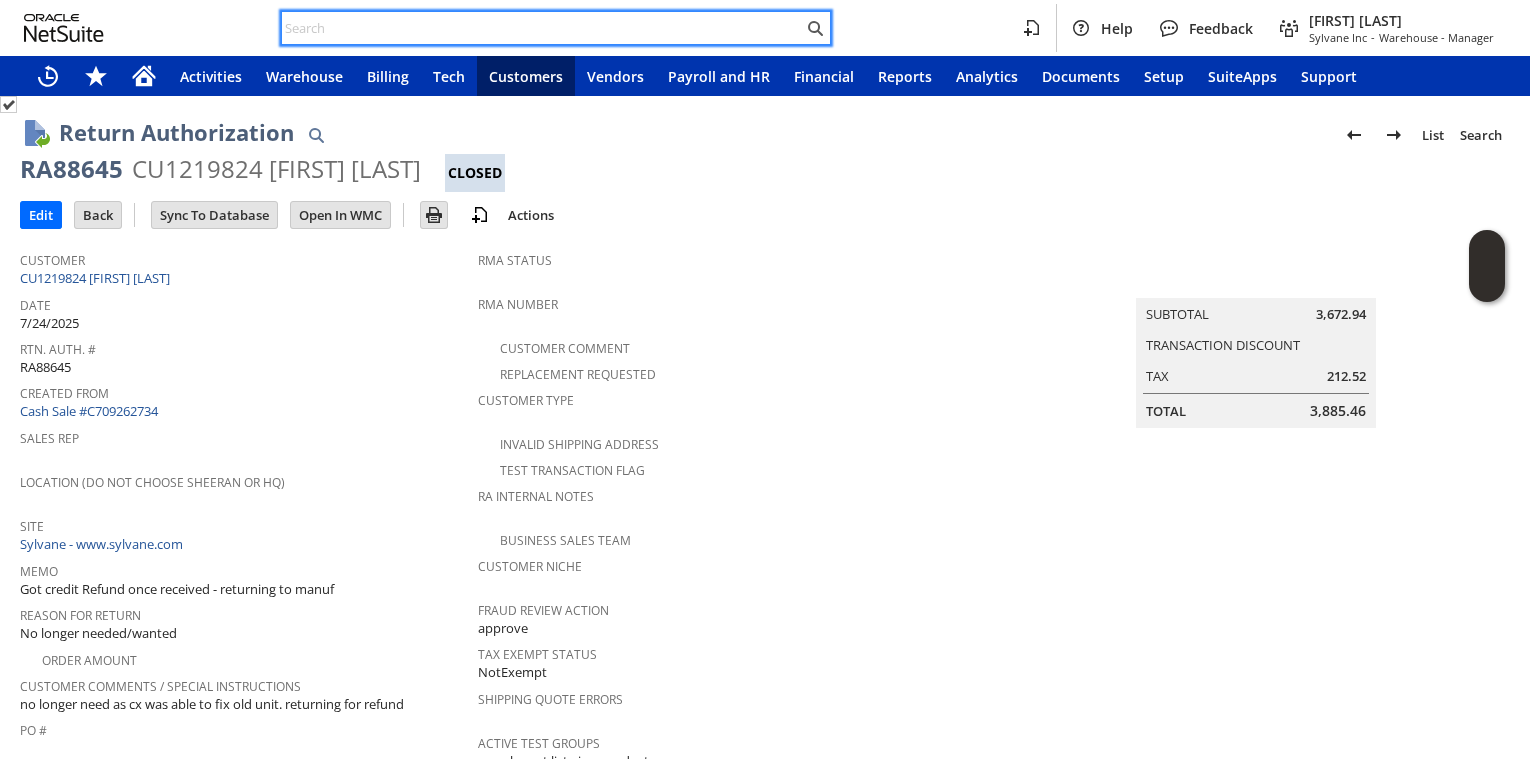 type 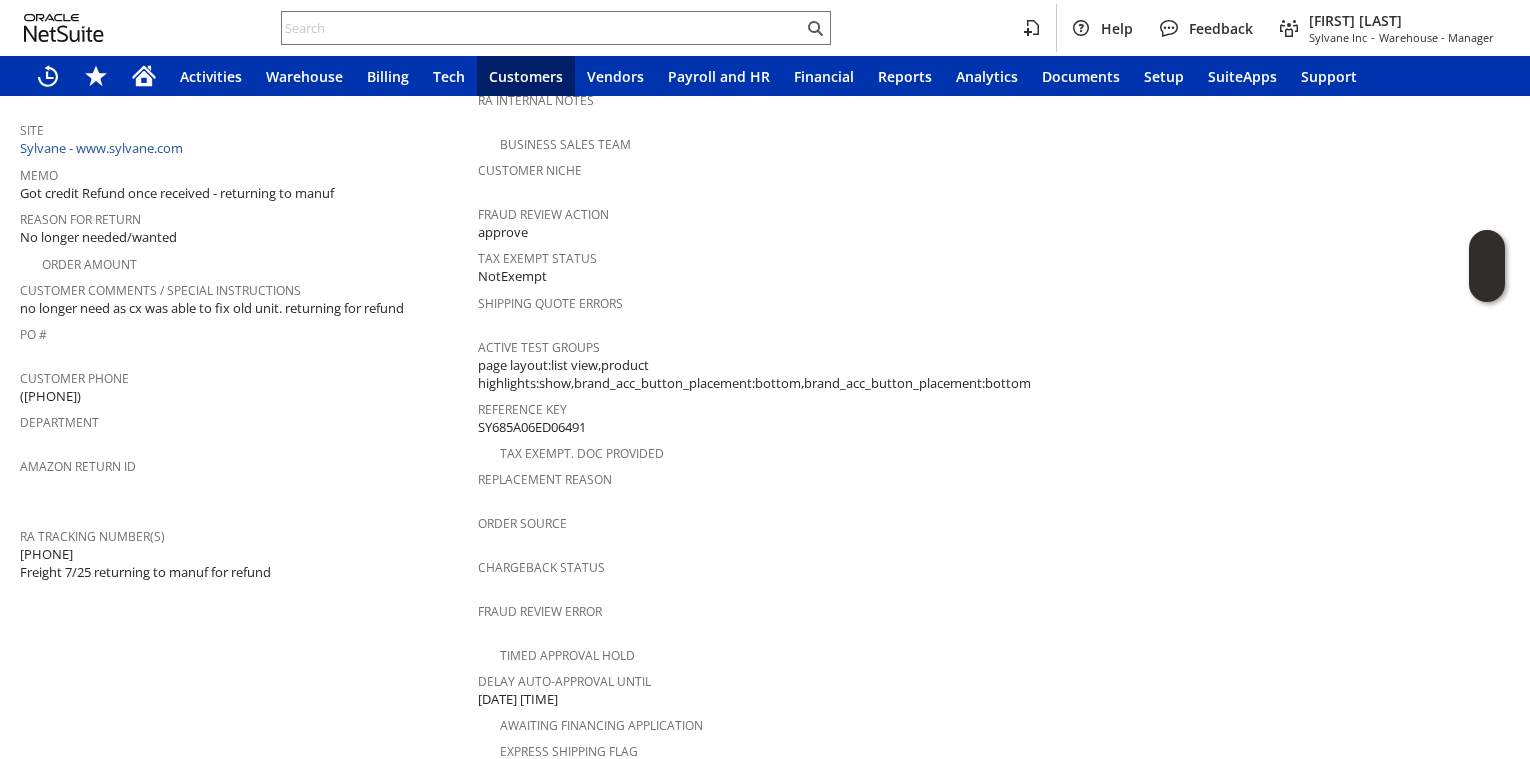 scroll, scrollTop: 0, scrollLeft: 0, axis: both 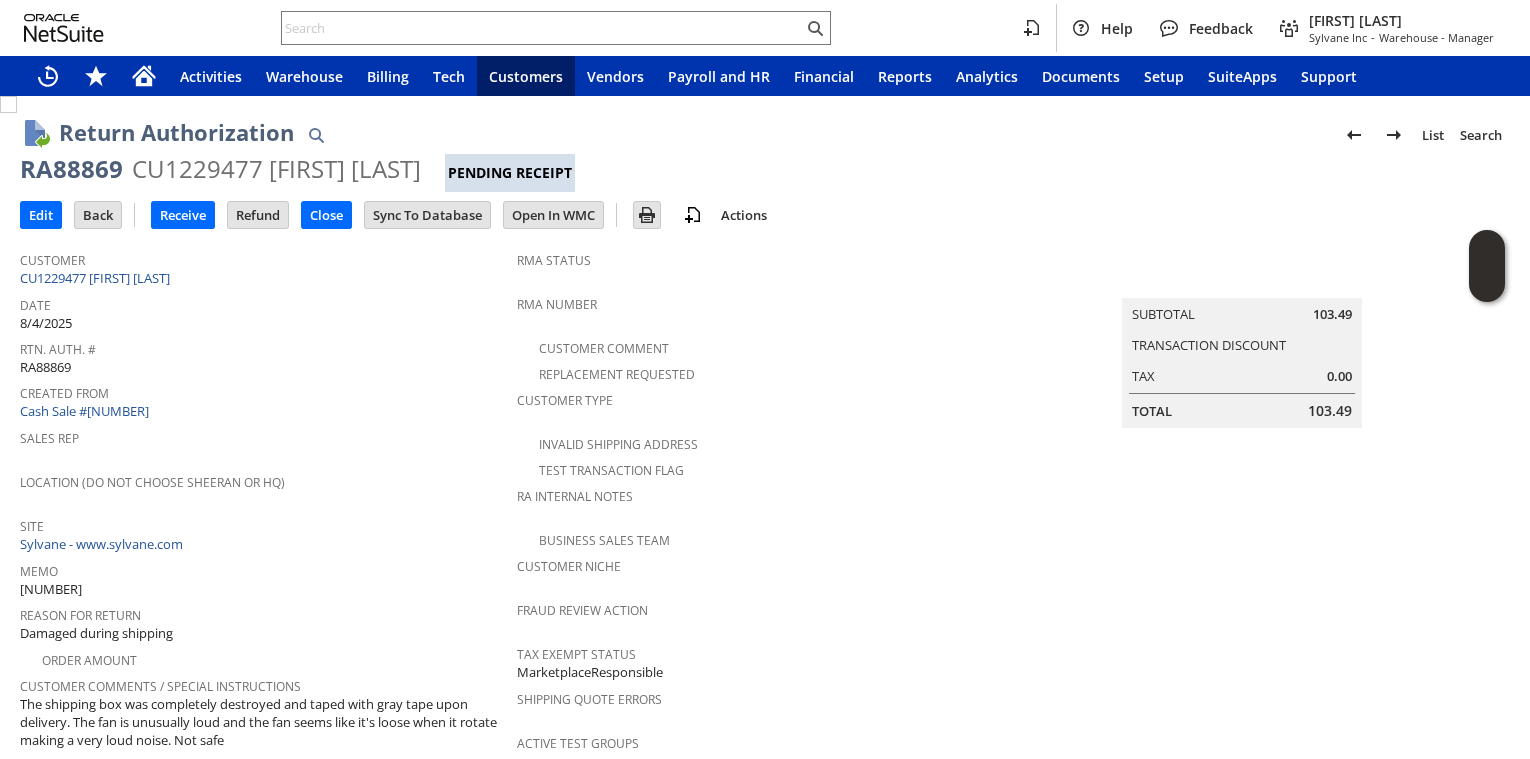 click on "RA88869" at bounding box center [71, 169] 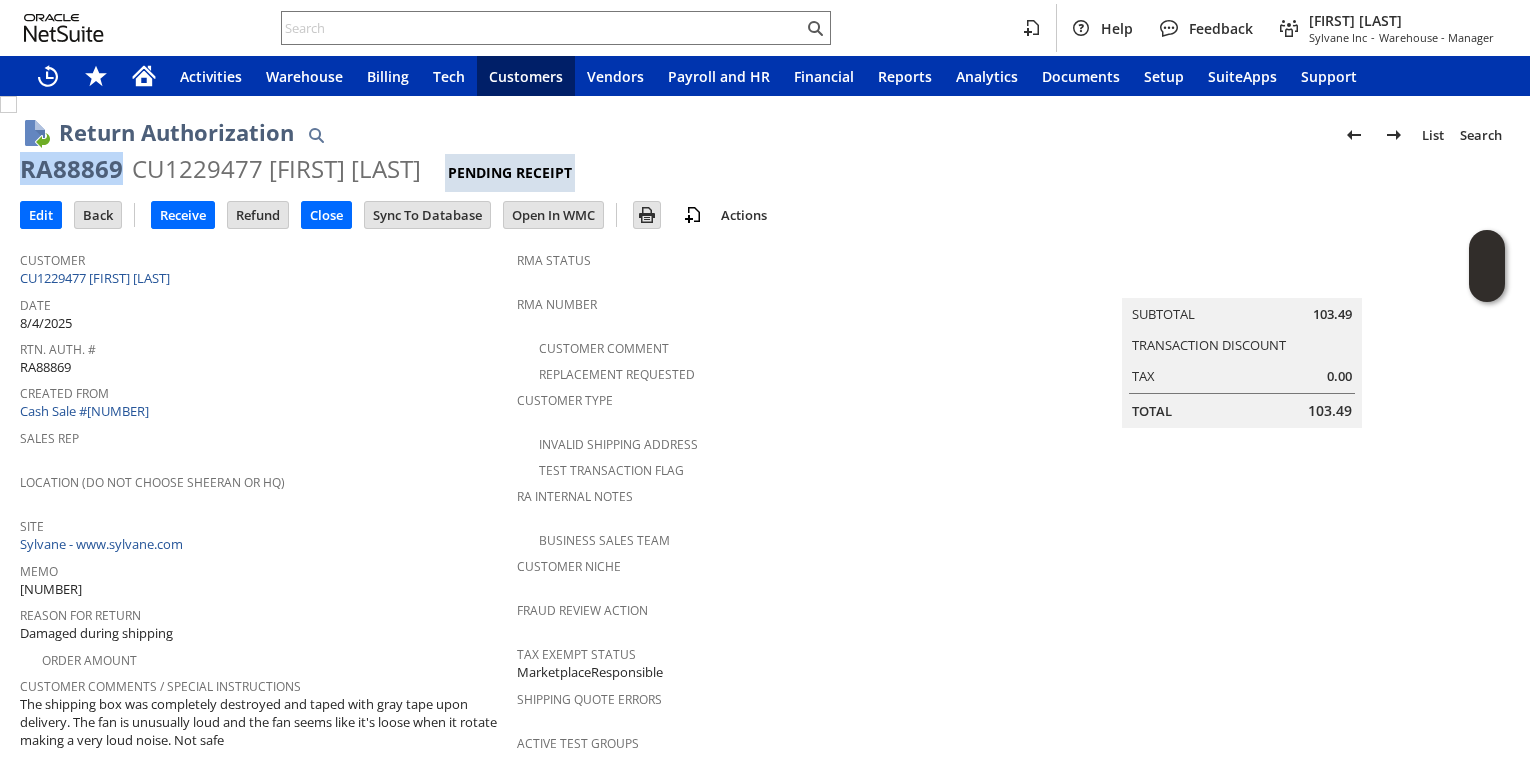 click on "RA88869" at bounding box center (71, 169) 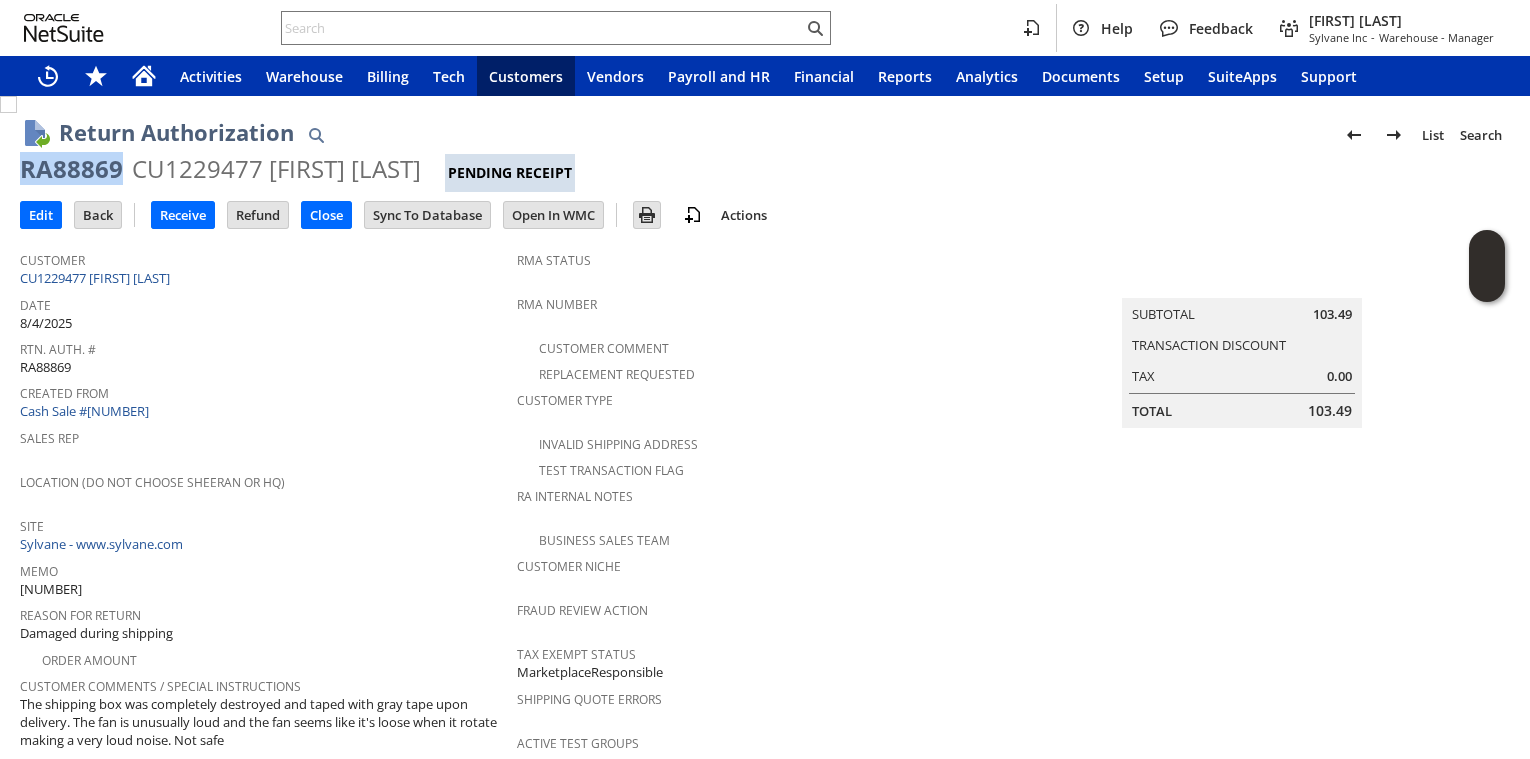 drag, startPoint x: 89, startPoint y: 180, endPoint x: 219, endPoint y: 271, distance: 158.68523 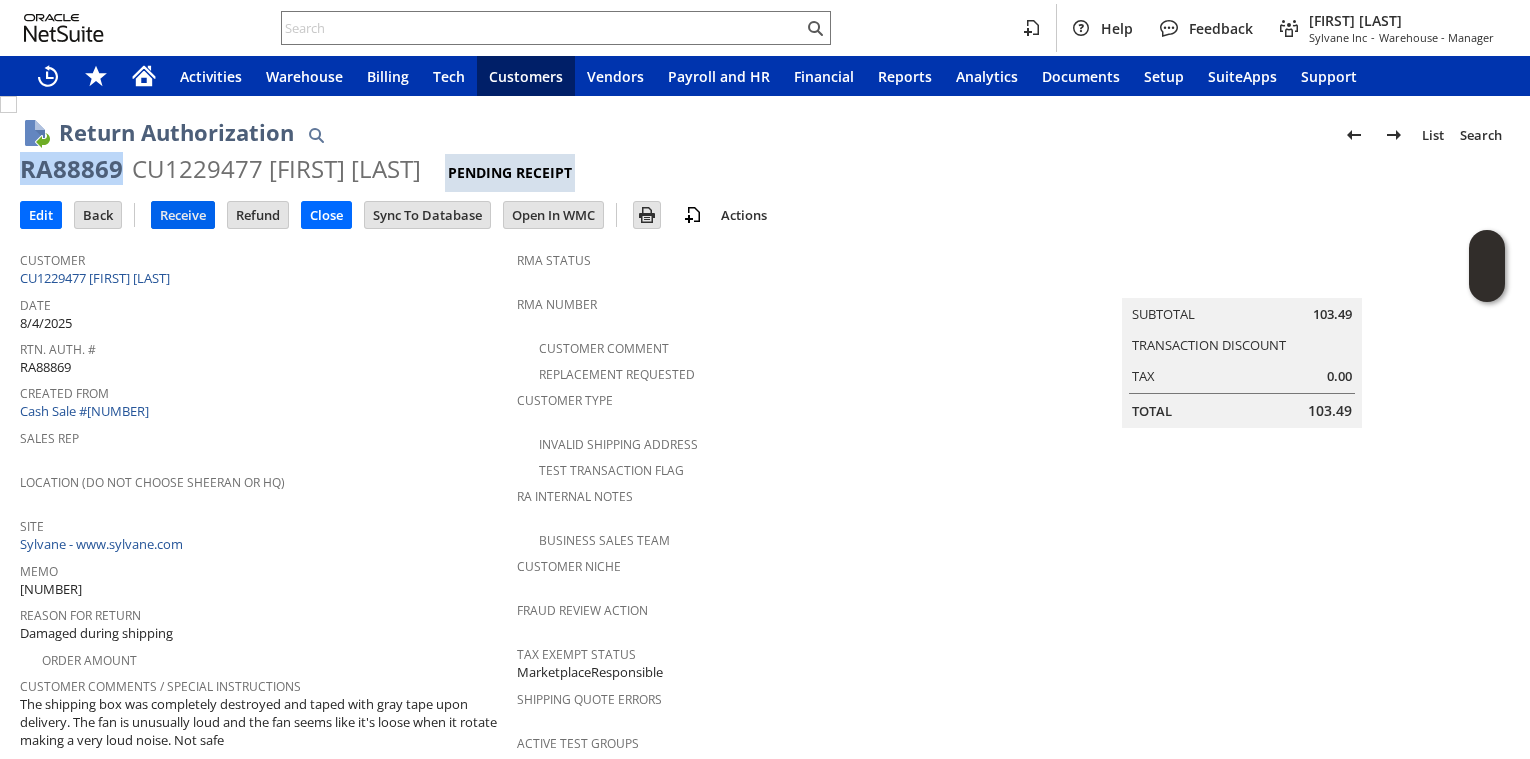 click on "Receive" at bounding box center (183, 215) 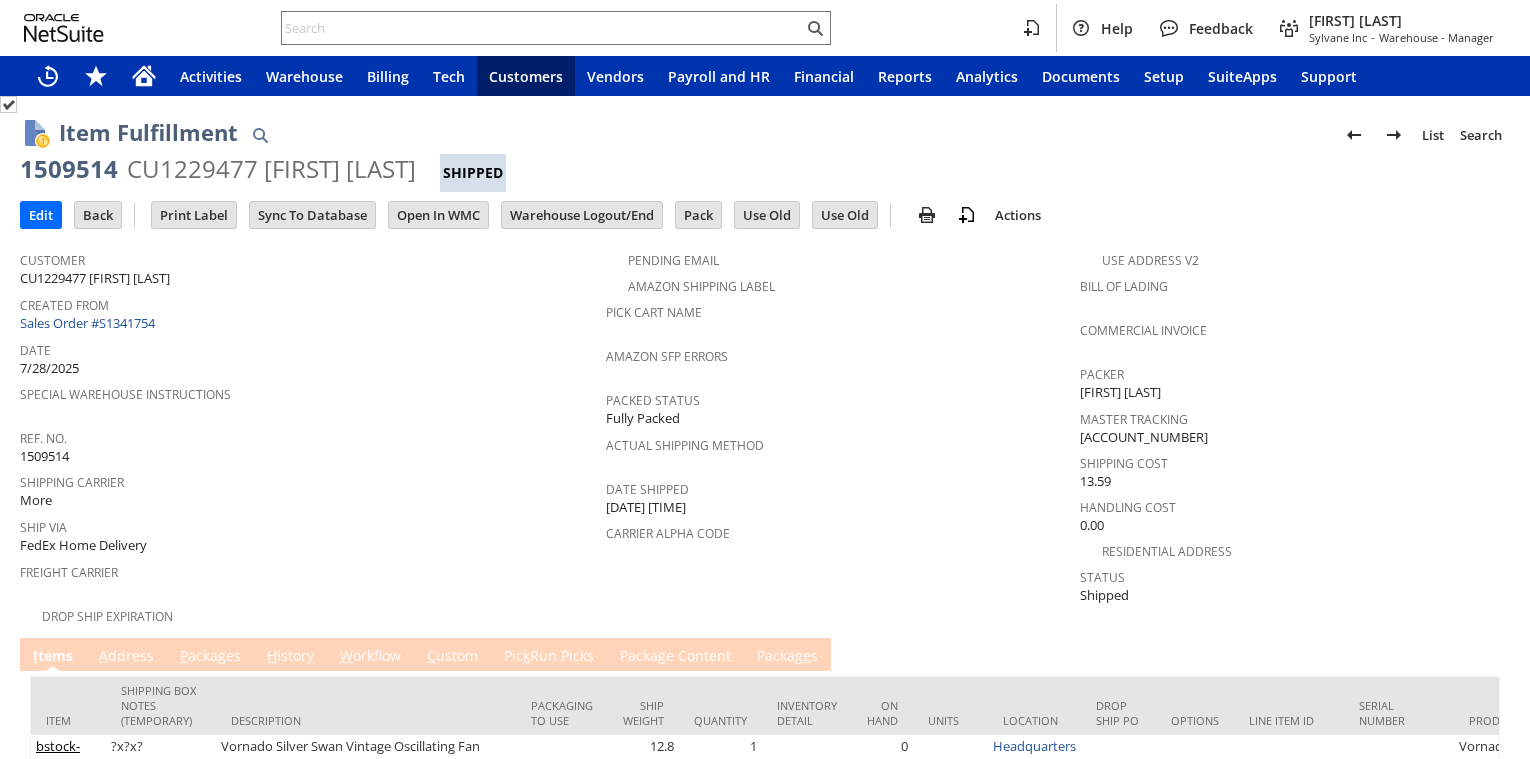scroll, scrollTop: 0, scrollLeft: 0, axis: both 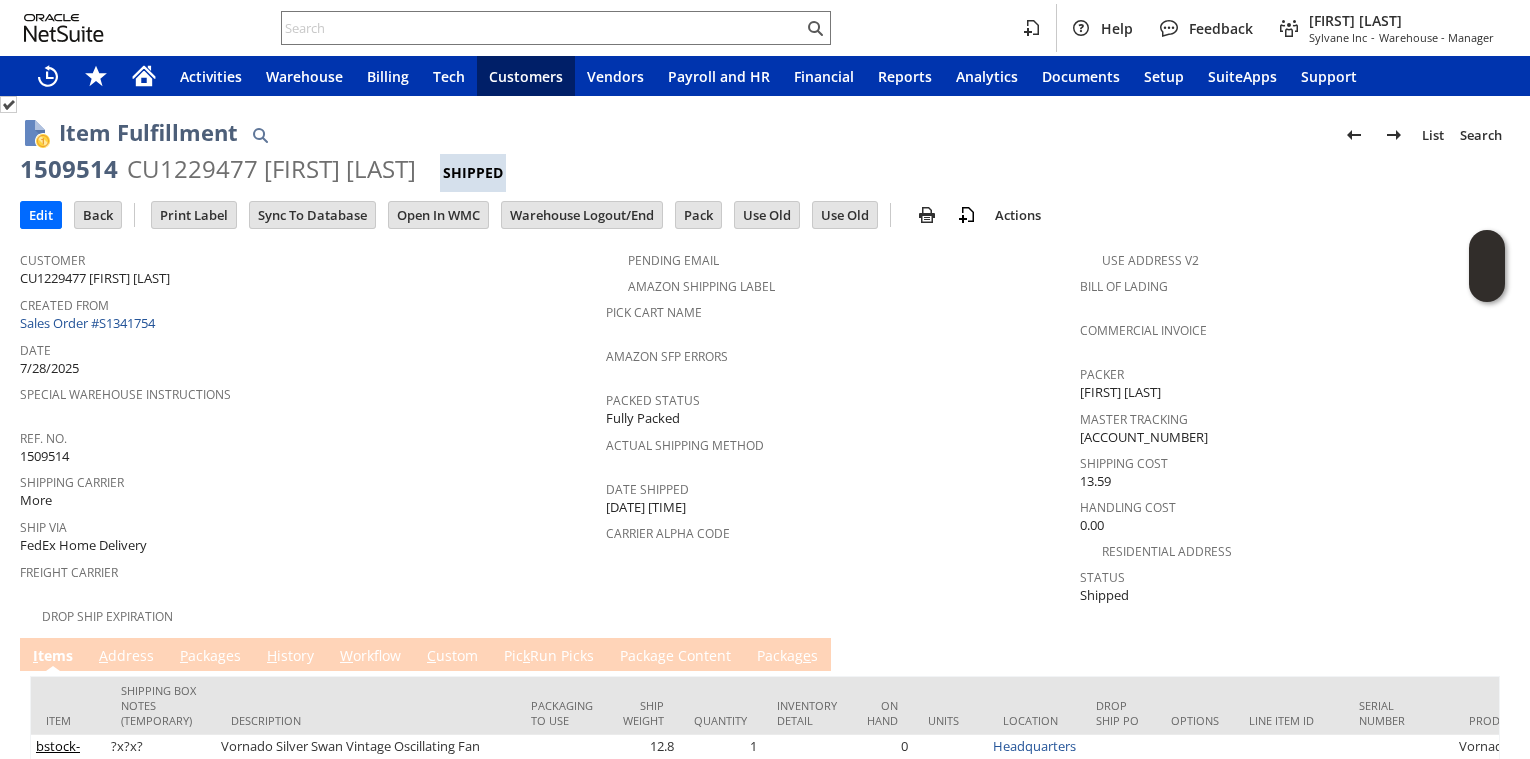 click on "P ackages" at bounding box center (210, 657) 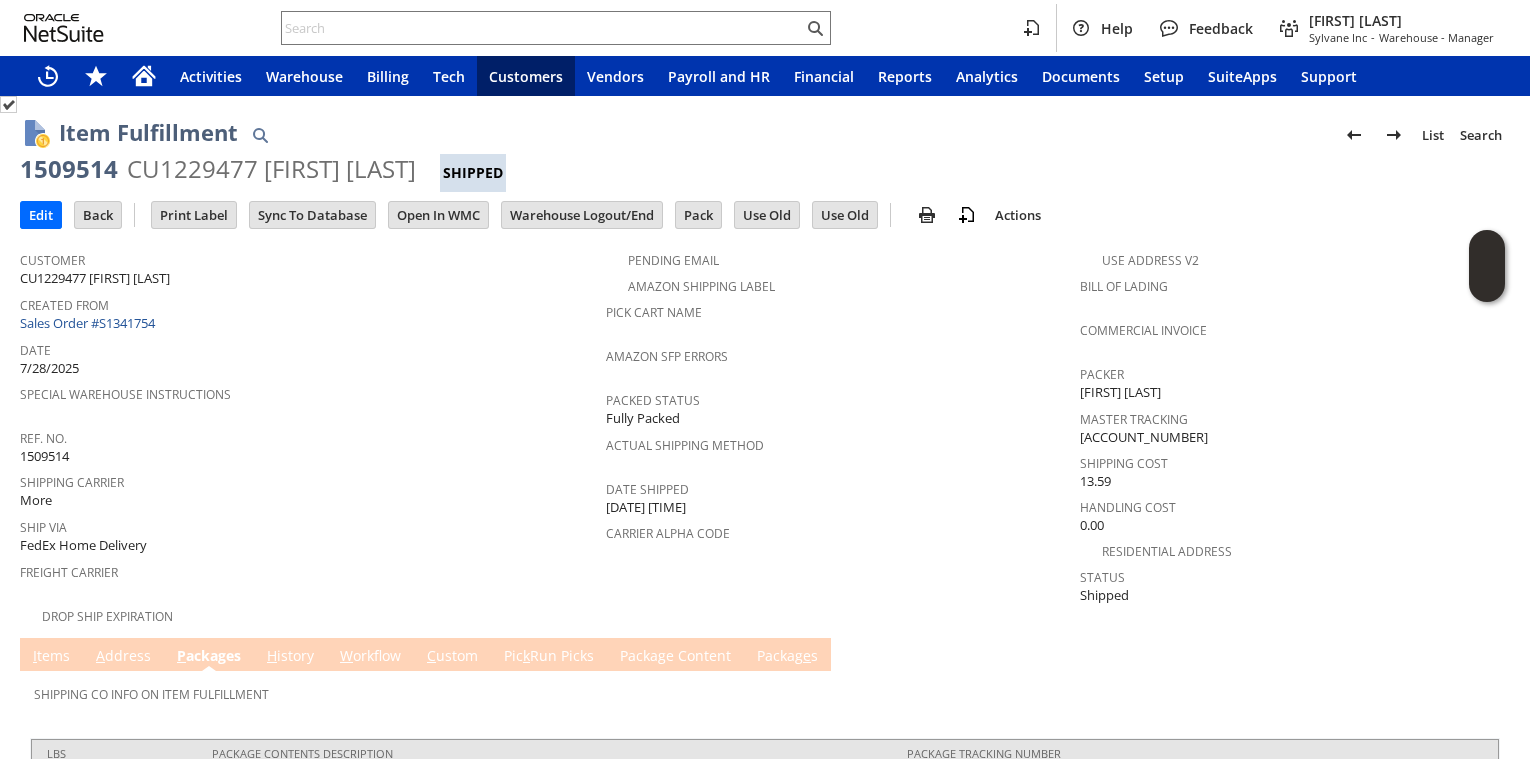 scroll, scrollTop: 93, scrollLeft: 0, axis: vertical 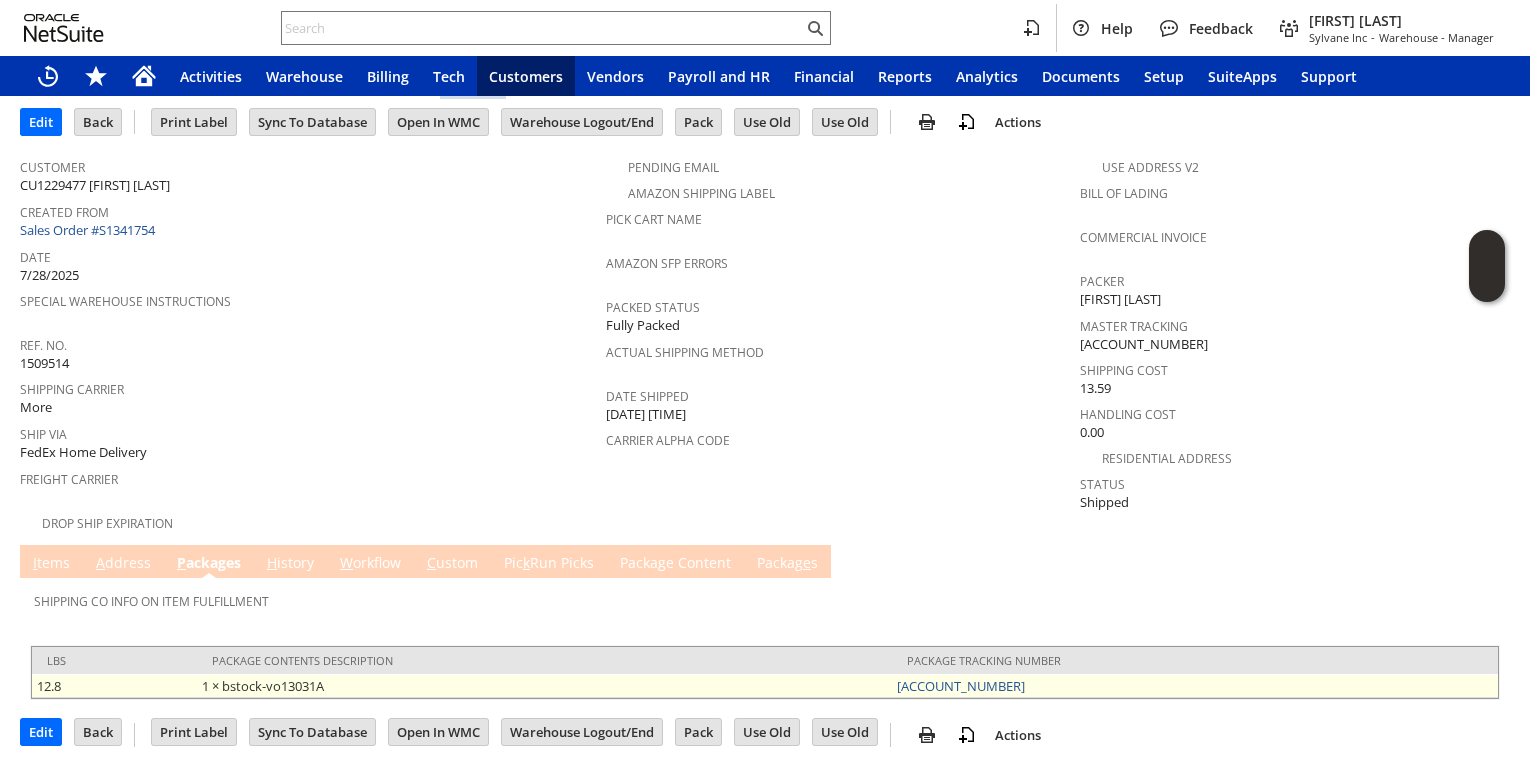 click on "883124402701" at bounding box center [1195, 686] 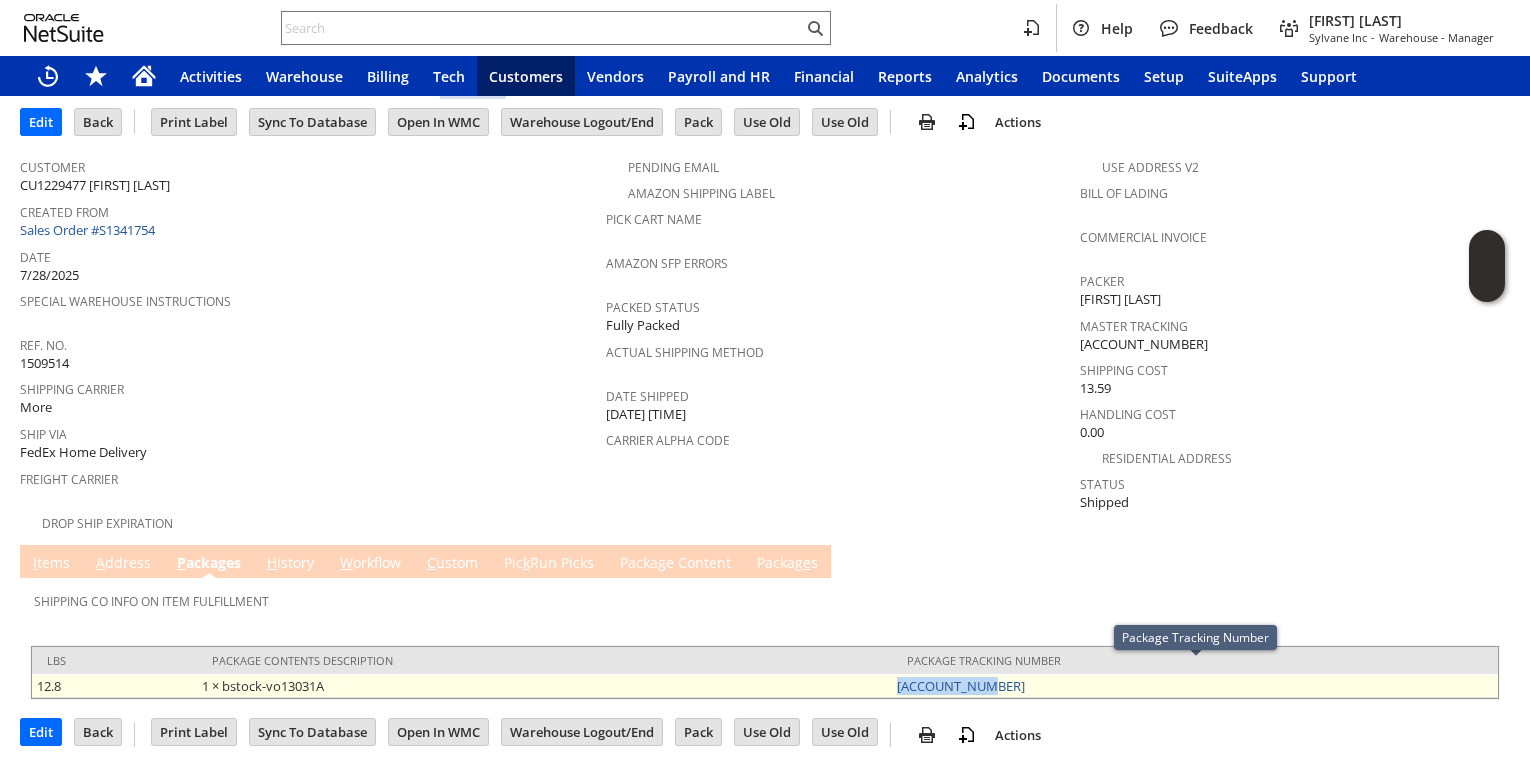 click on "883124402701" at bounding box center [1195, 686] 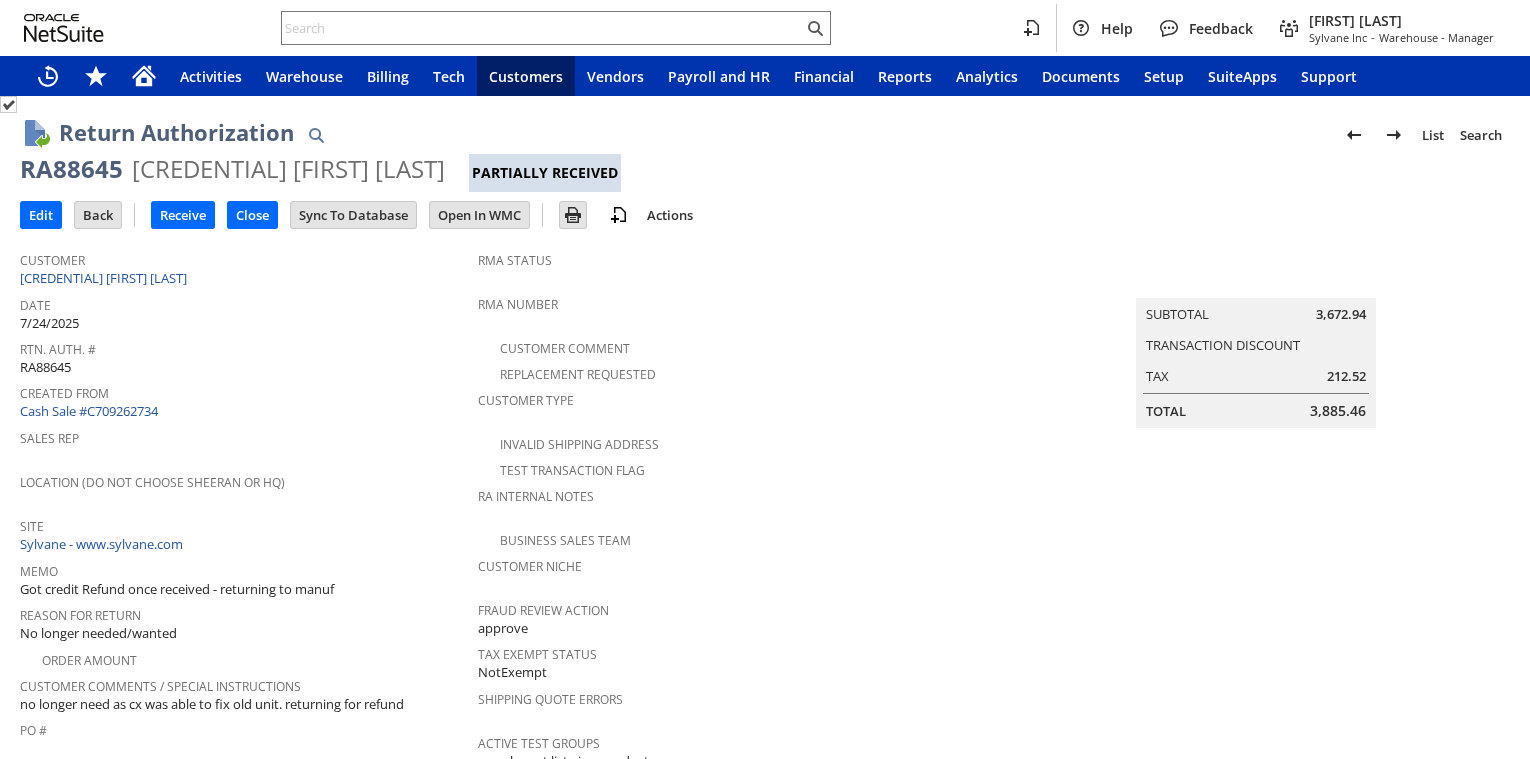 scroll, scrollTop: 0, scrollLeft: 0, axis: both 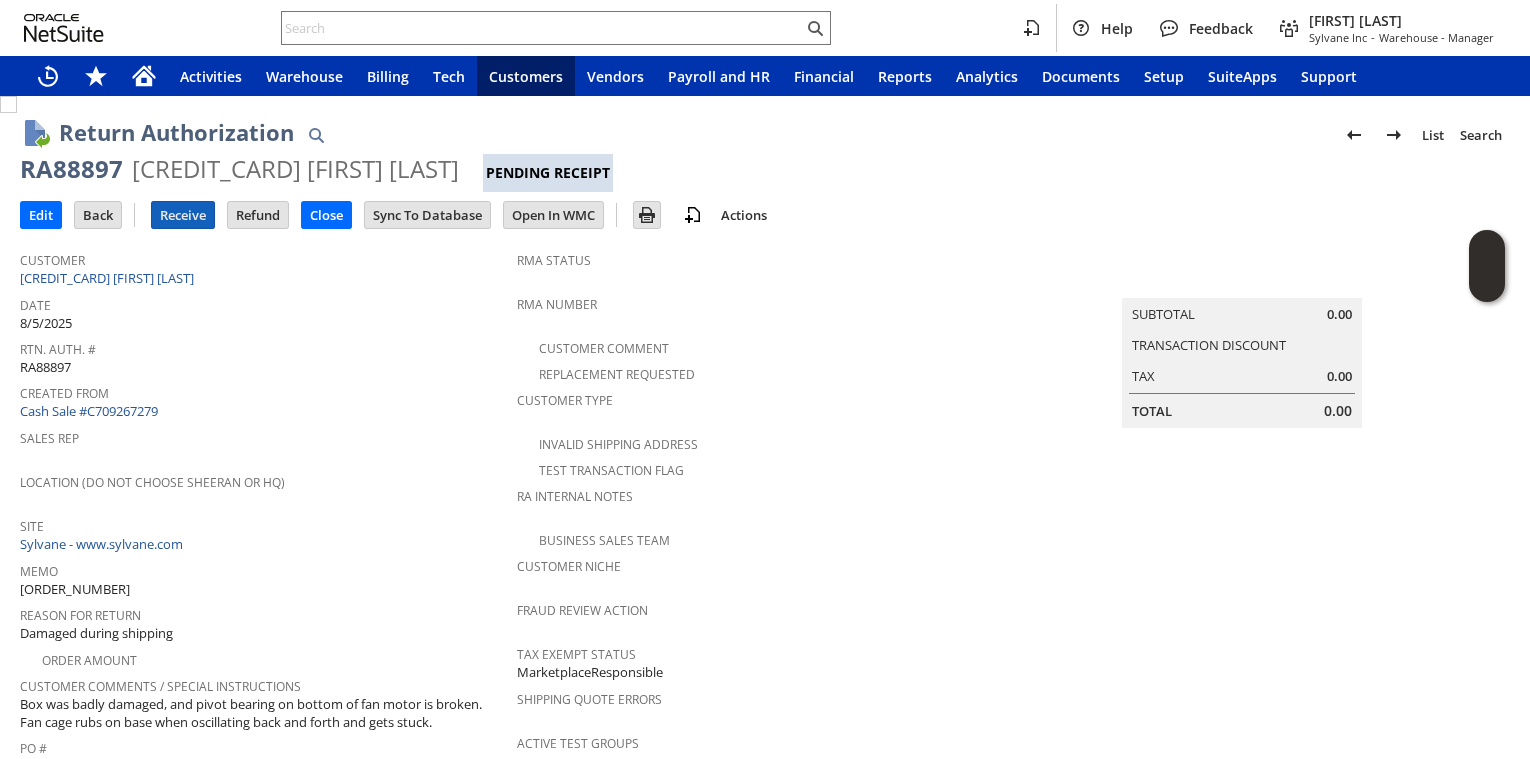 click on "Receive" at bounding box center [183, 215] 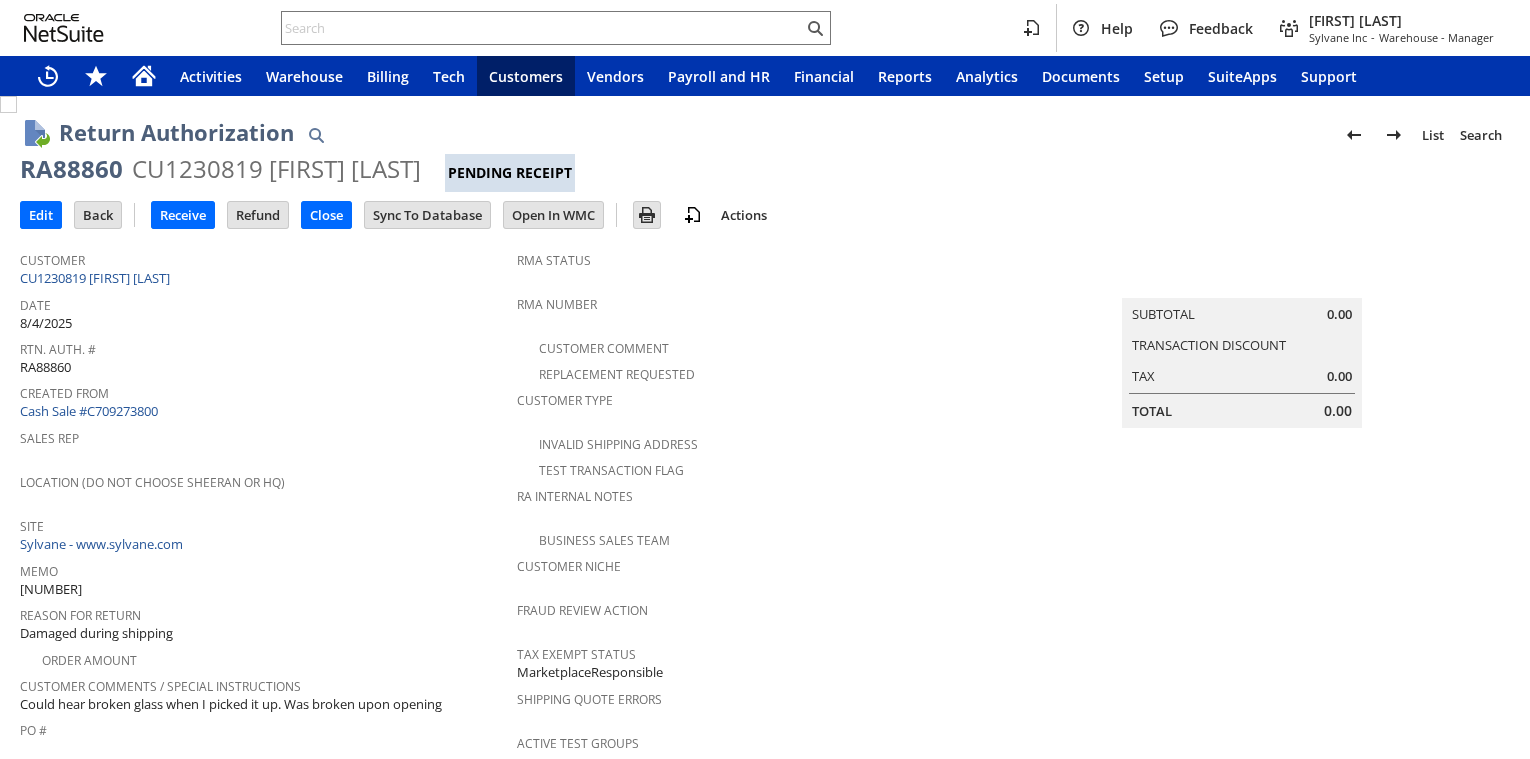 scroll, scrollTop: 0, scrollLeft: 0, axis: both 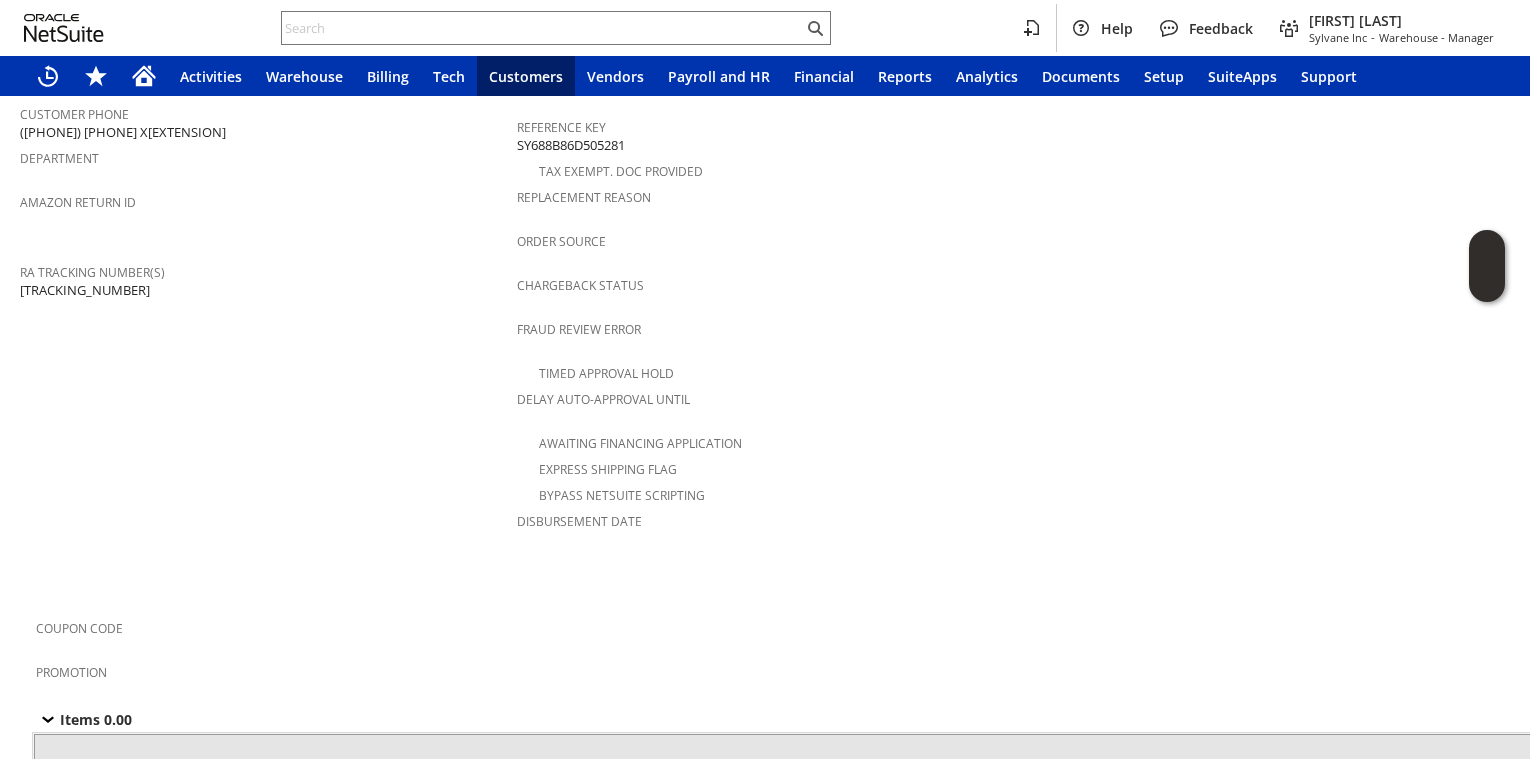 click on "Customer
CU1230819 Christopher A Campbell
Date
8/4/2025
Rtn. Auth. #
RA88860
Created From
Cash Sale #C709273800
Sales Rep
Location (Do Not Choose Sheeran or HQ)
Site
Sylvane - www.sylvane.com
Memo
113-5012179-4912234
Reason For Return
Damaged during shipping
Order Amount
Customer Comments / Special Instructions
Could hear broken glass when I picked it up. Was broken upon opening
PO #
Customer Phone
(415) 419-8616 X78813" at bounding box center (268, 66) 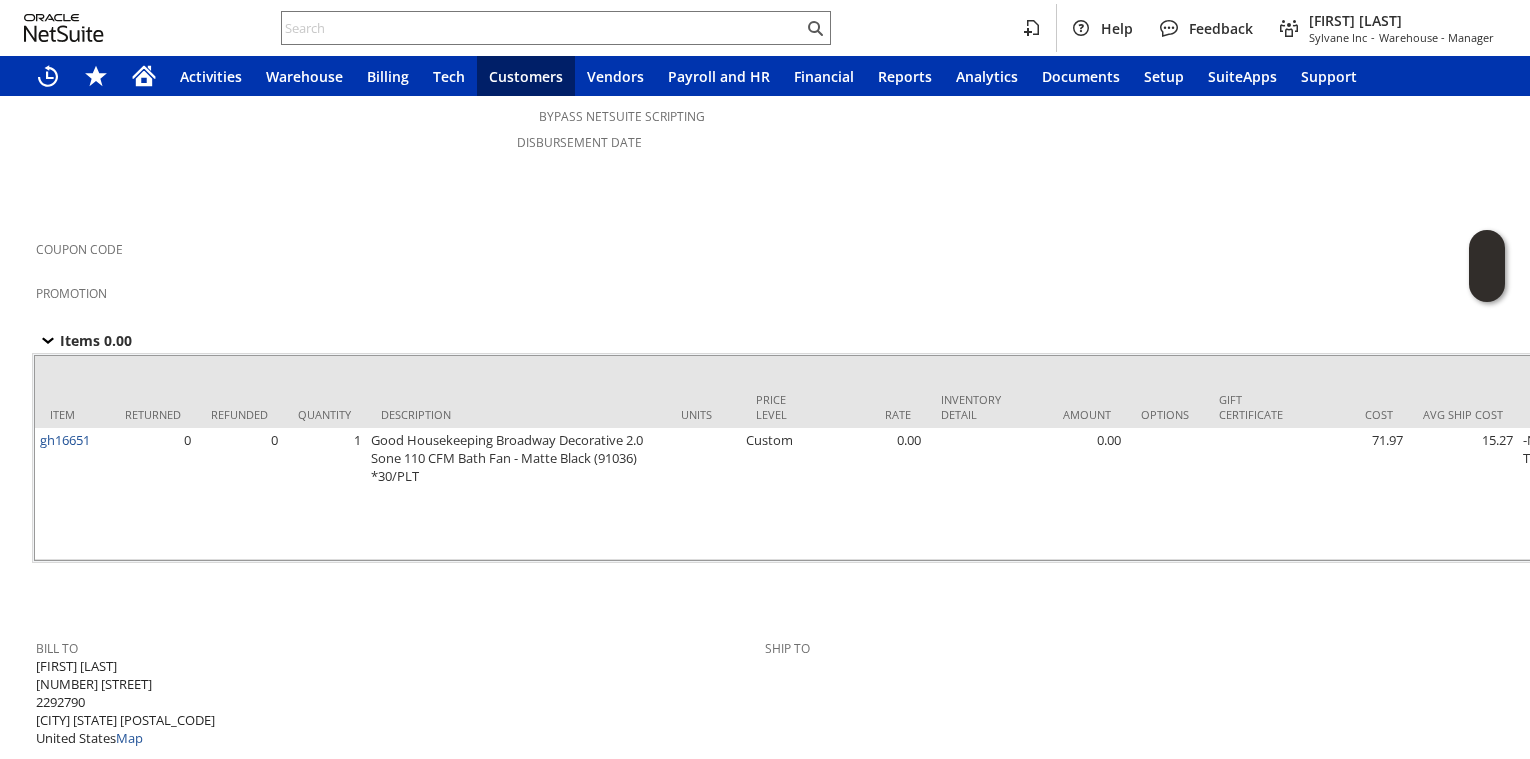 scroll, scrollTop: 924, scrollLeft: 0, axis: vertical 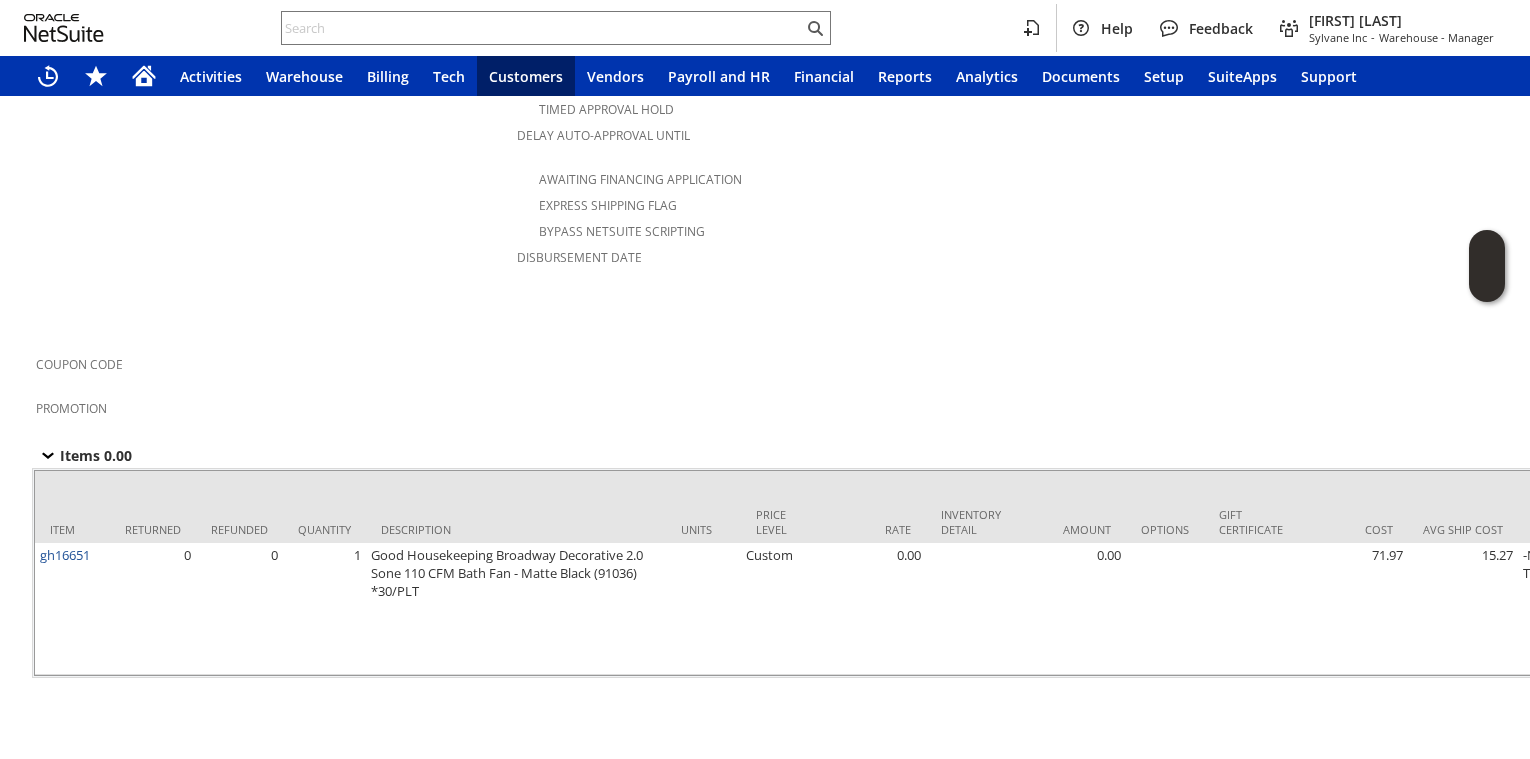 click on "Customer
CU1230819 Christopher A Campbell
Date
8/4/2025
Rtn. Auth. #
RA88860
Created From
Cash Sale #C709273800
Sales Rep
Location (Do Not Choose Sheeran or HQ)
Site
Sylvane - www.sylvane.com
Memo
113-5012179-4912234
Reason For Return
Damaged during shipping
Order Amount
Customer Comments / Special Instructions
Could hear broken glass when I picked it up. Was broken upon opening
PO #
Customer Phone
(415) 419-8616 X78813" at bounding box center (268, -198) 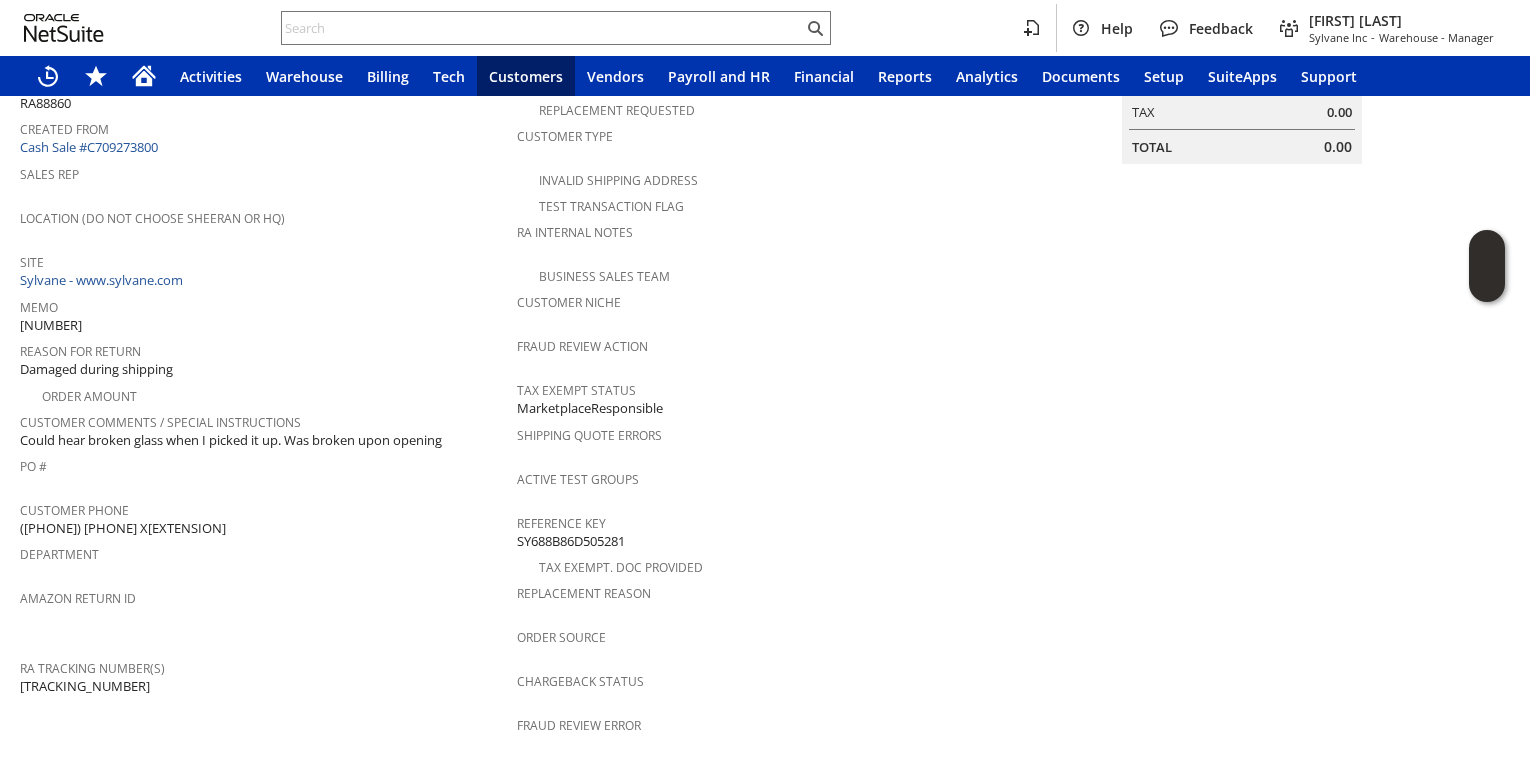 scroll, scrollTop: 0, scrollLeft: 0, axis: both 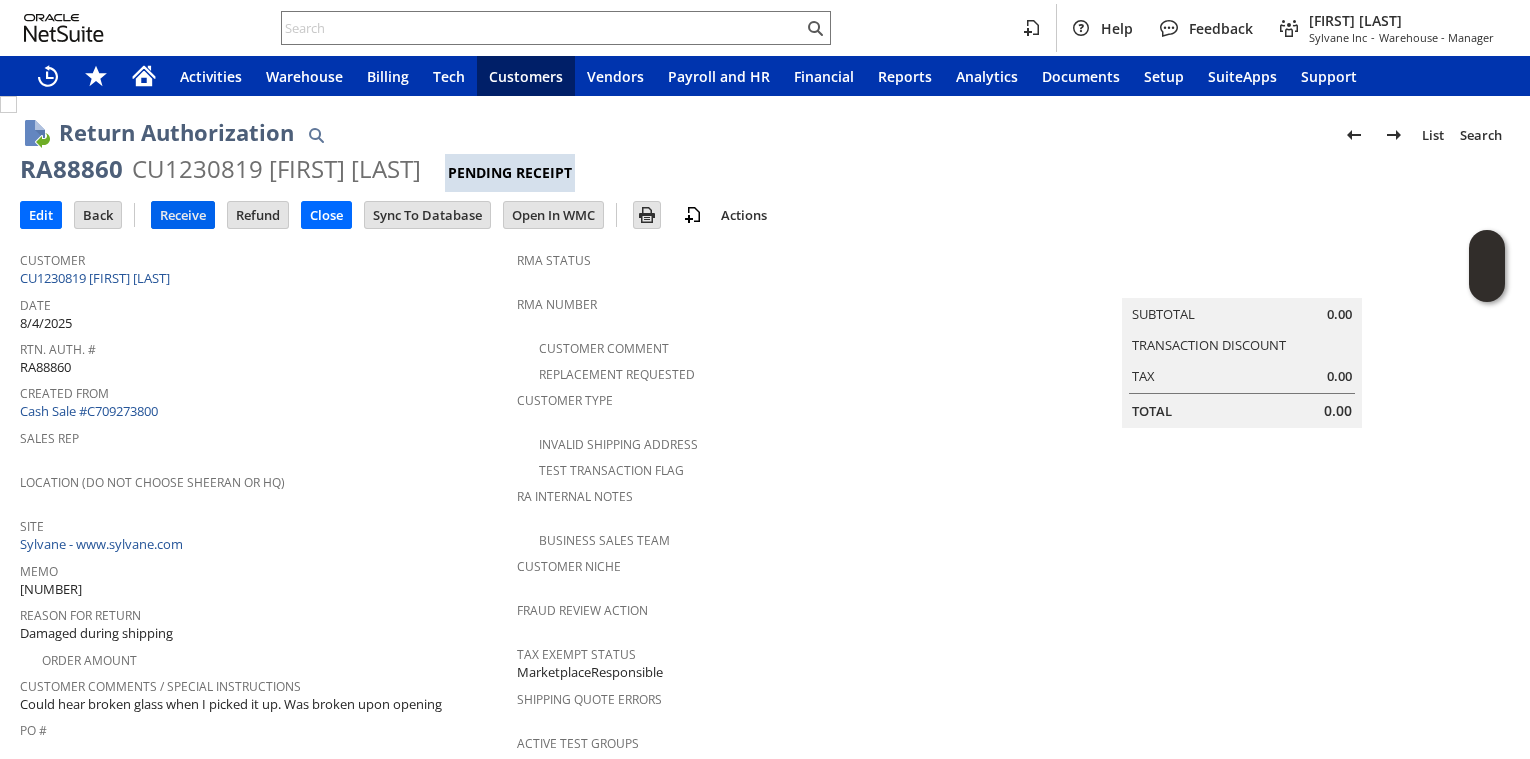 click on "Receive" at bounding box center (183, 215) 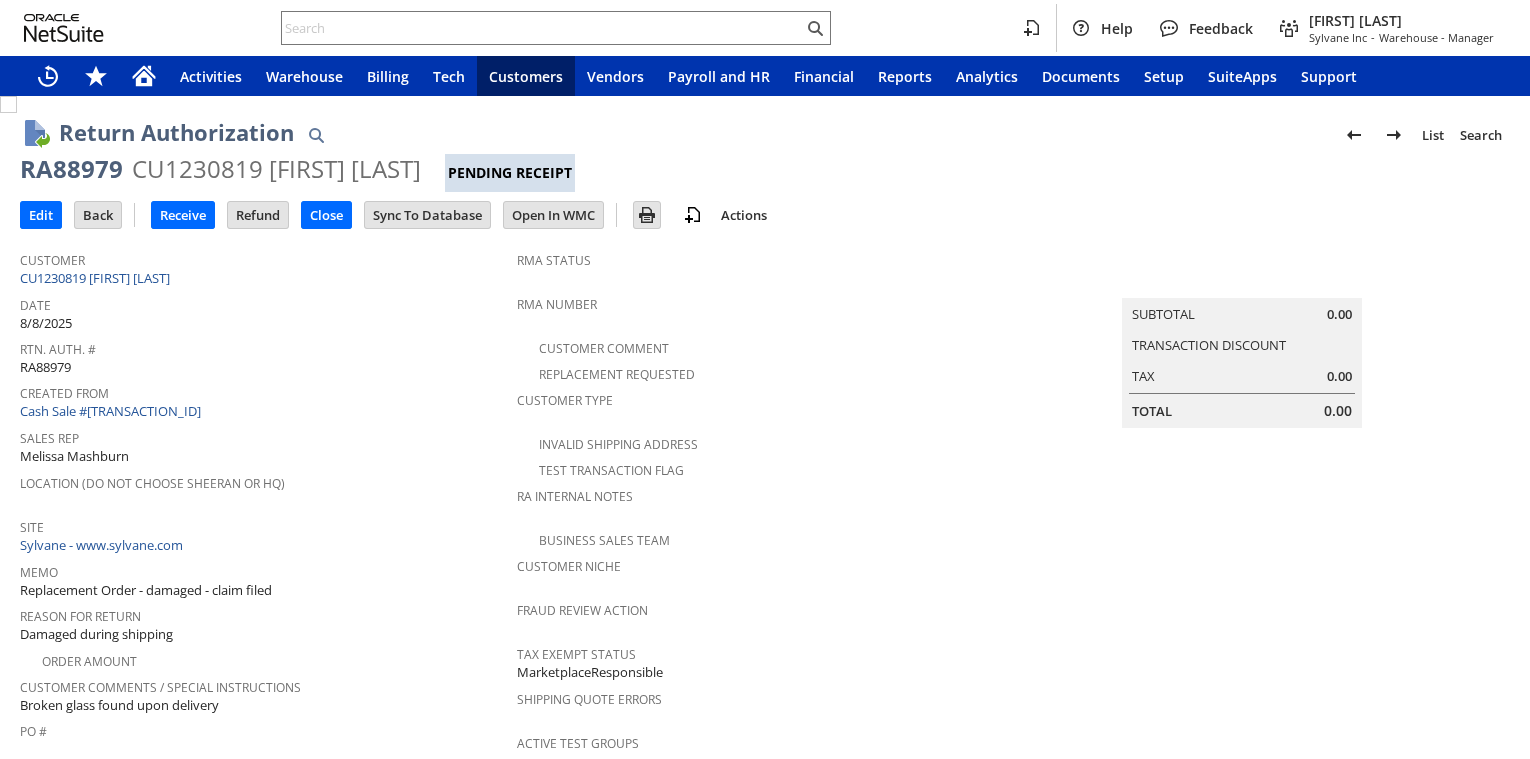scroll, scrollTop: 0, scrollLeft: 0, axis: both 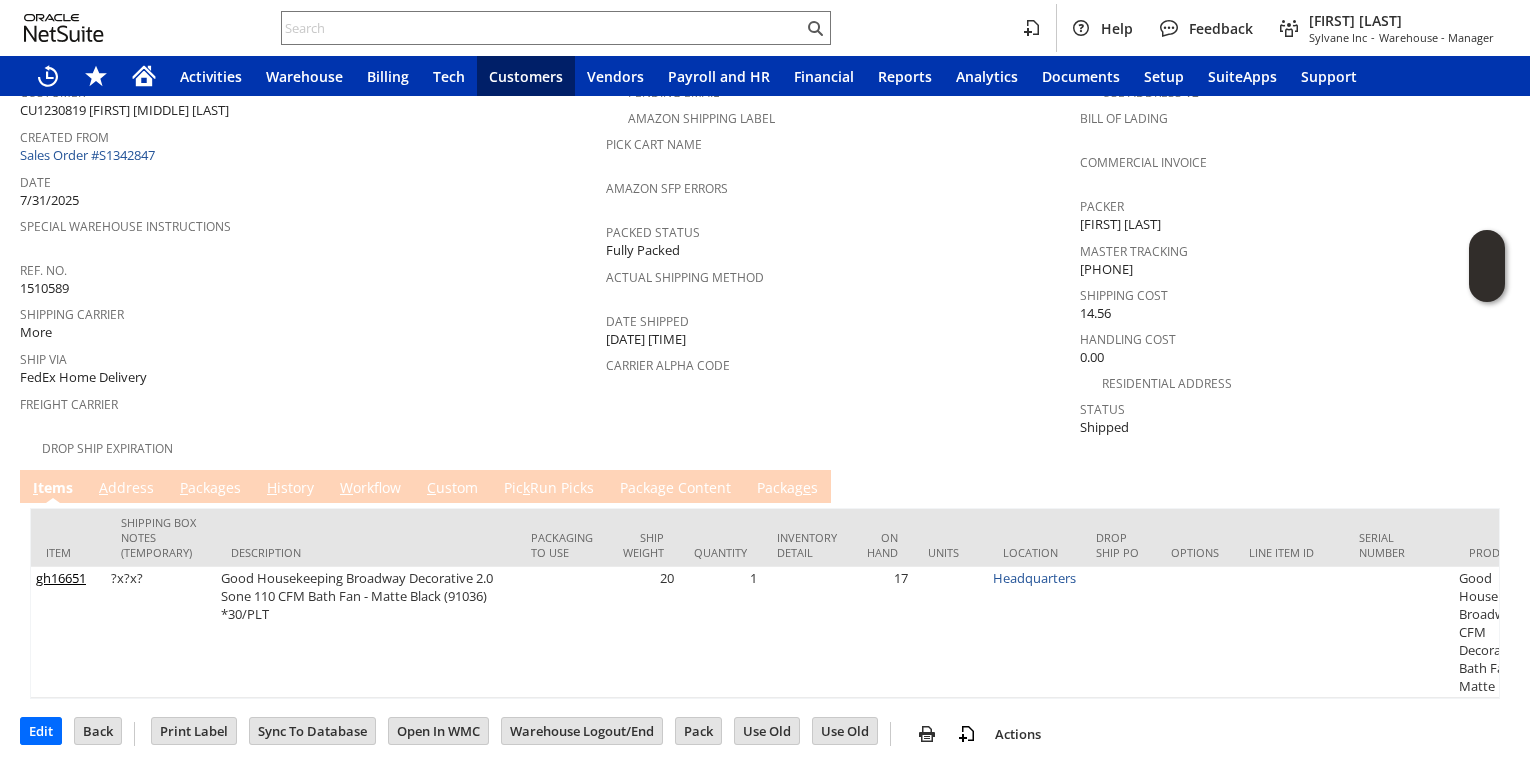 click on "P ackages" at bounding box center (210, 489) 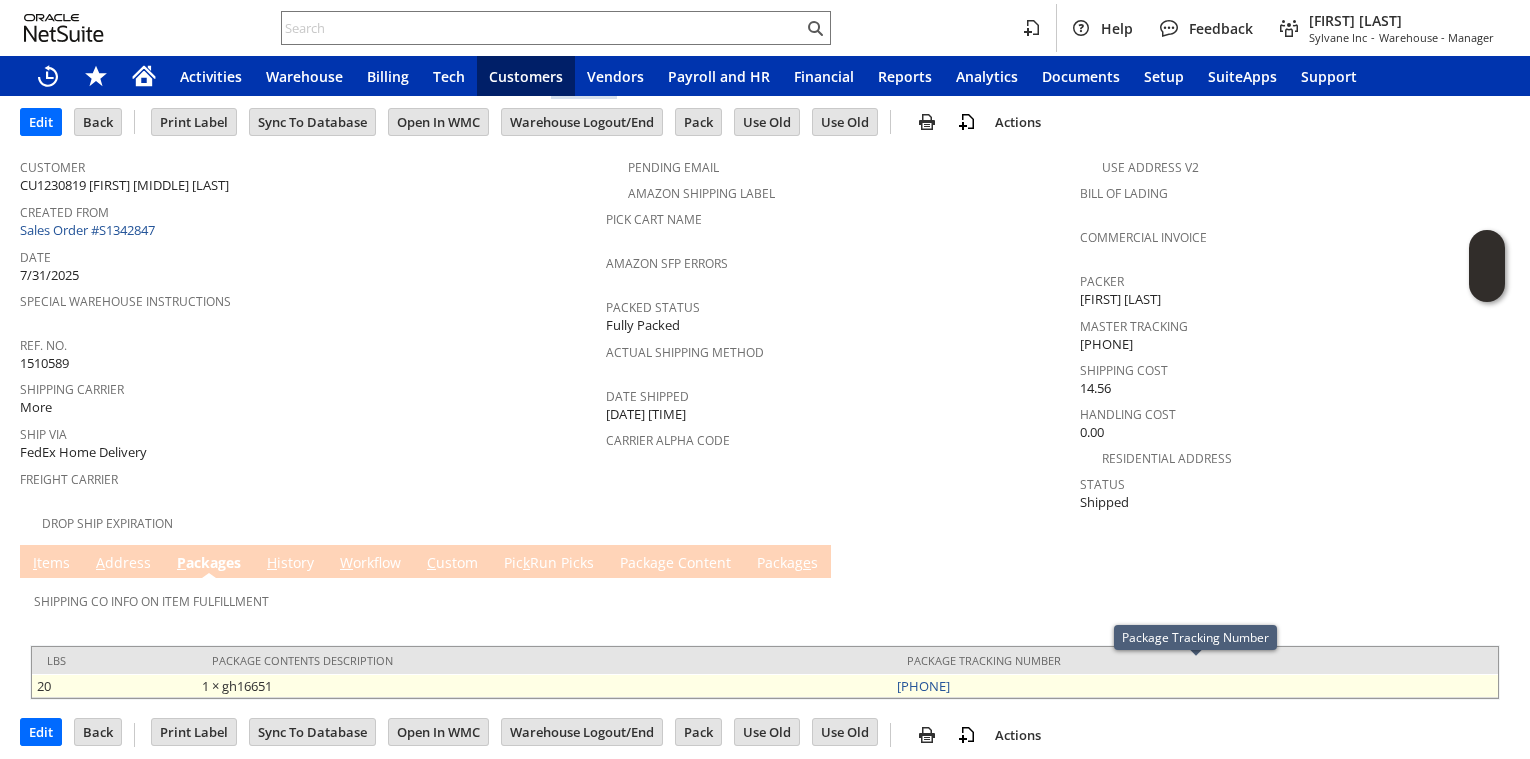 click on "883210950622" at bounding box center (1195, 686) 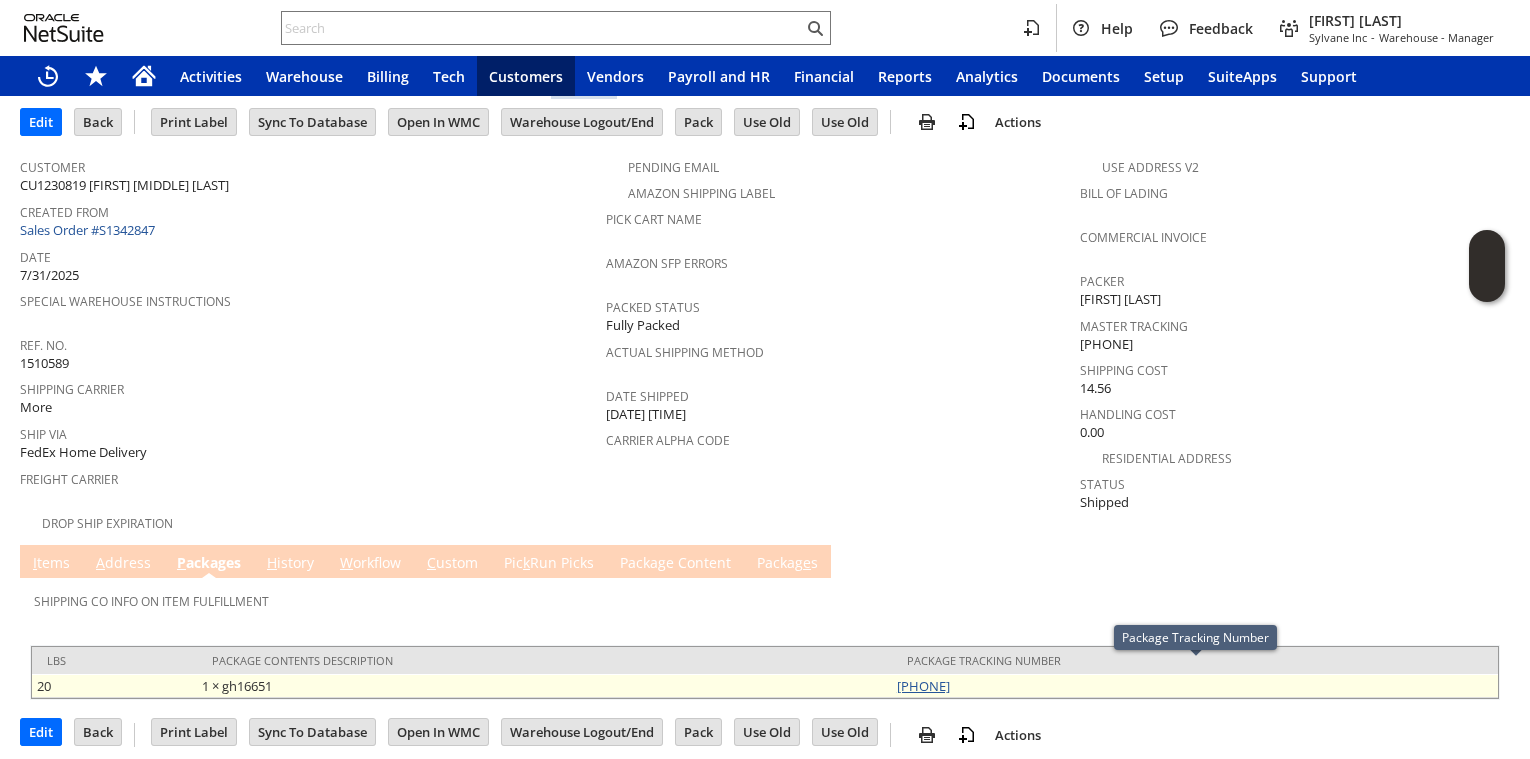 copy on "883210950622" 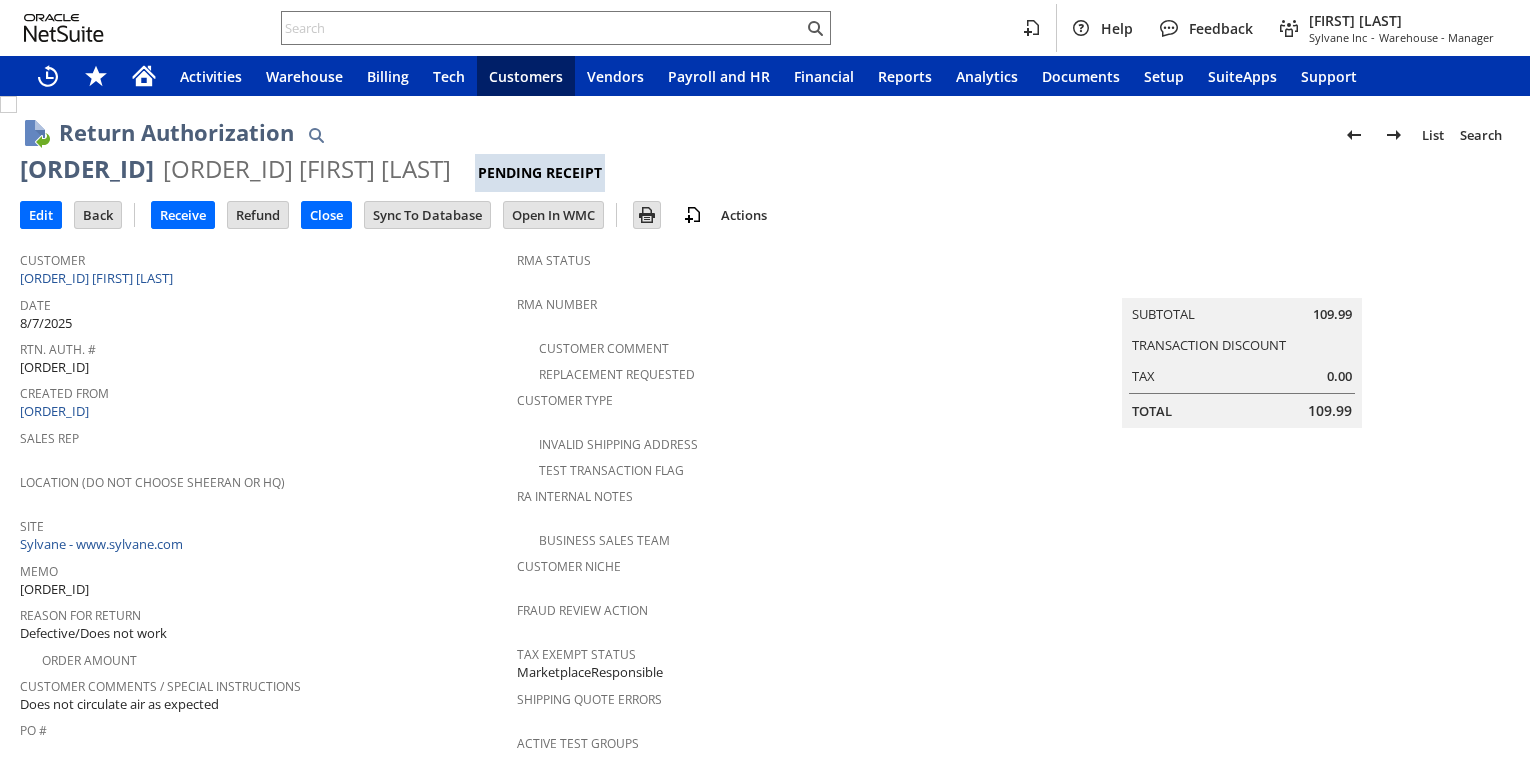 scroll, scrollTop: 0, scrollLeft: 0, axis: both 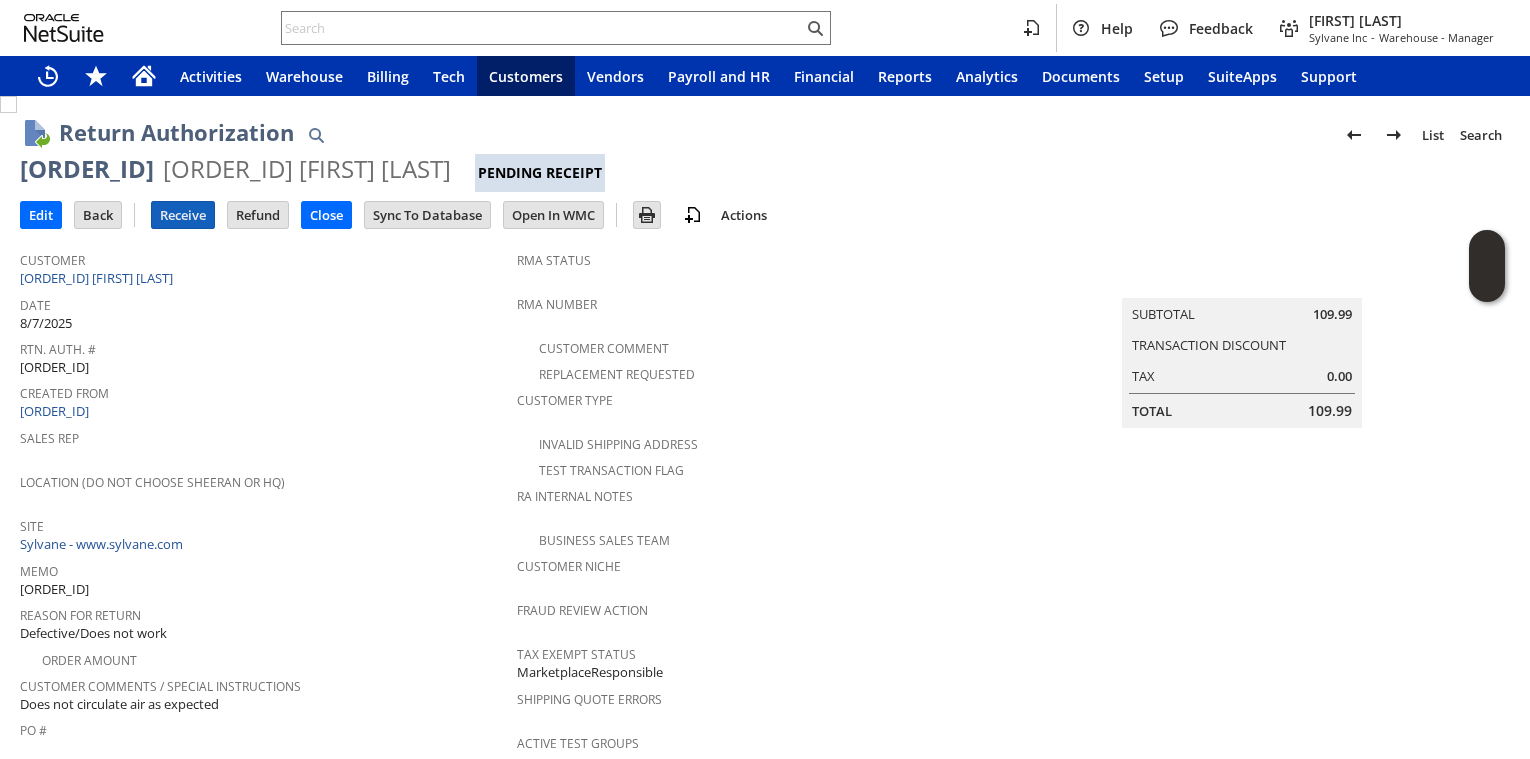 click on "Receive" at bounding box center [183, 215] 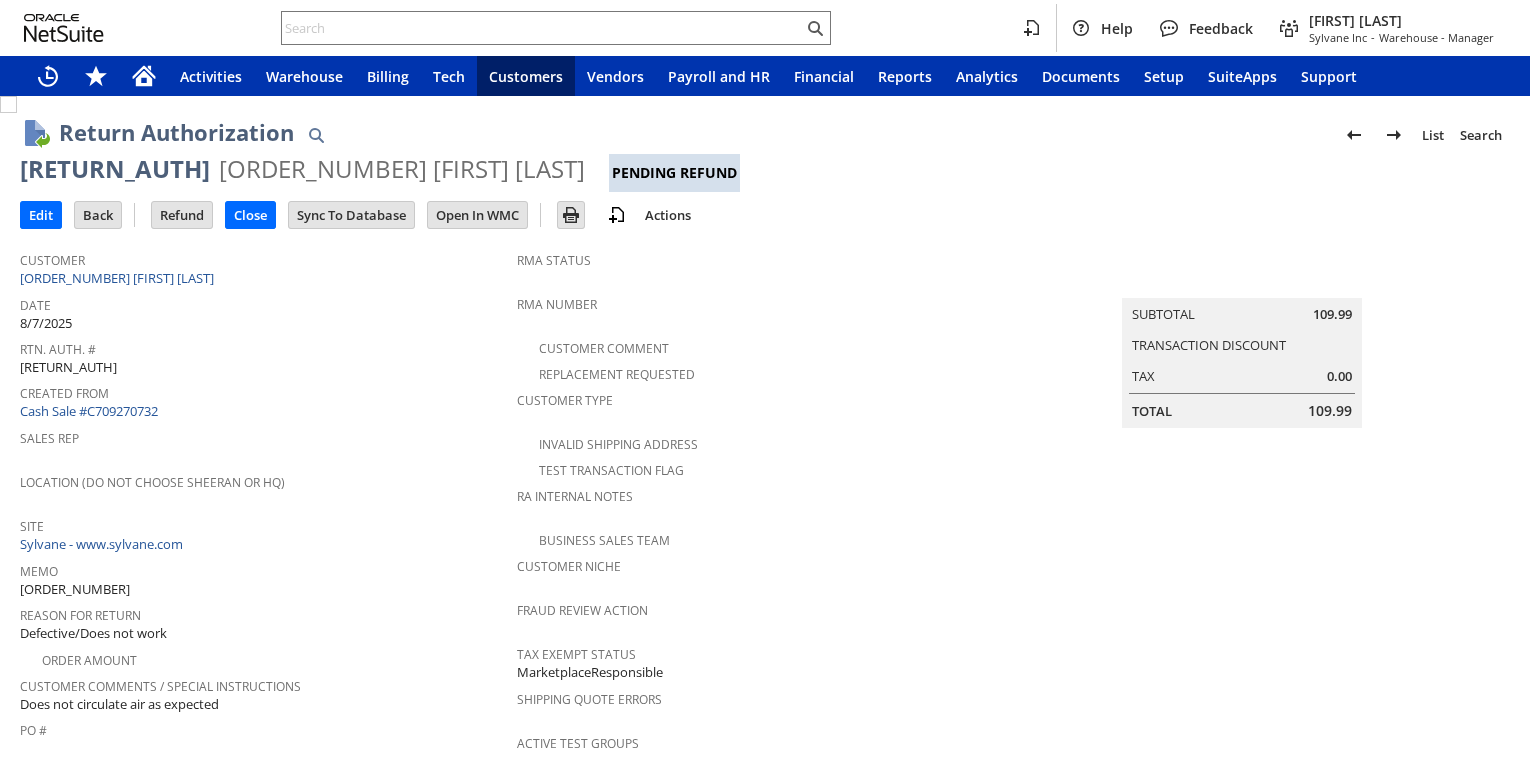 scroll, scrollTop: 0, scrollLeft: 0, axis: both 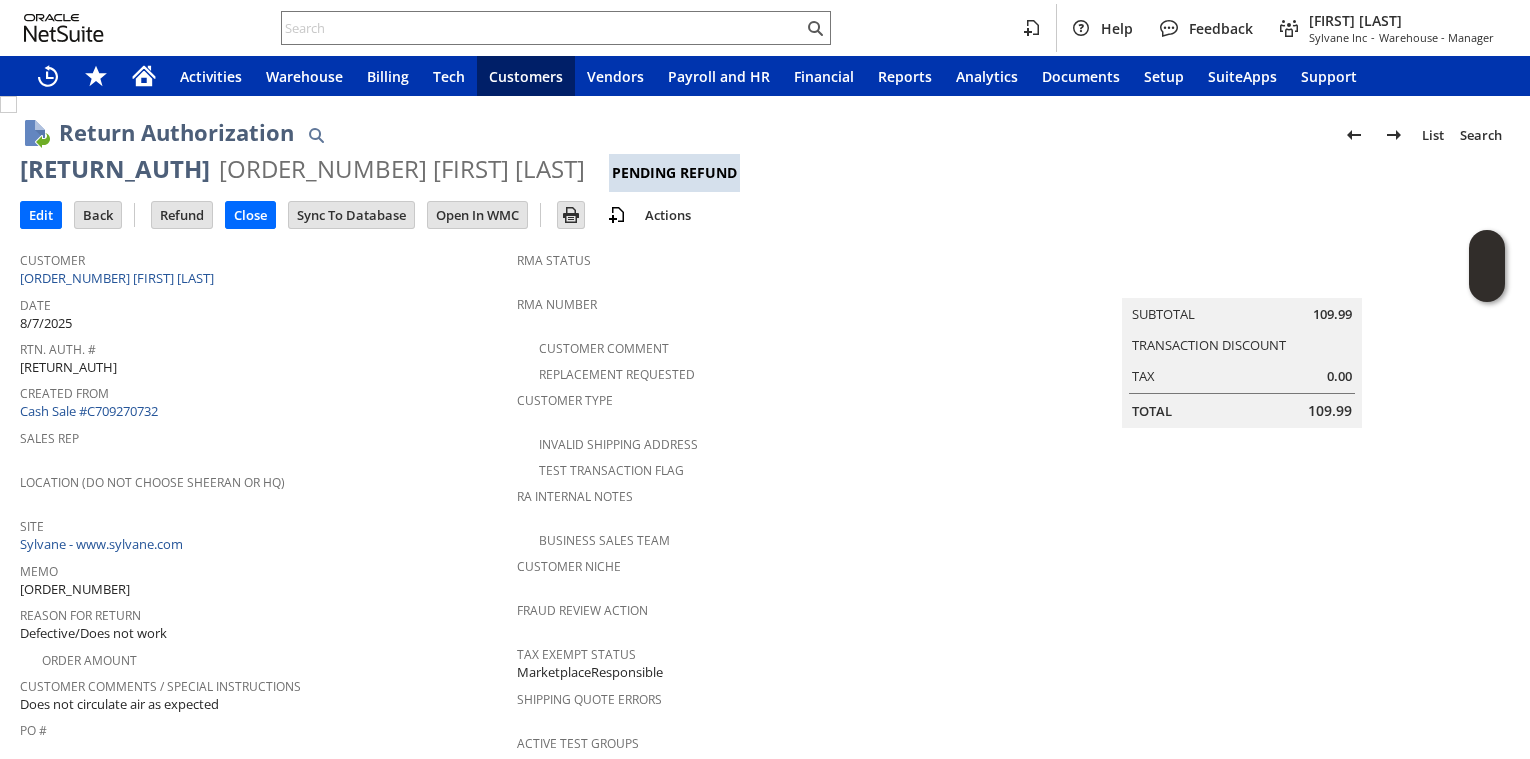 click on "Rtn. Auth. #
RA88953" at bounding box center (268, 357) 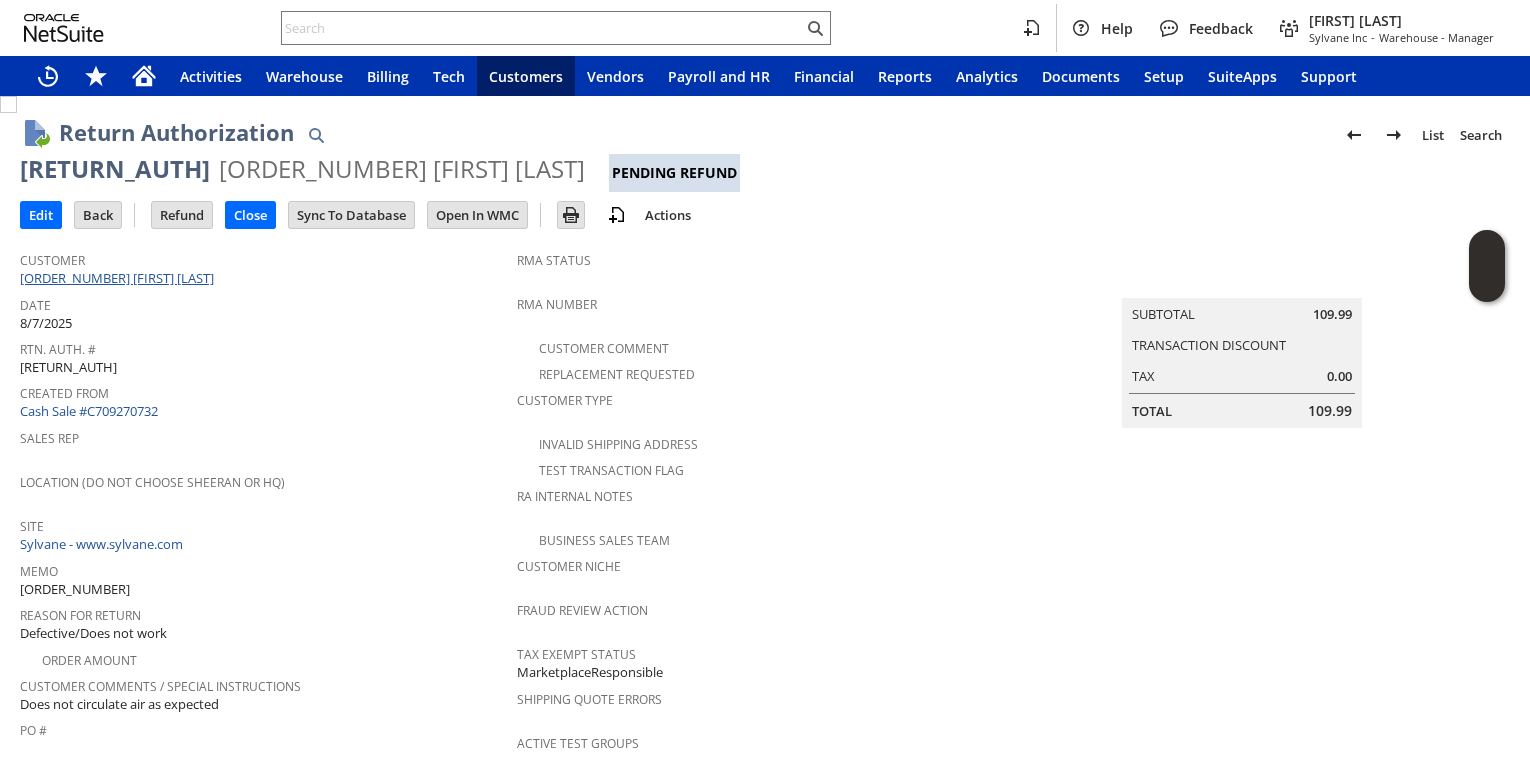 click on "CU1227589 Jacqueline L Hunter" at bounding box center (119, 278) 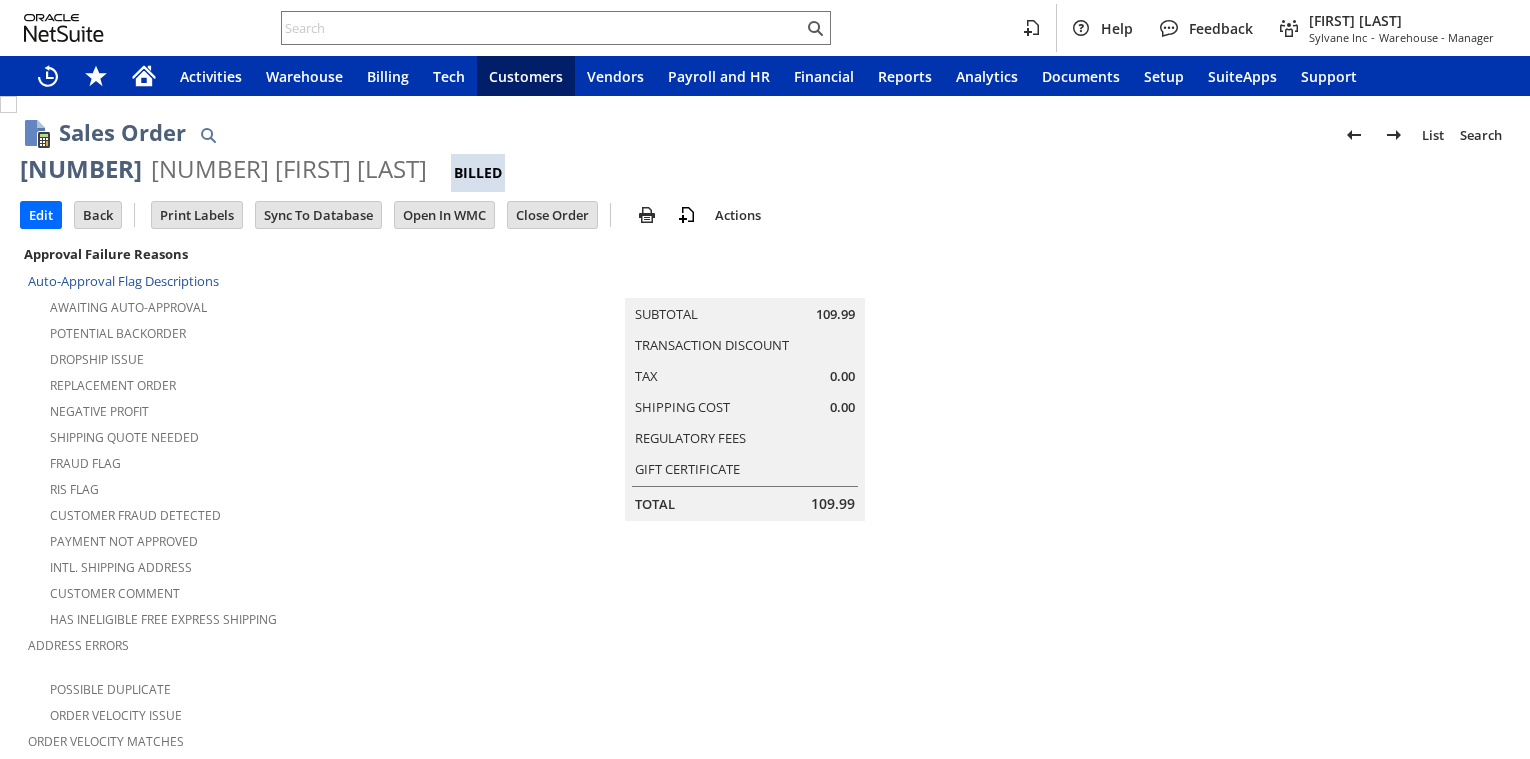 scroll, scrollTop: 0, scrollLeft: 0, axis: both 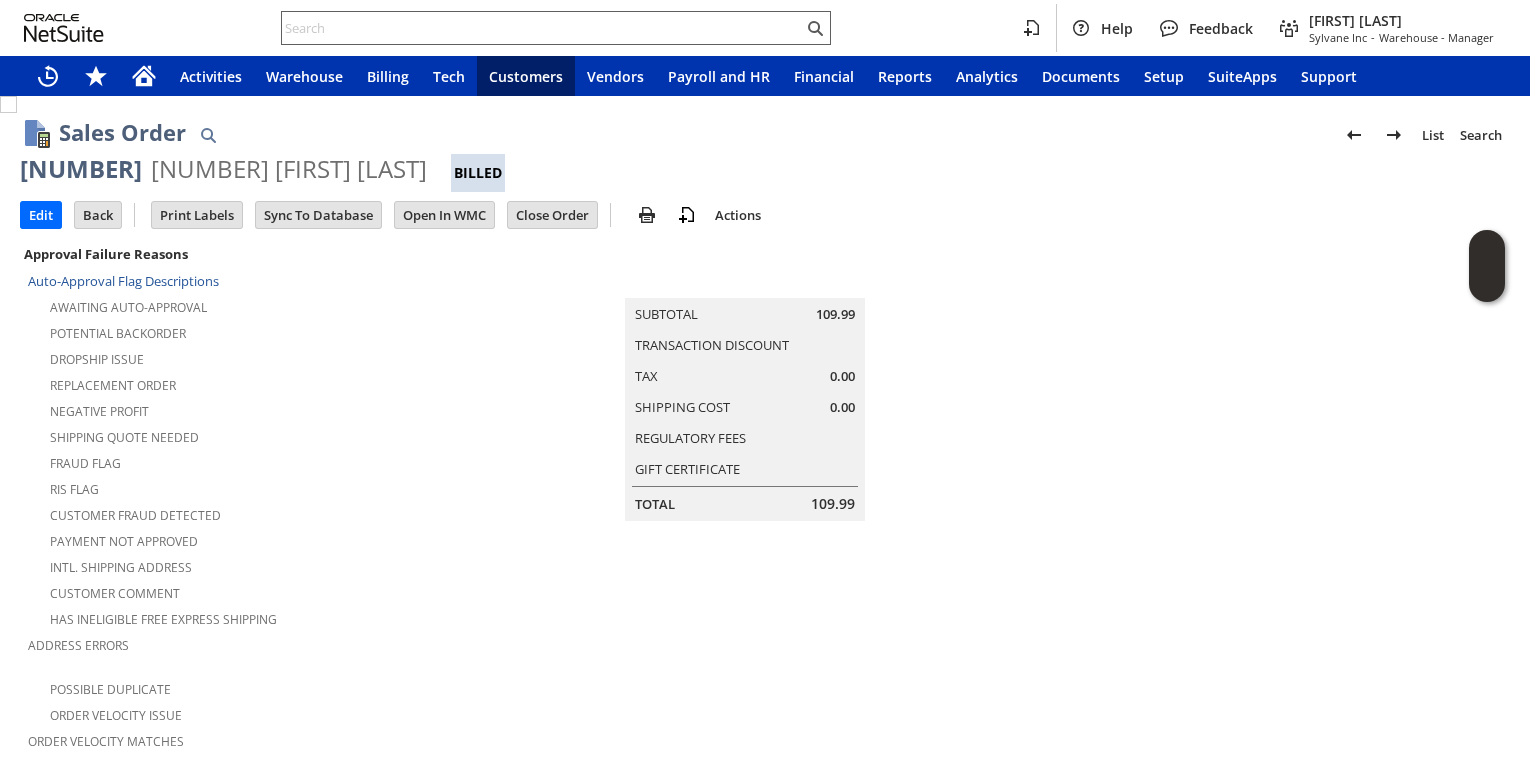 click at bounding box center (542, 28) 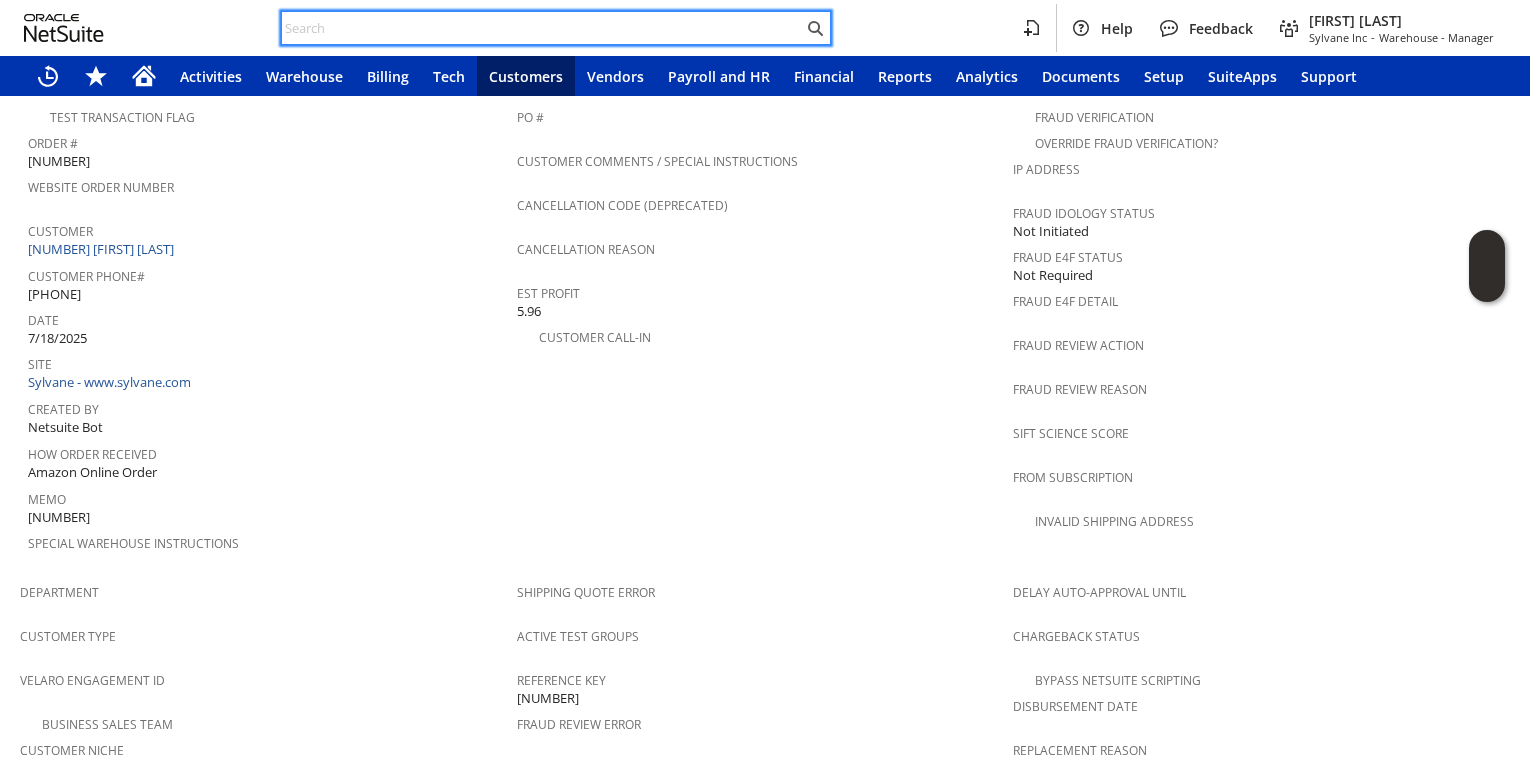 scroll, scrollTop: 1280, scrollLeft: 0, axis: vertical 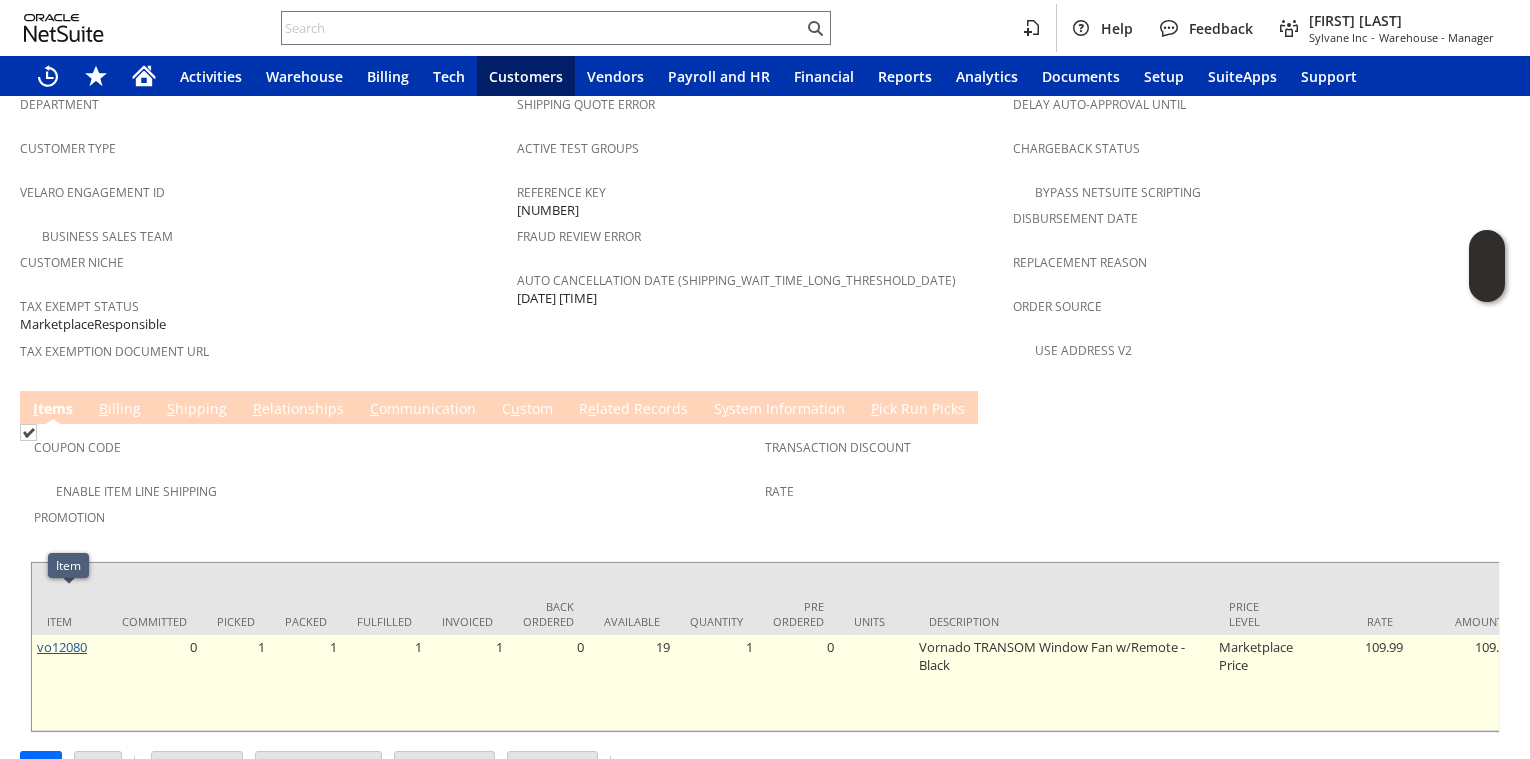 click on "vo12080" at bounding box center [62, 647] 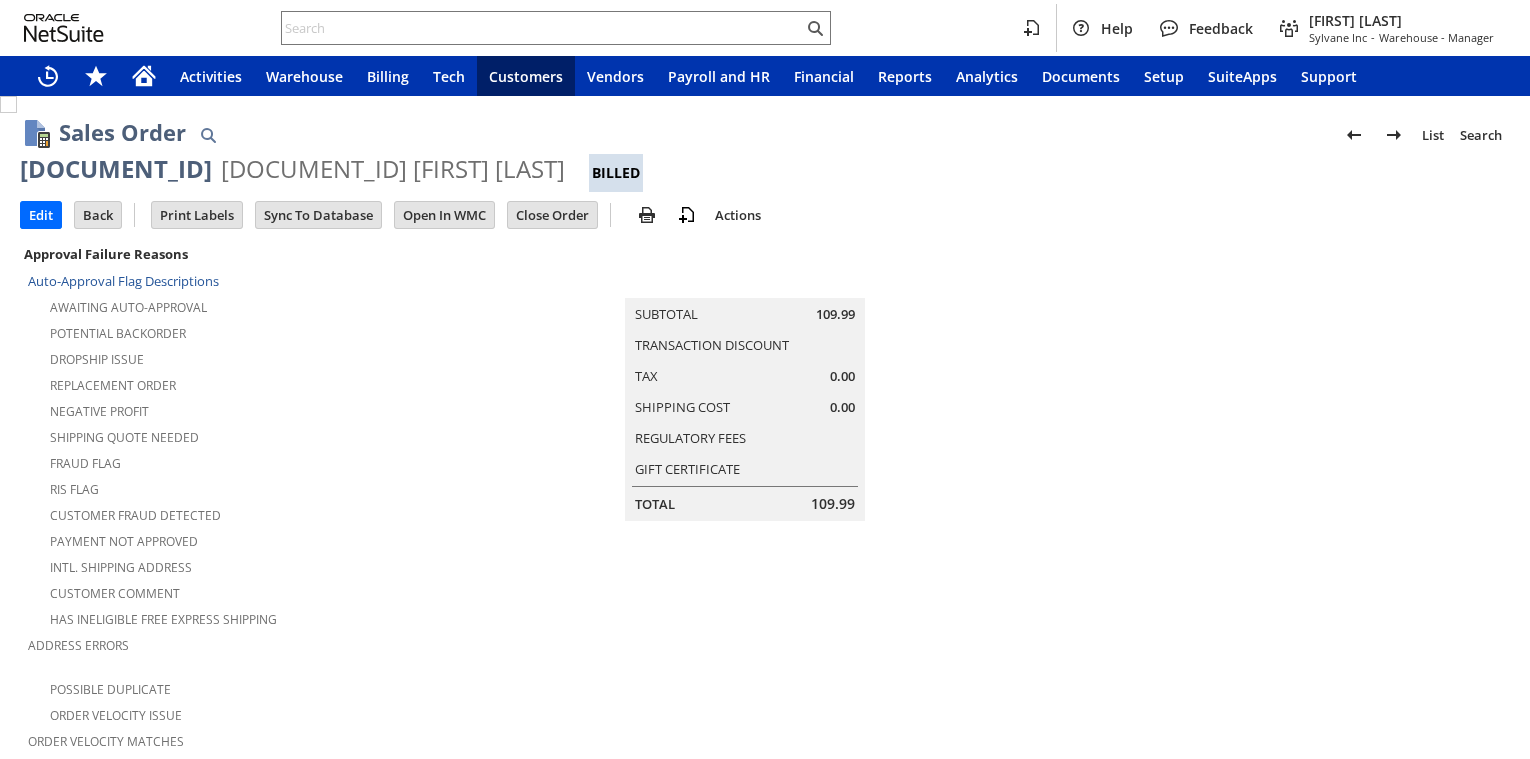scroll, scrollTop: 0, scrollLeft: 0, axis: both 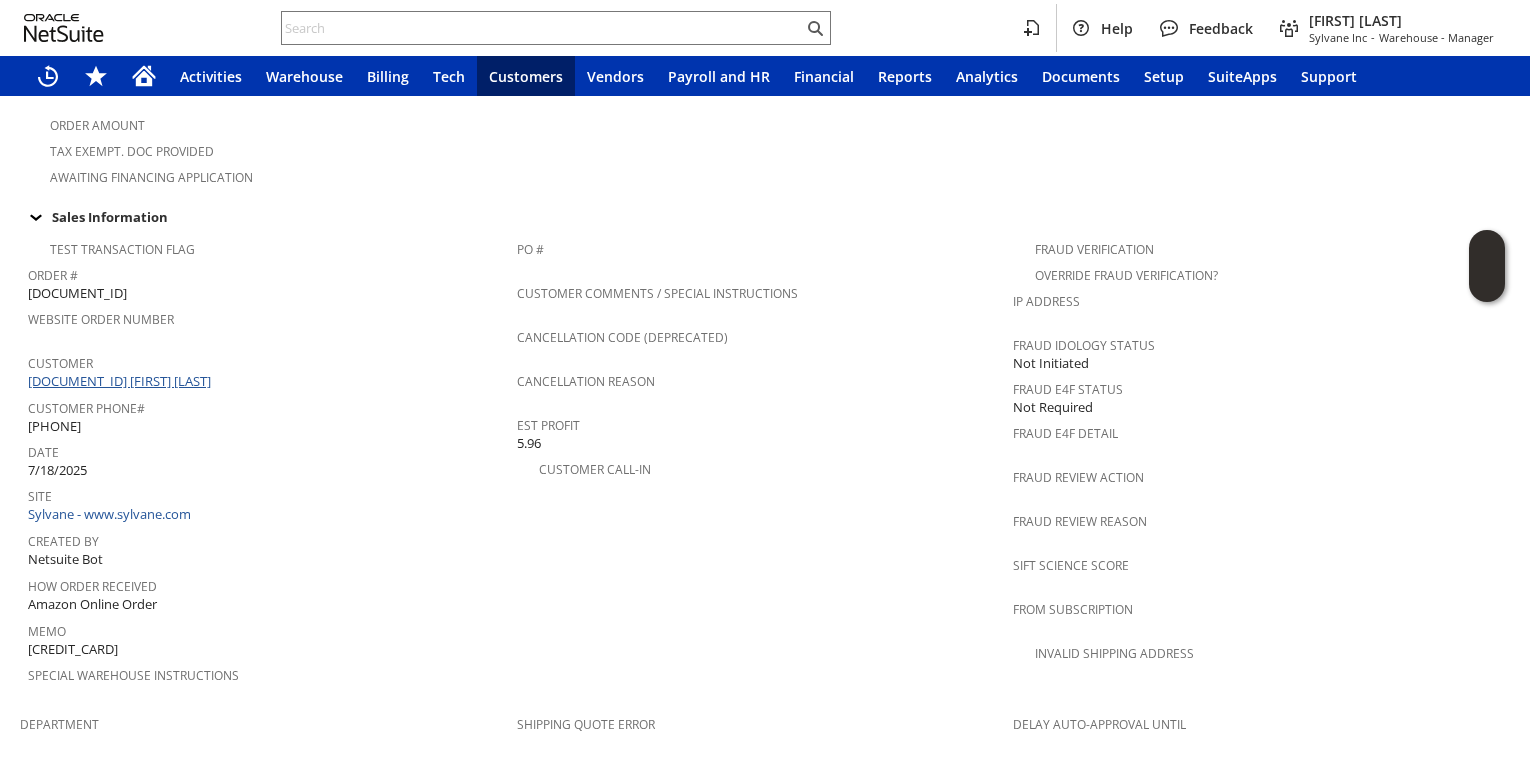 click on "[ORDER_NUMBER] [FIRST] [LAST]" at bounding box center [122, 381] 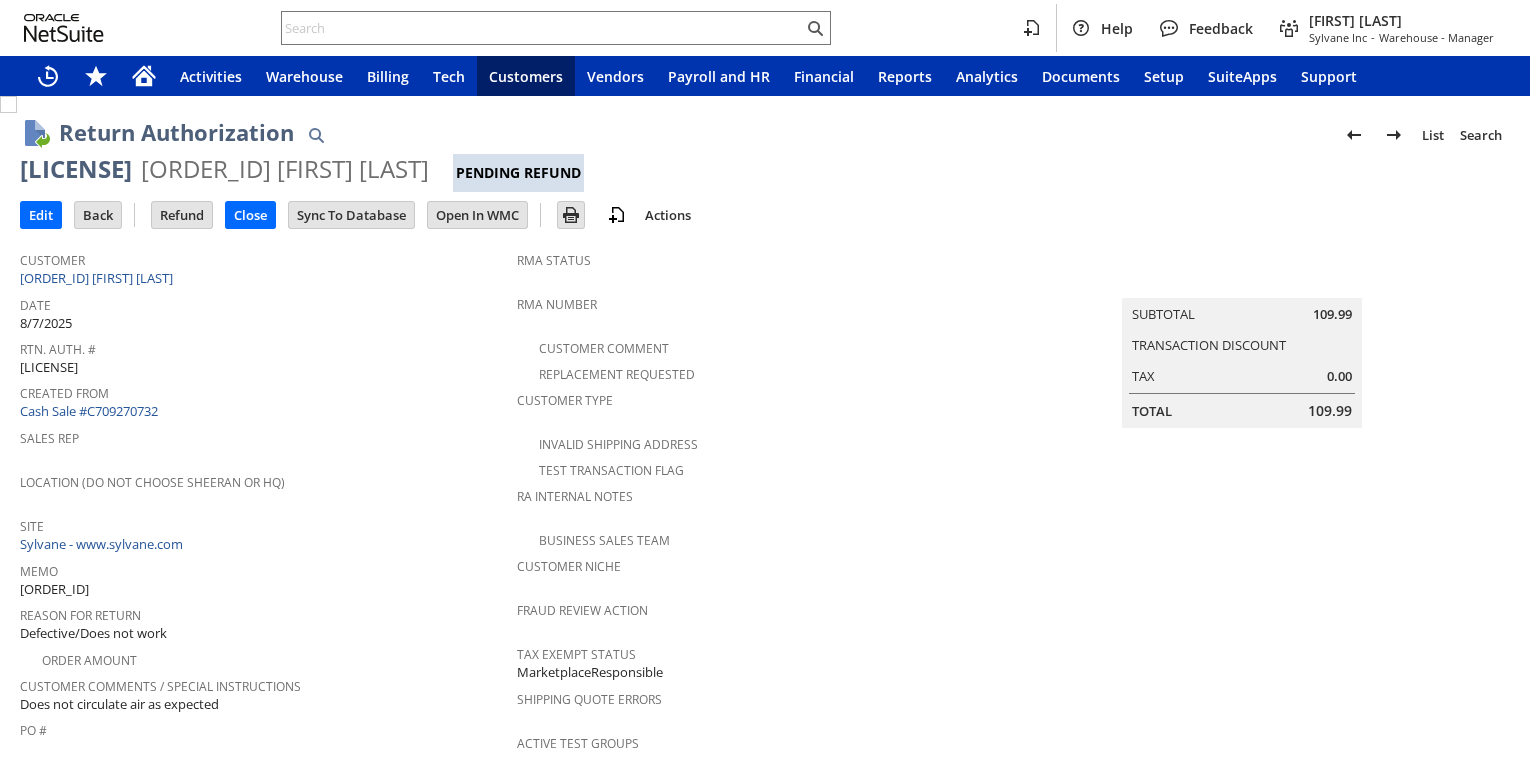 scroll, scrollTop: 0, scrollLeft: 0, axis: both 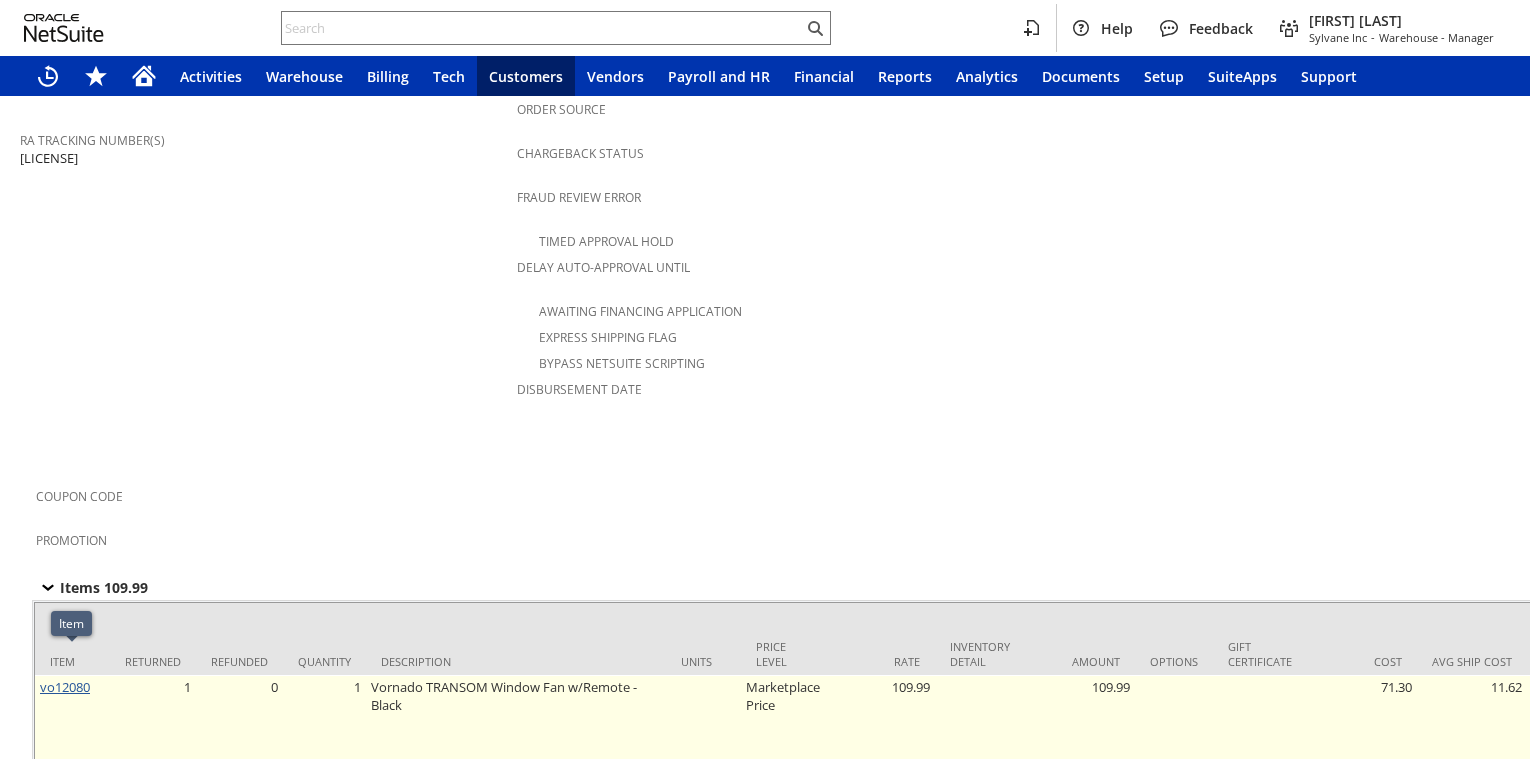 click on "vo12080" at bounding box center [65, 687] 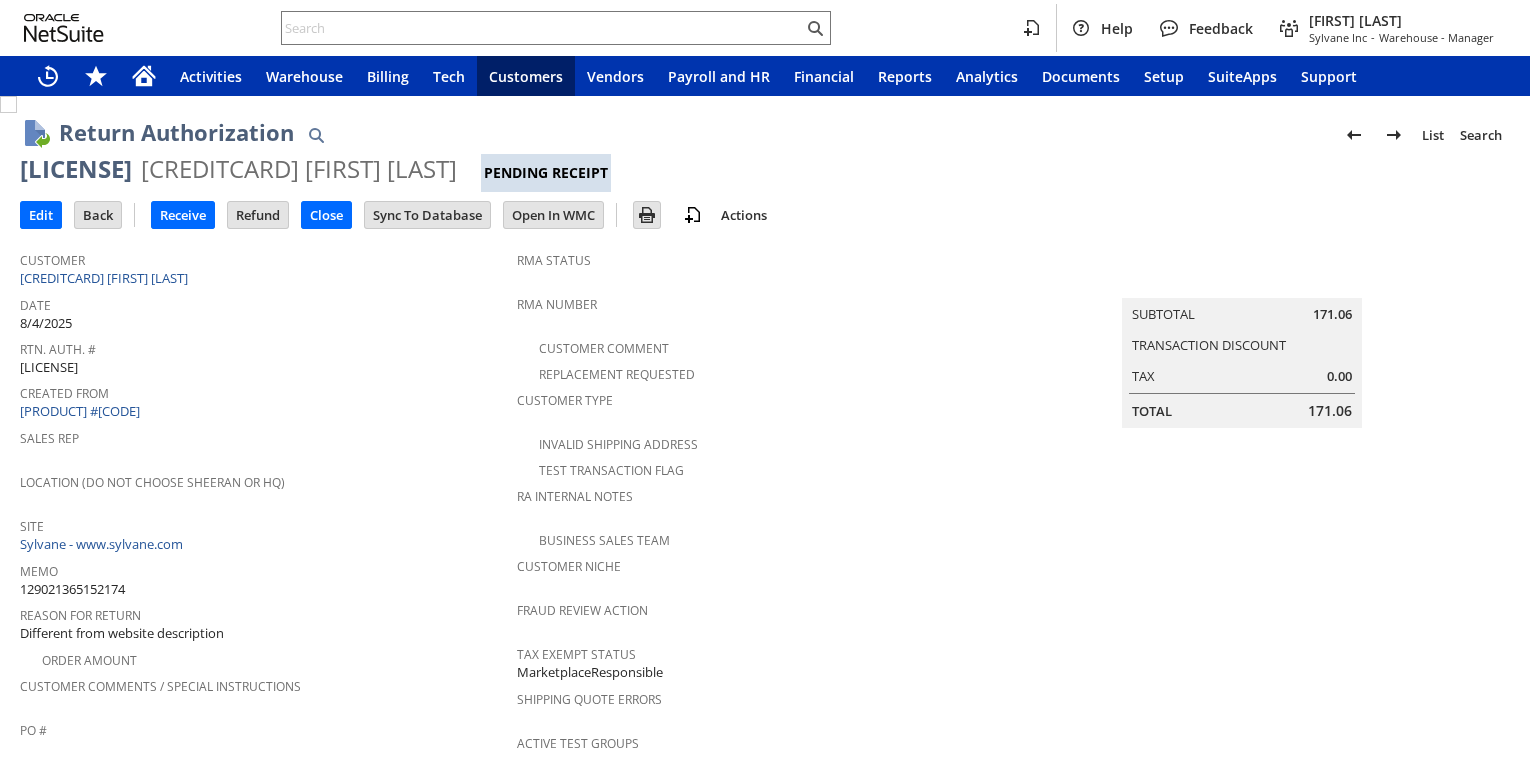 scroll, scrollTop: 0, scrollLeft: 0, axis: both 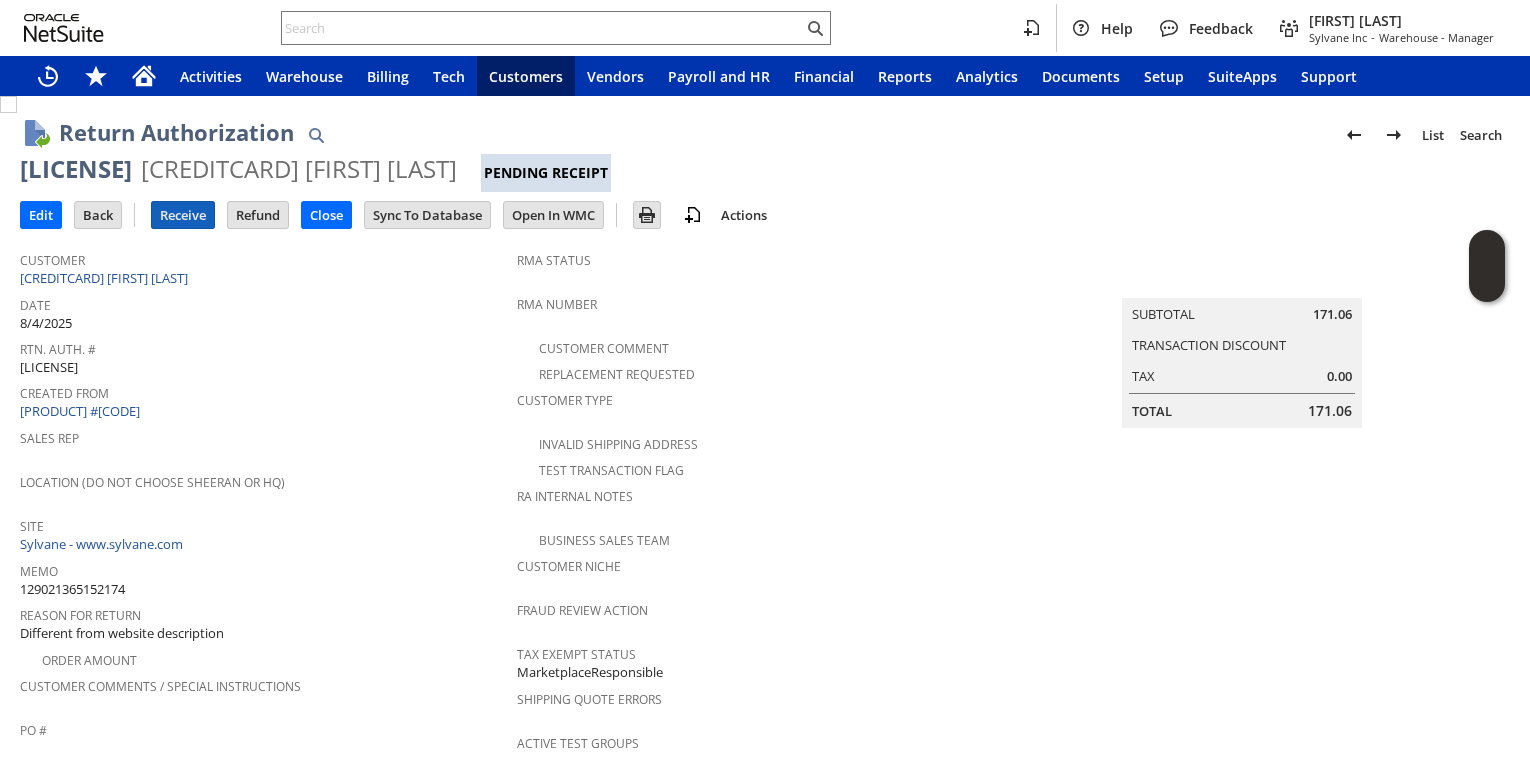 click on "Receive" at bounding box center [183, 215] 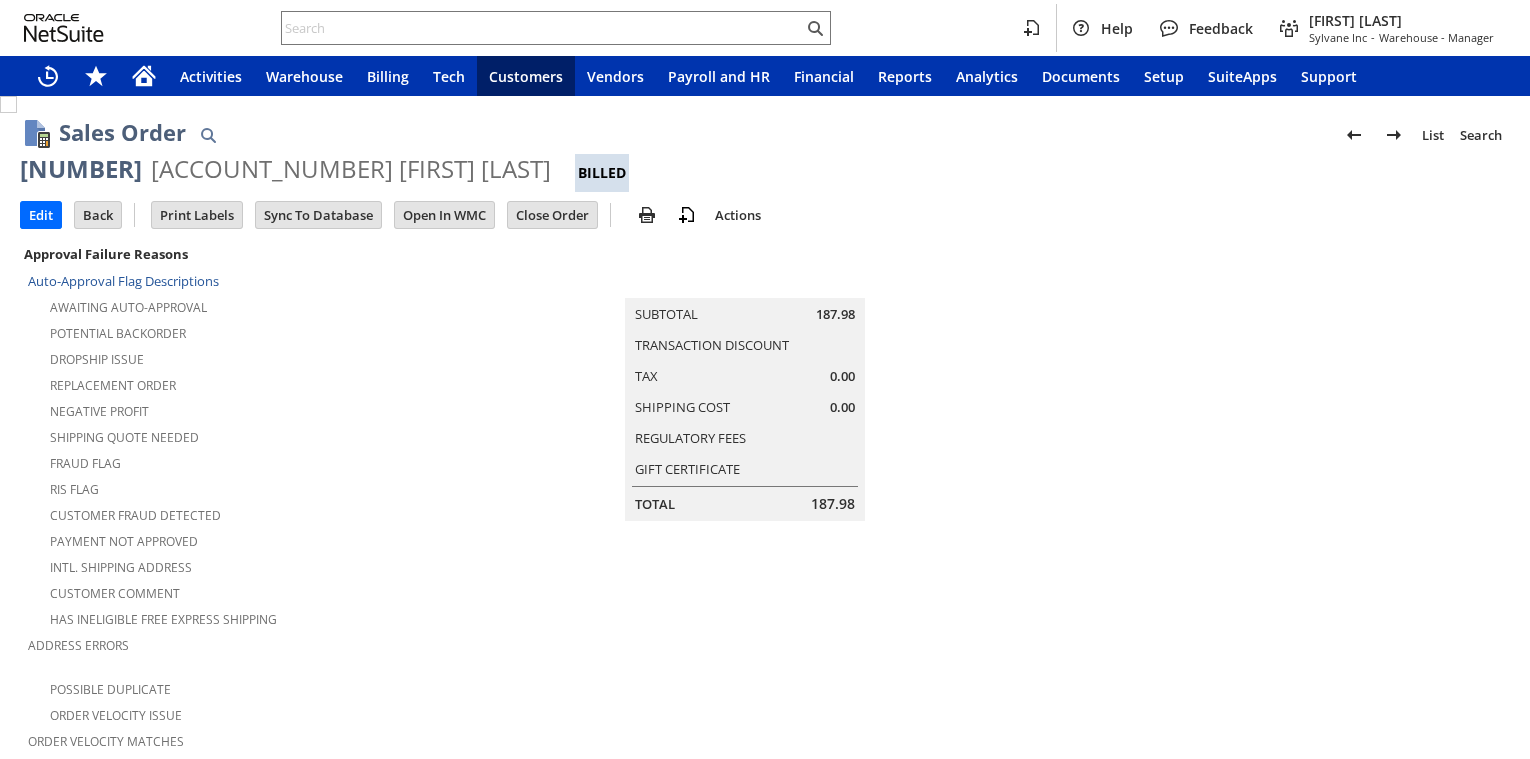 scroll, scrollTop: 0, scrollLeft: 0, axis: both 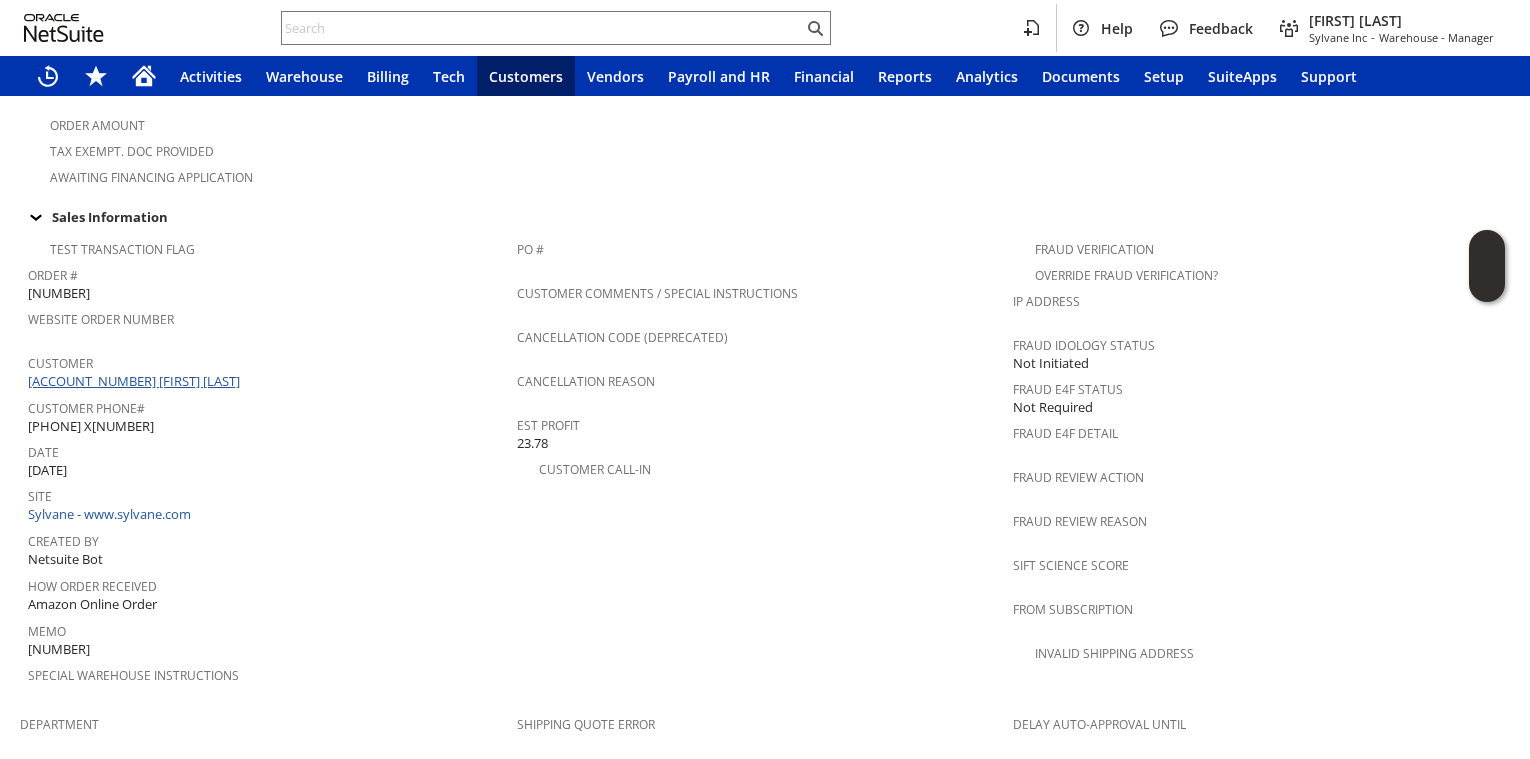 click on "CU1224791 Rebecca G Horowitz" at bounding box center [136, 381] 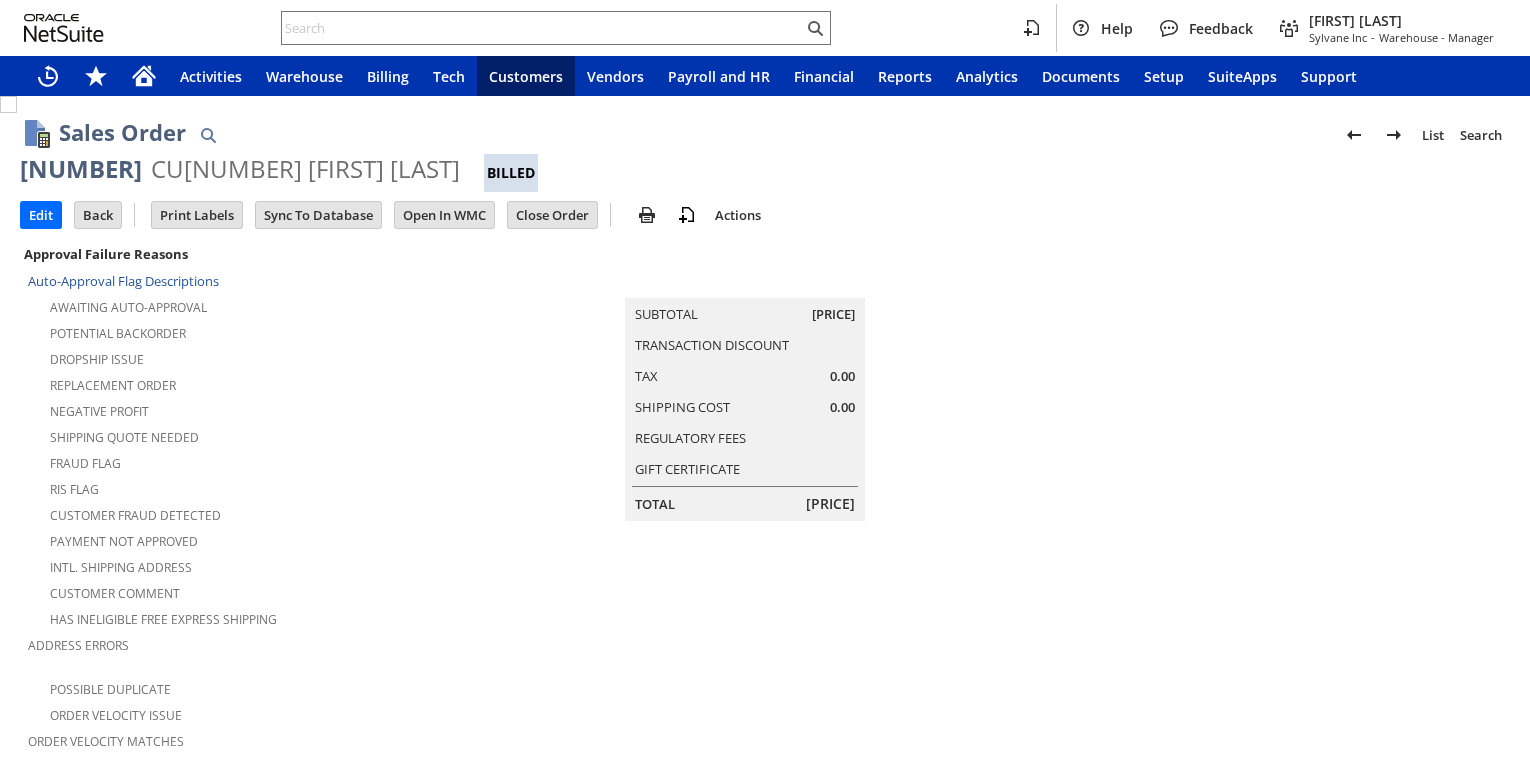 click on "Tax Exempt Status
MarketplaceResponsible" at bounding box center (263, 1593) 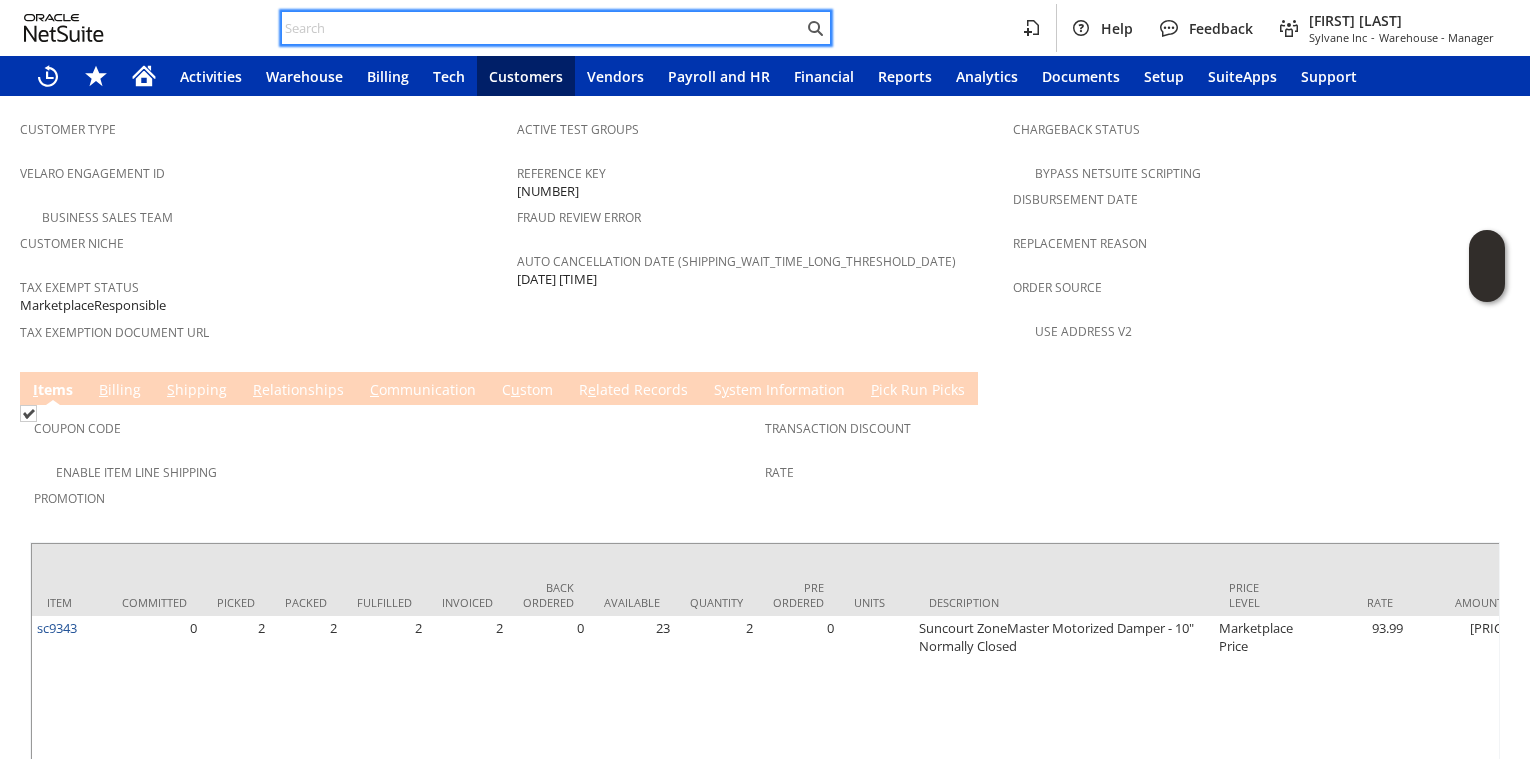 click at bounding box center (542, 28) 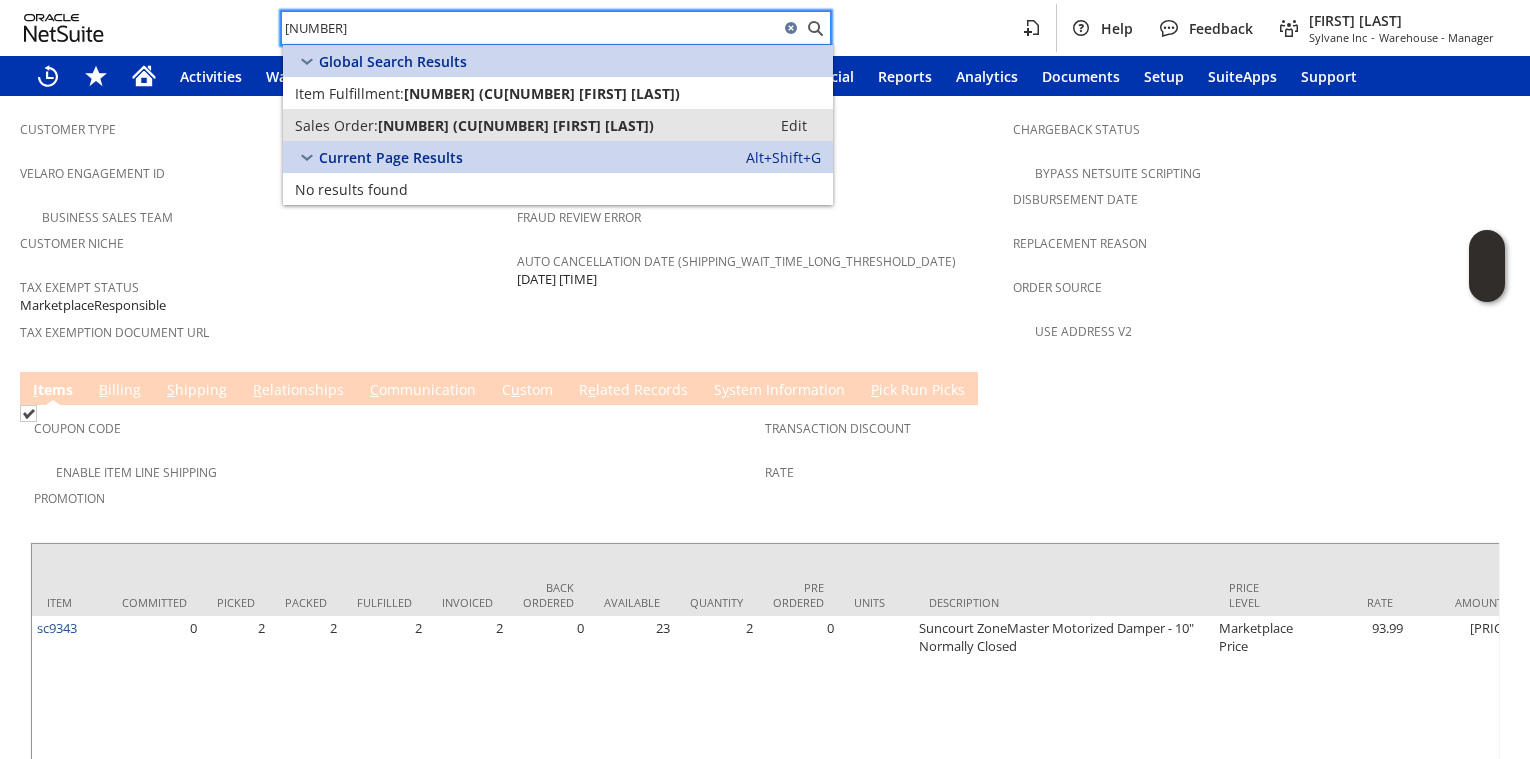 type on "1338536" 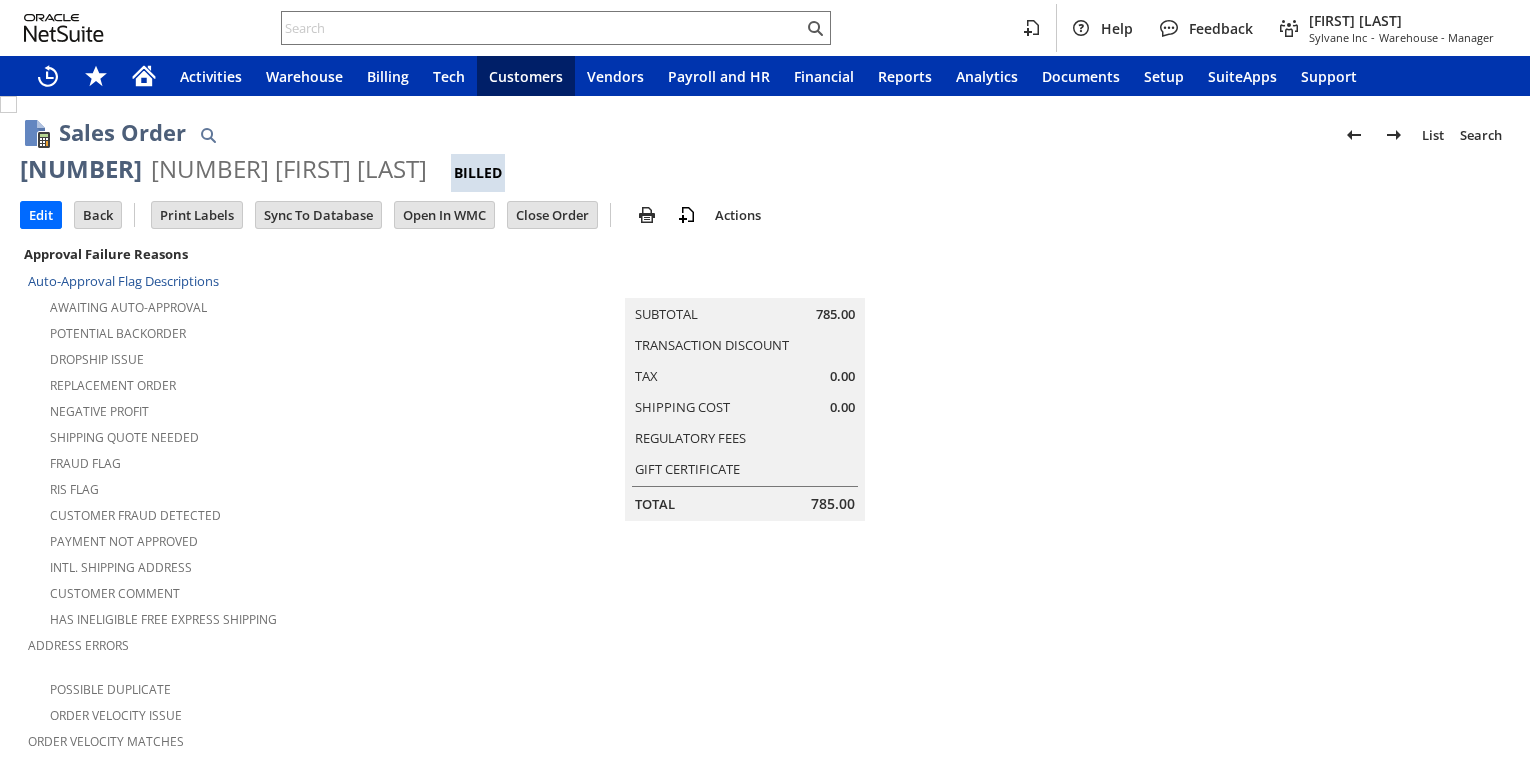 scroll, scrollTop: 0, scrollLeft: 0, axis: both 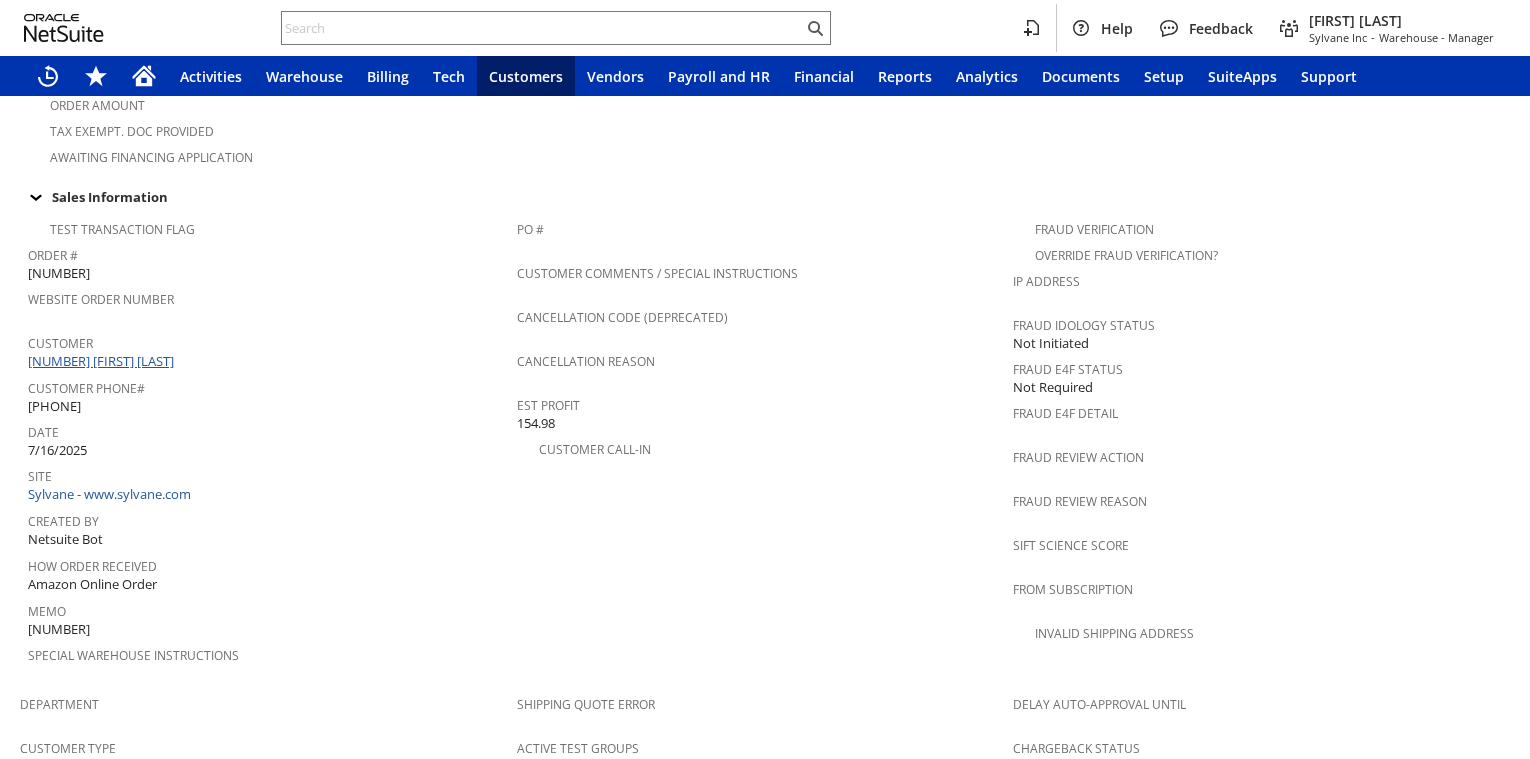 click on "[NUMBER] [FIRST] [LAST]" at bounding box center (103, 361) 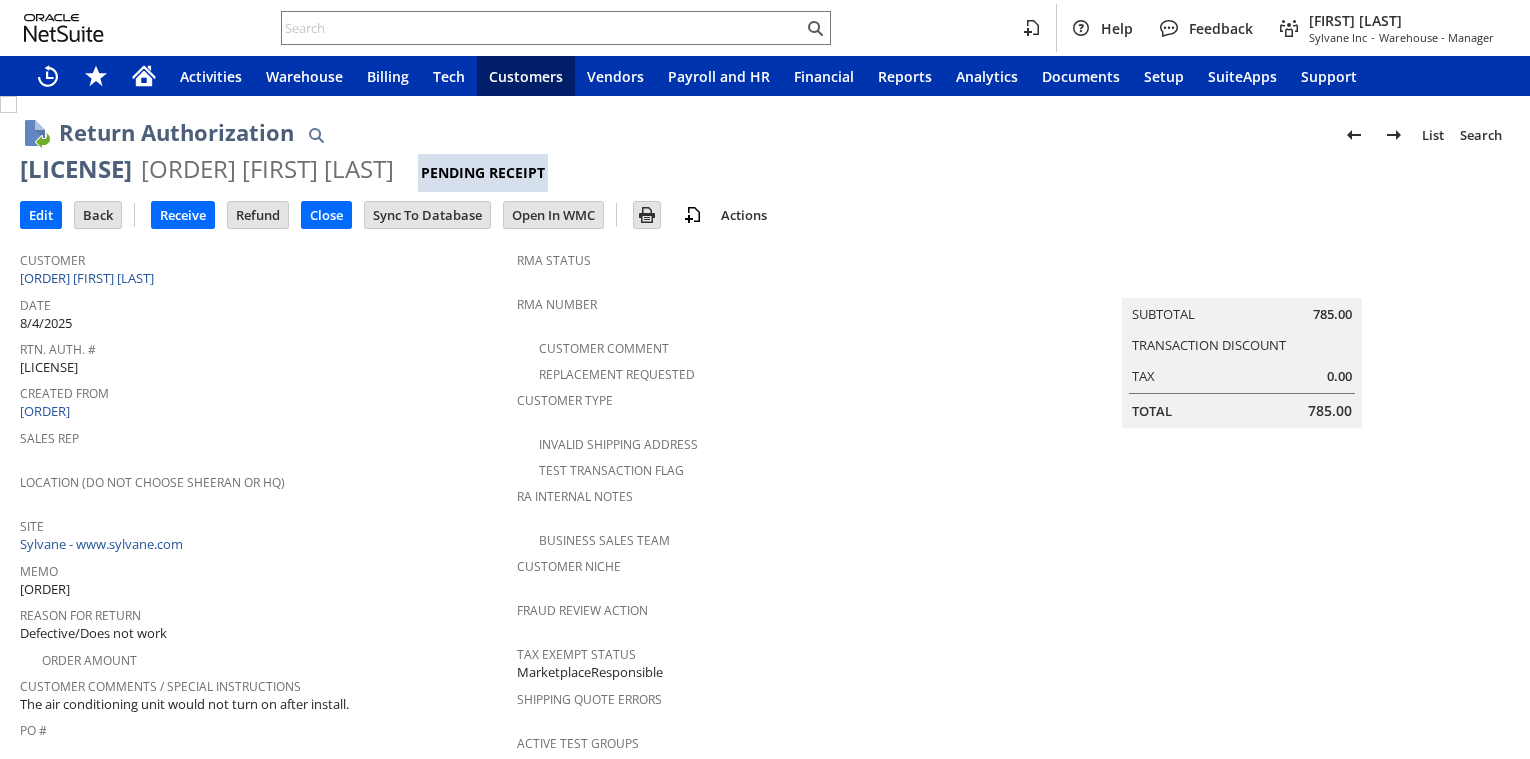 scroll, scrollTop: 0, scrollLeft: 0, axis: both 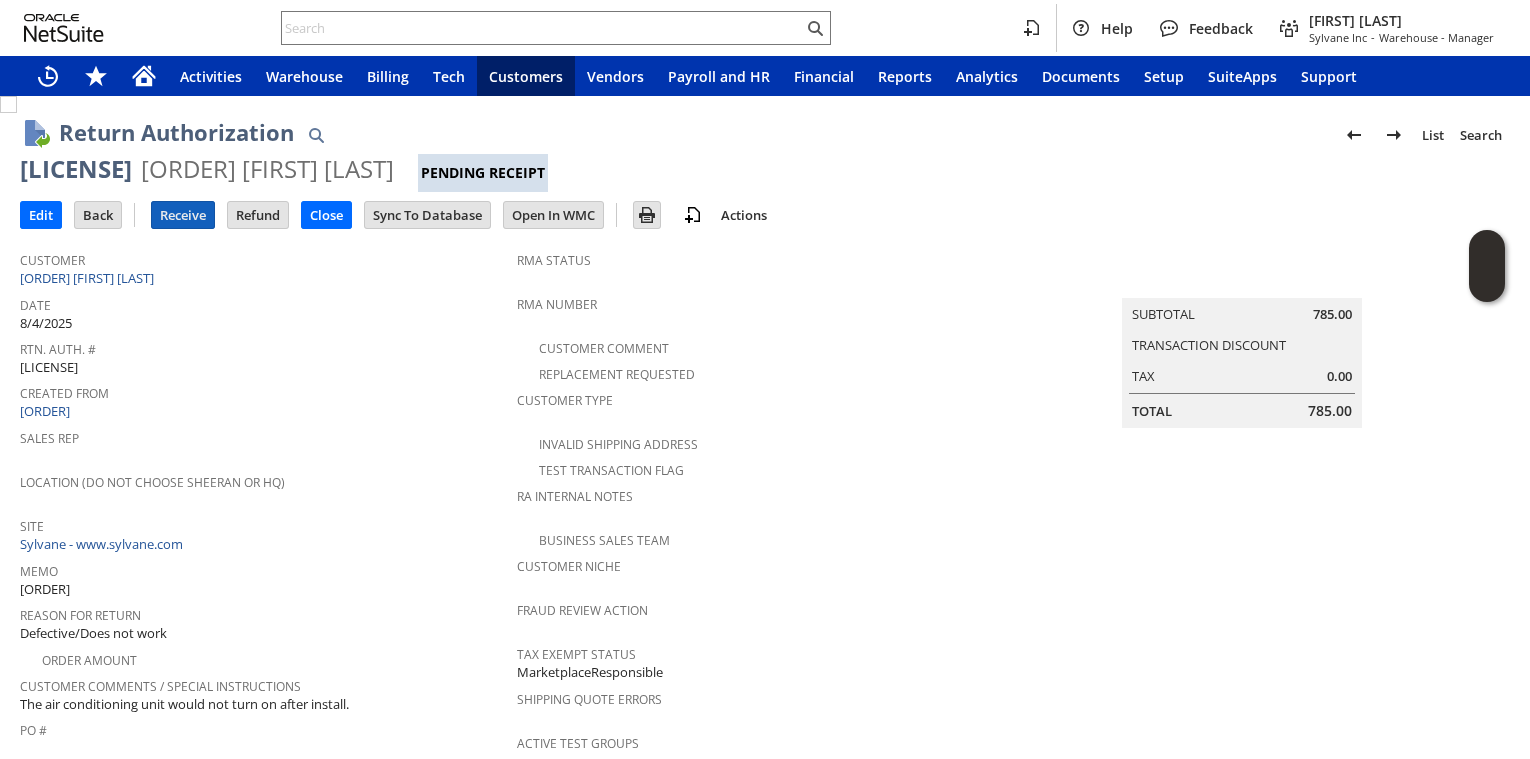 click on "Receive" at bounding box center (183, 215) 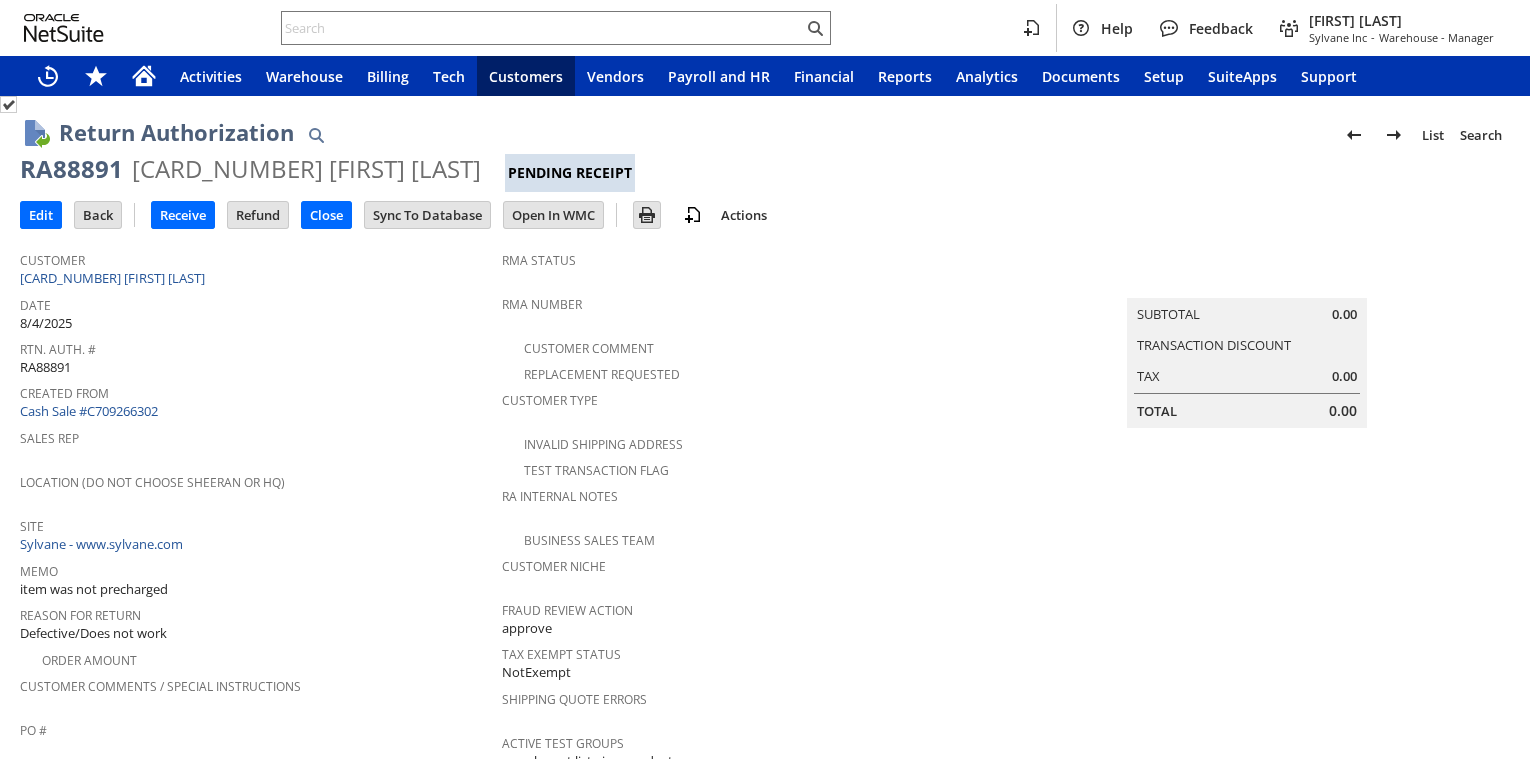 scroll, scrollTop: 0, scrollLeft: 0, axis: both 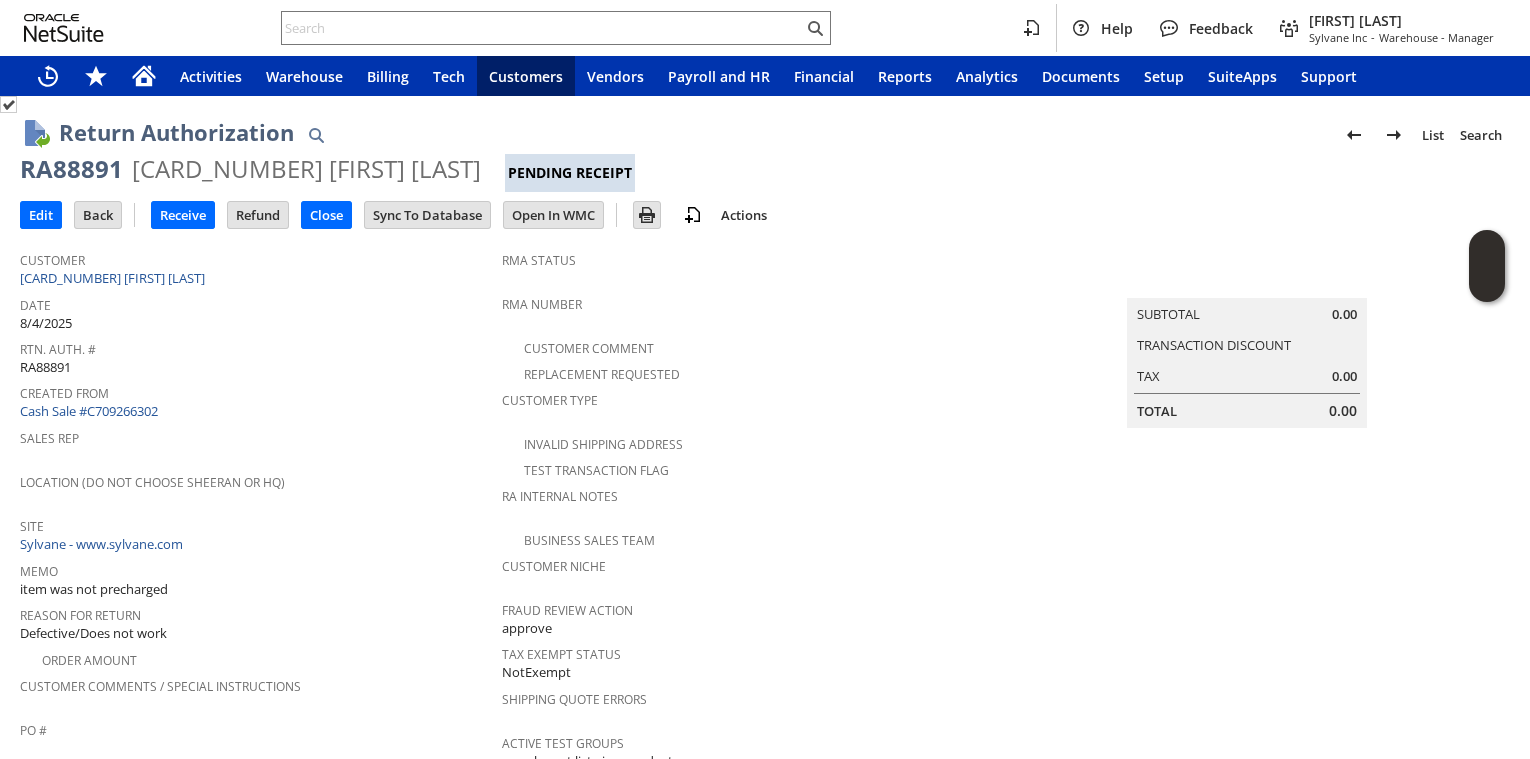 click on "Created From" at bounding box center (256, 390) 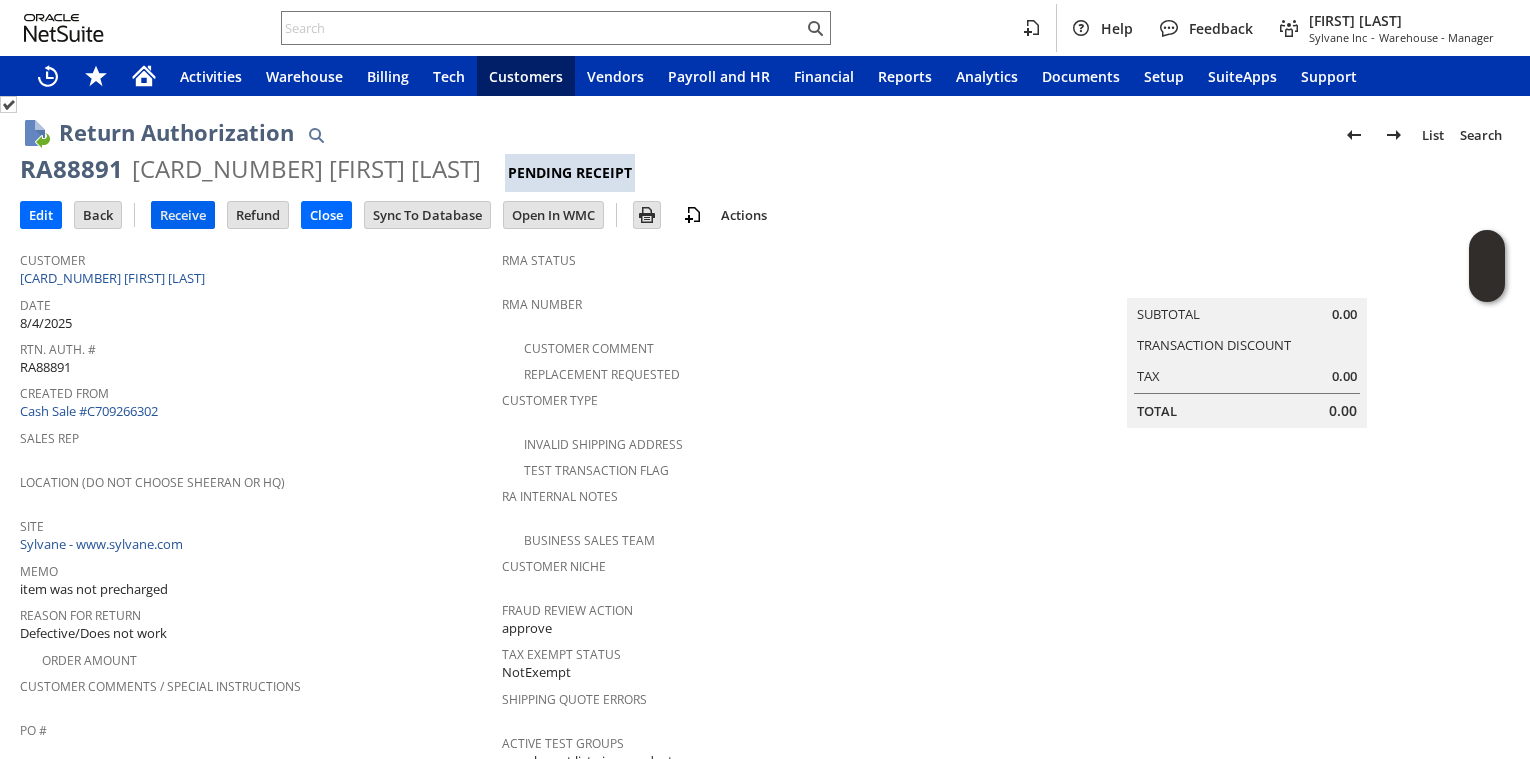 click on "Receive" at bounding box center (183, 215) 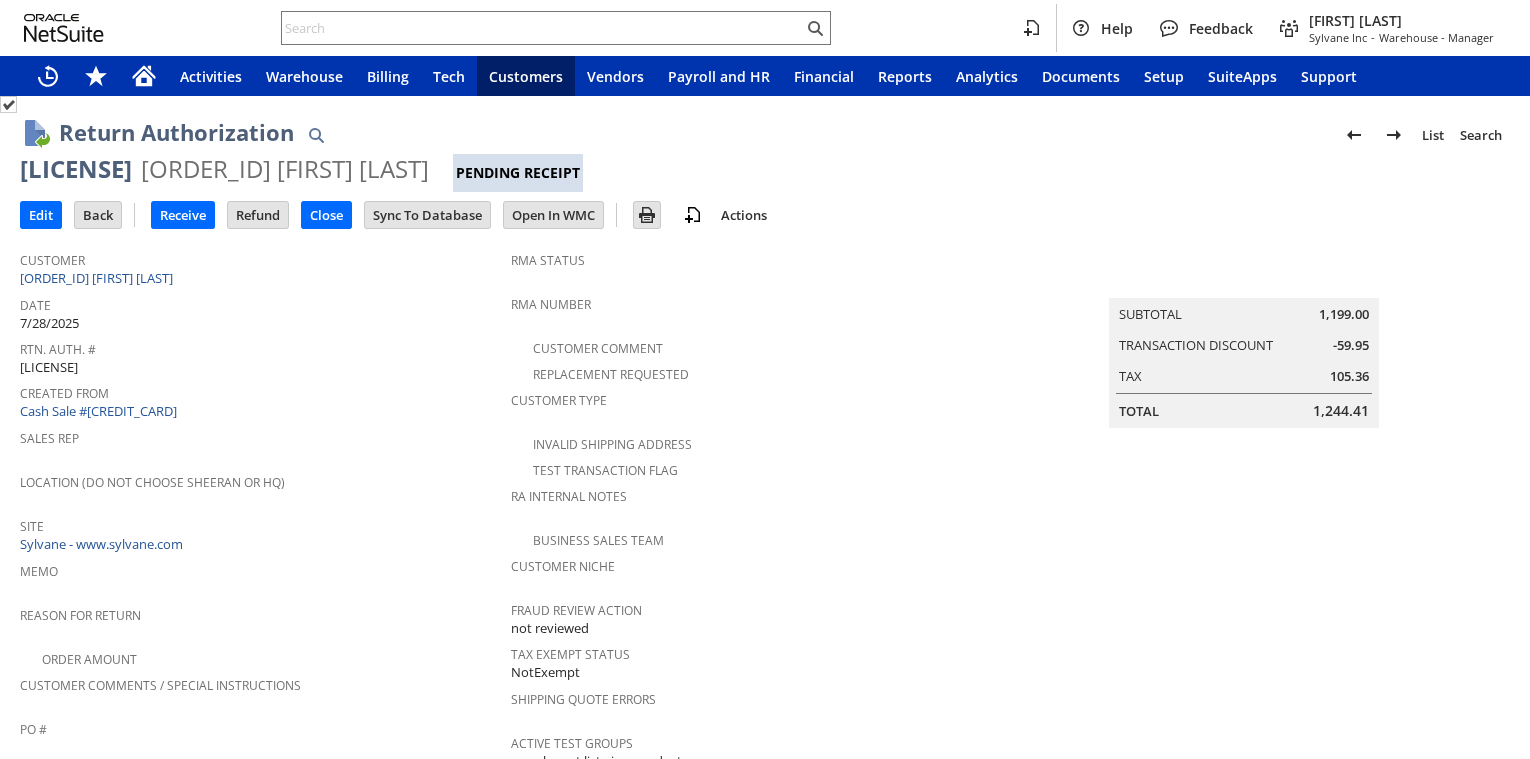 scroll, scrollTop: 0, scrollLeft: 0, axis: both 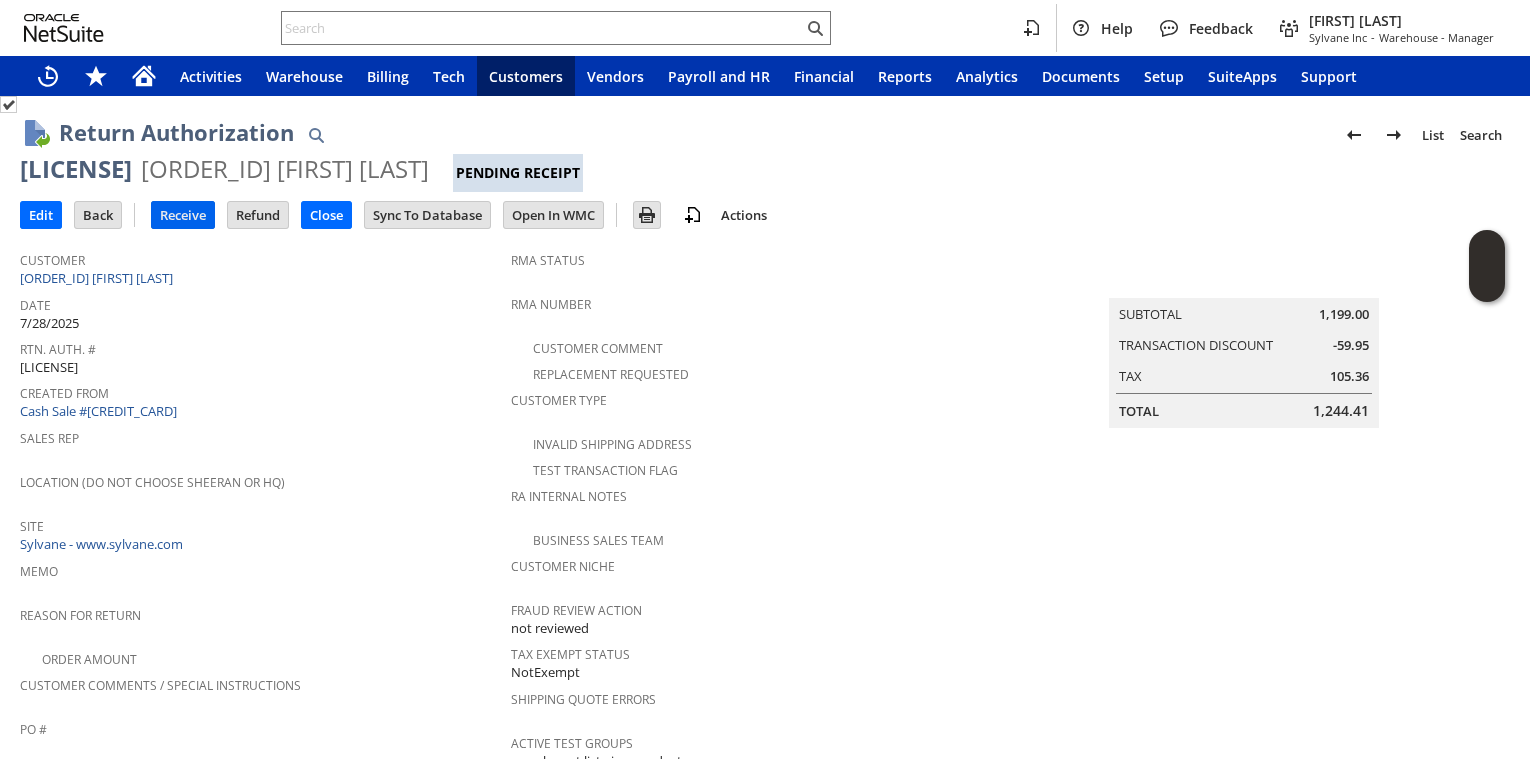 click on "Receive" at bounding box center [183, 215] 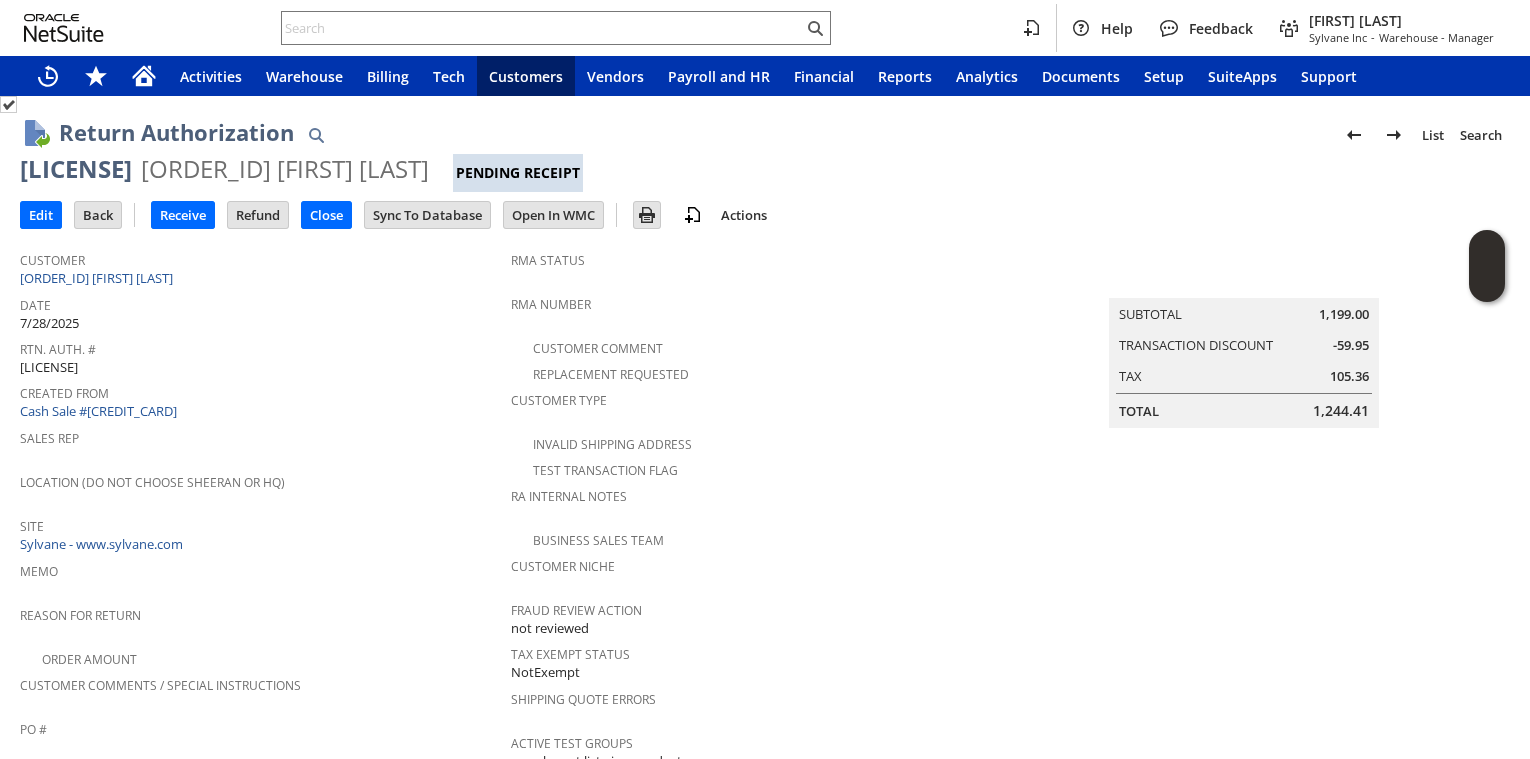 scroll, scrollTop: 559, scrollLeft: 0, axis: vertical 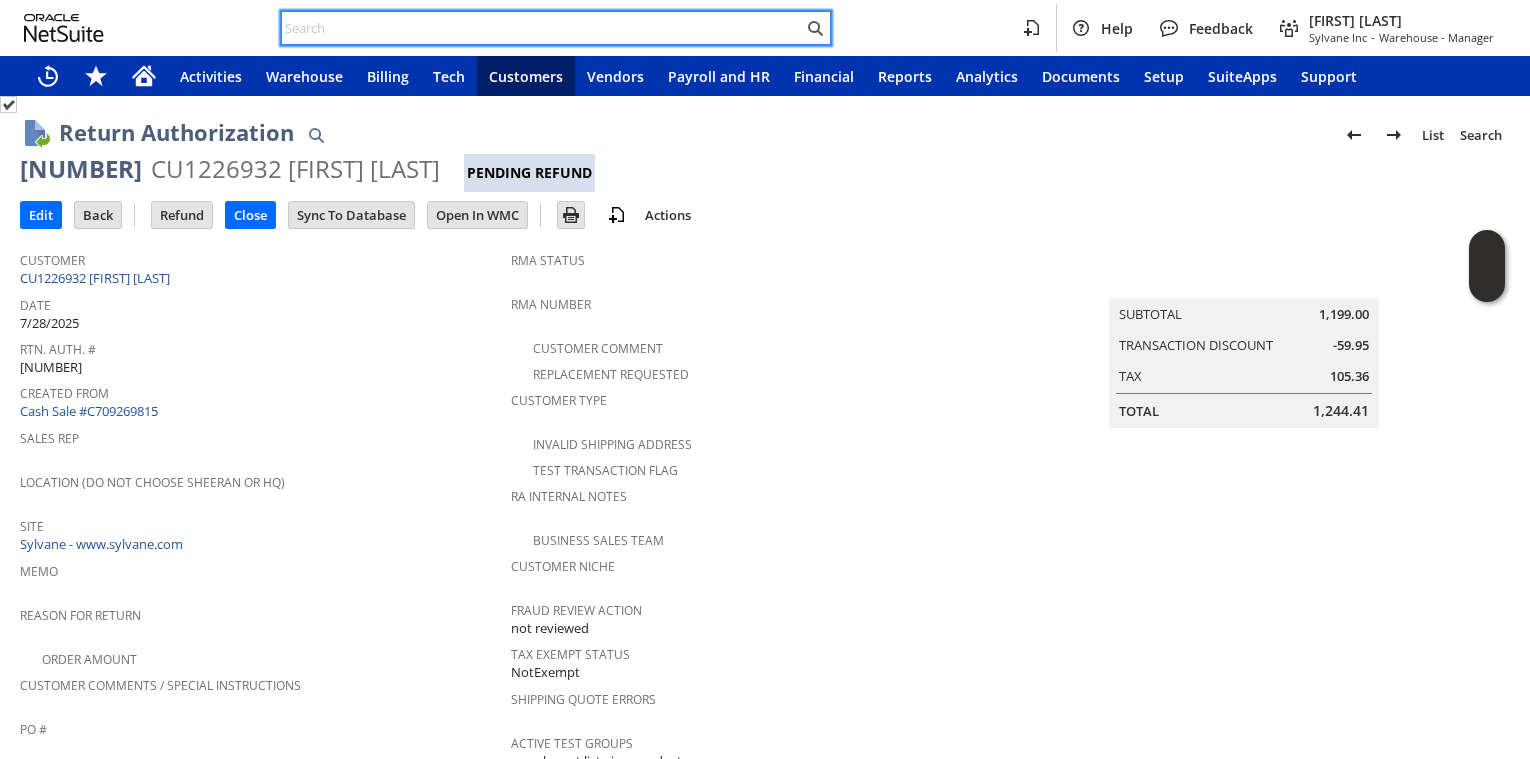 click at bounding box center (542, 28) 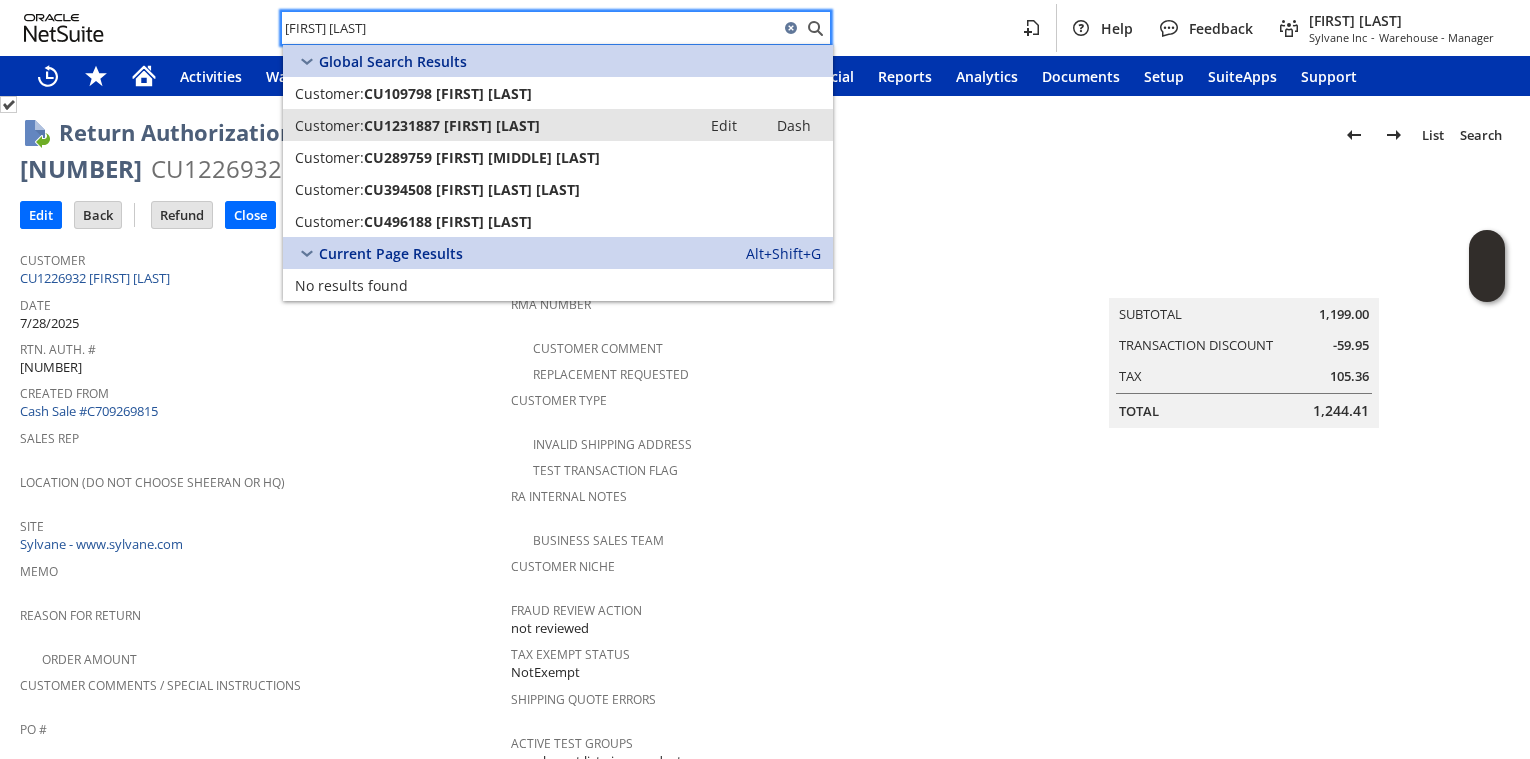 type on "[FIRST] [LAST]" 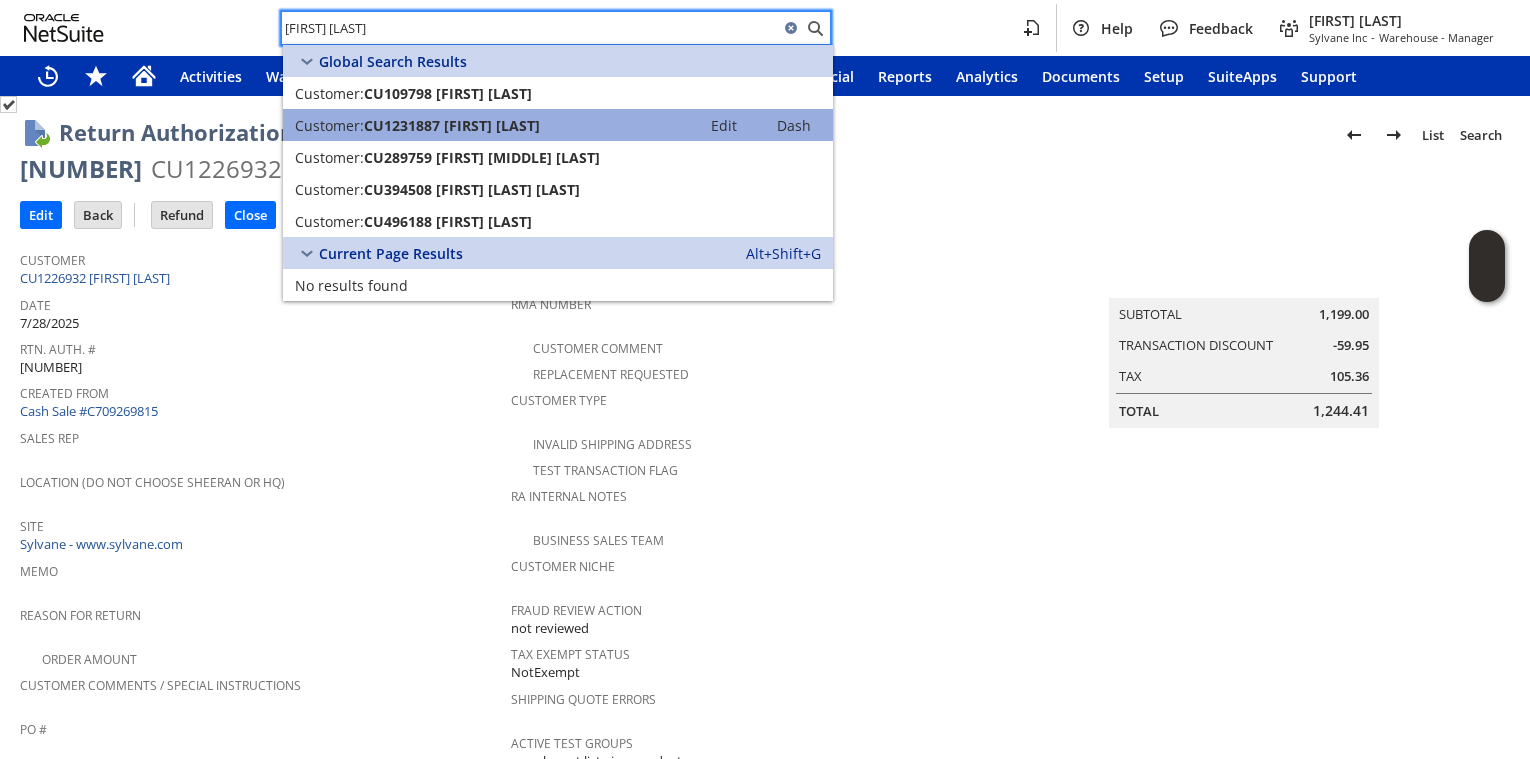 click on "CU1231887 Chris Morse" at bounding box center (452, 125) 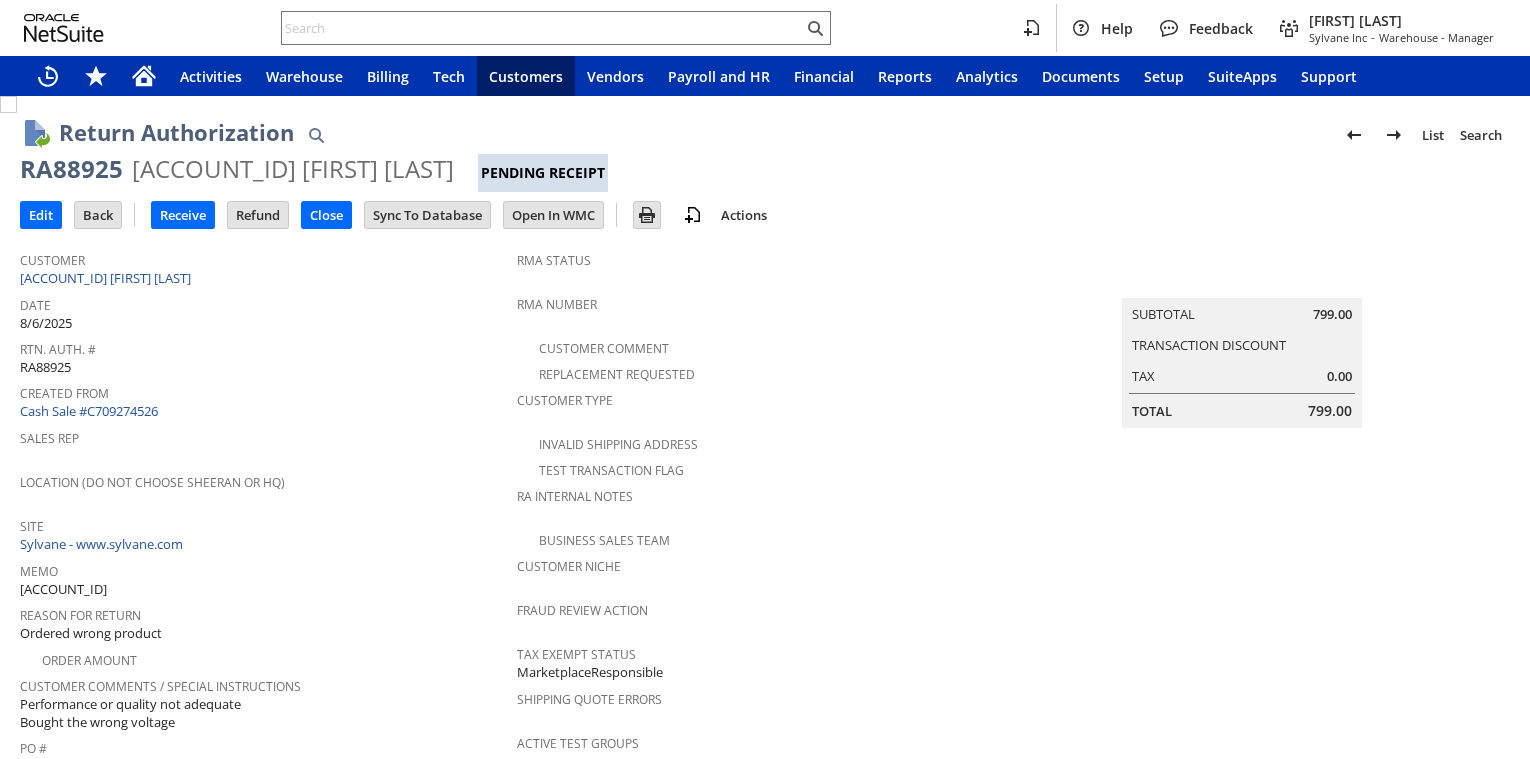 scroll, scrollTop: 0, scrollLeft: 0, axis: both 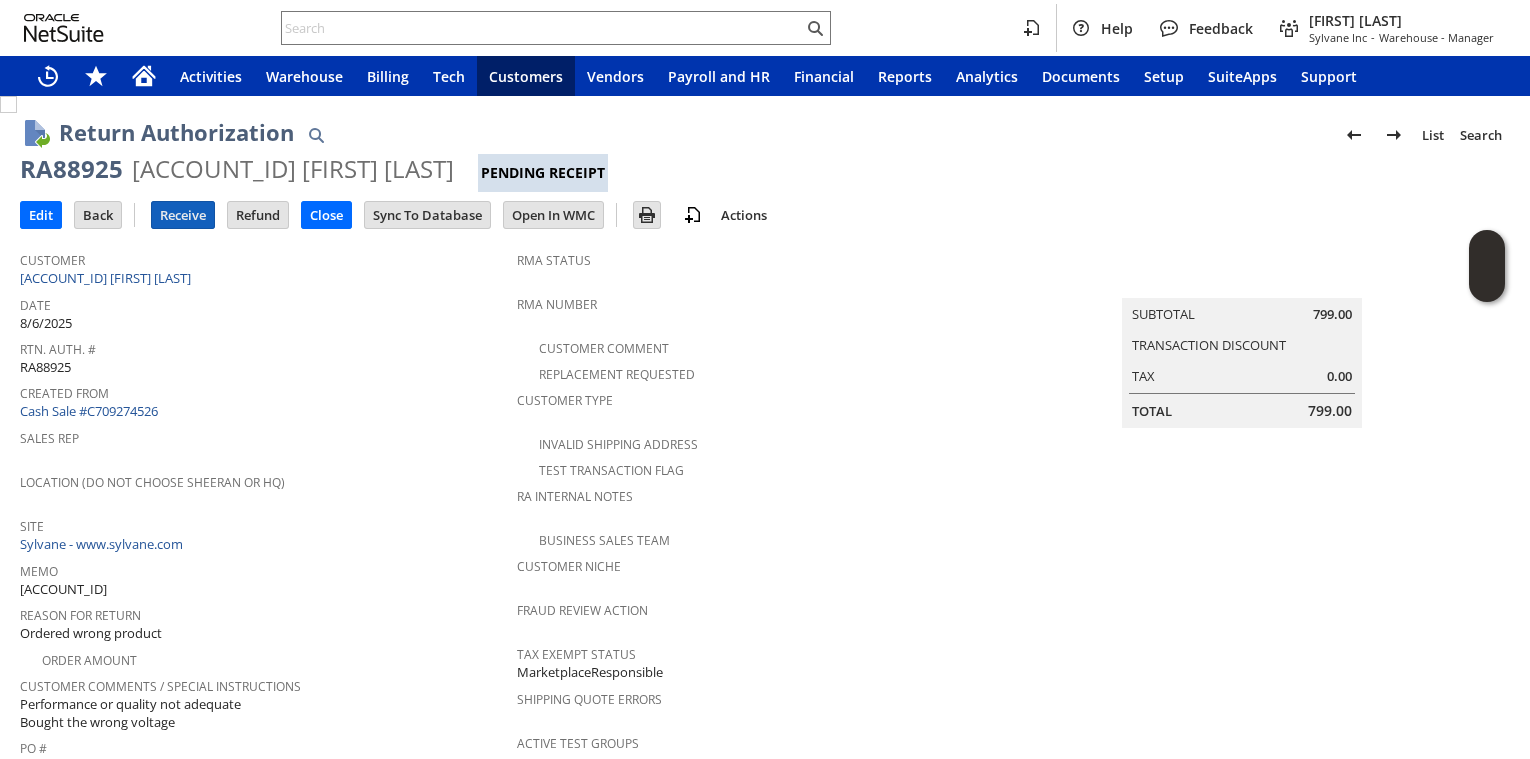 click on "Receive" at bounding box center (183, 215) 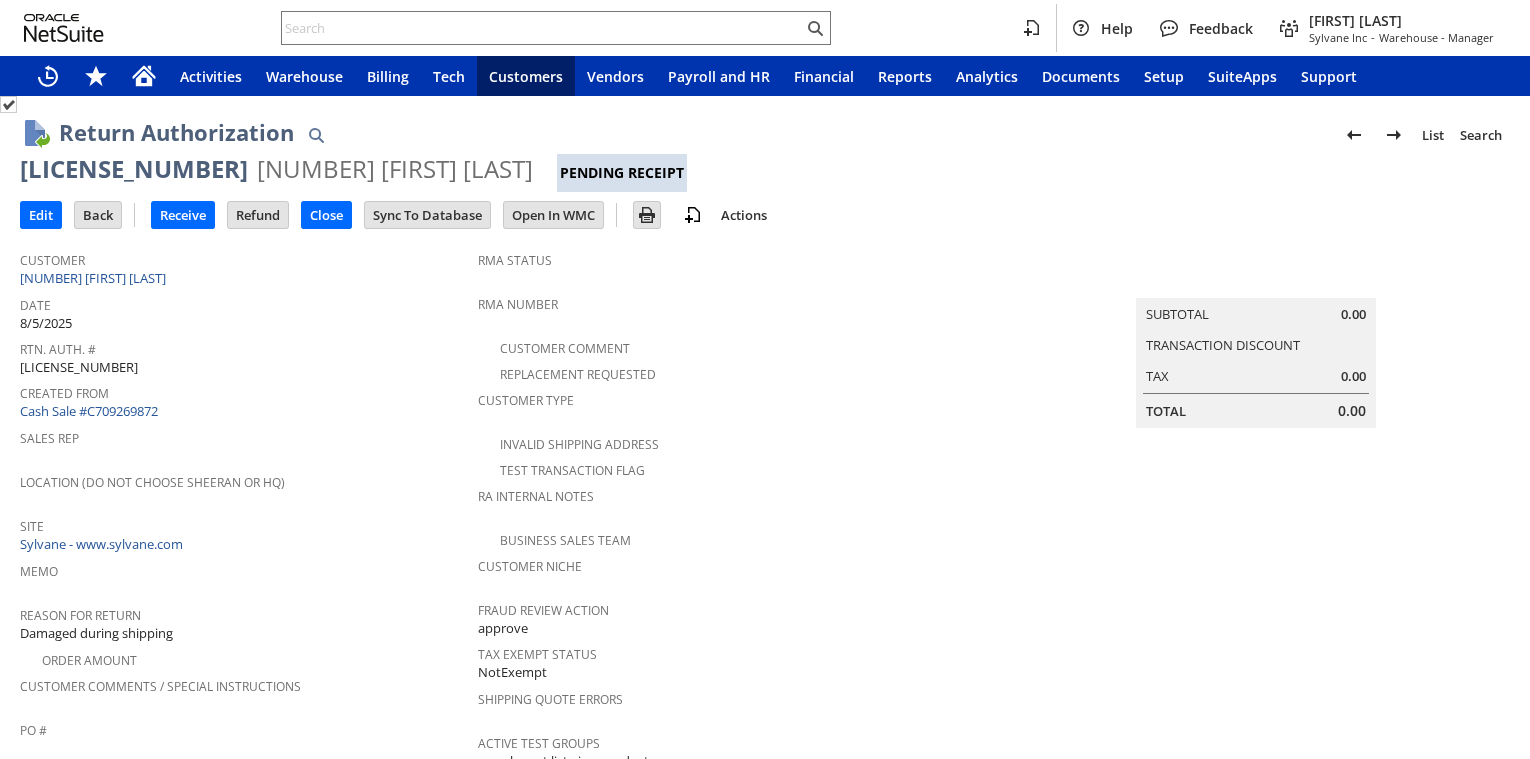 scroll, scrollTop: 0, scrollLeft: 0, axis: both 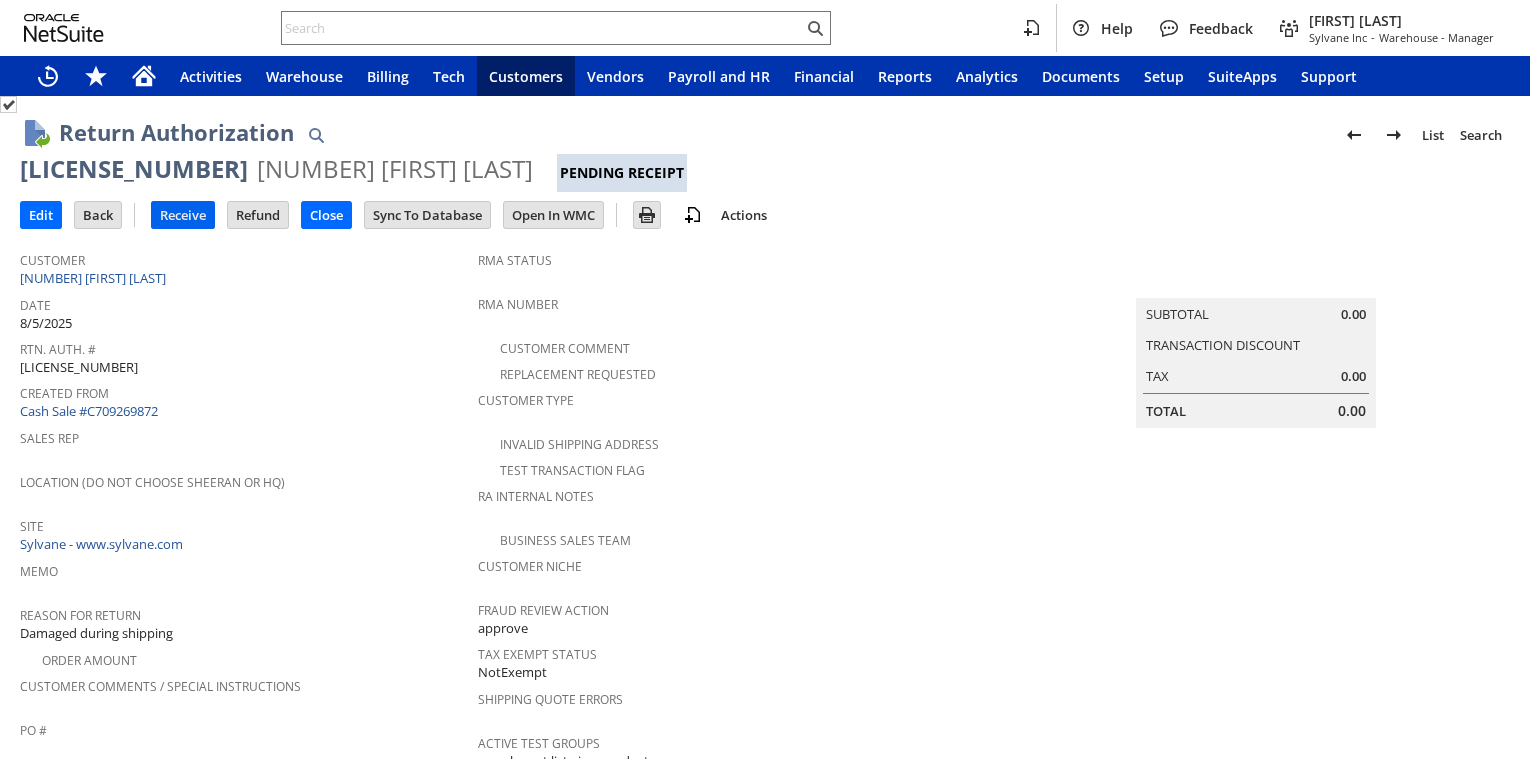 click on "Receive" at bounding box center [183, 215] 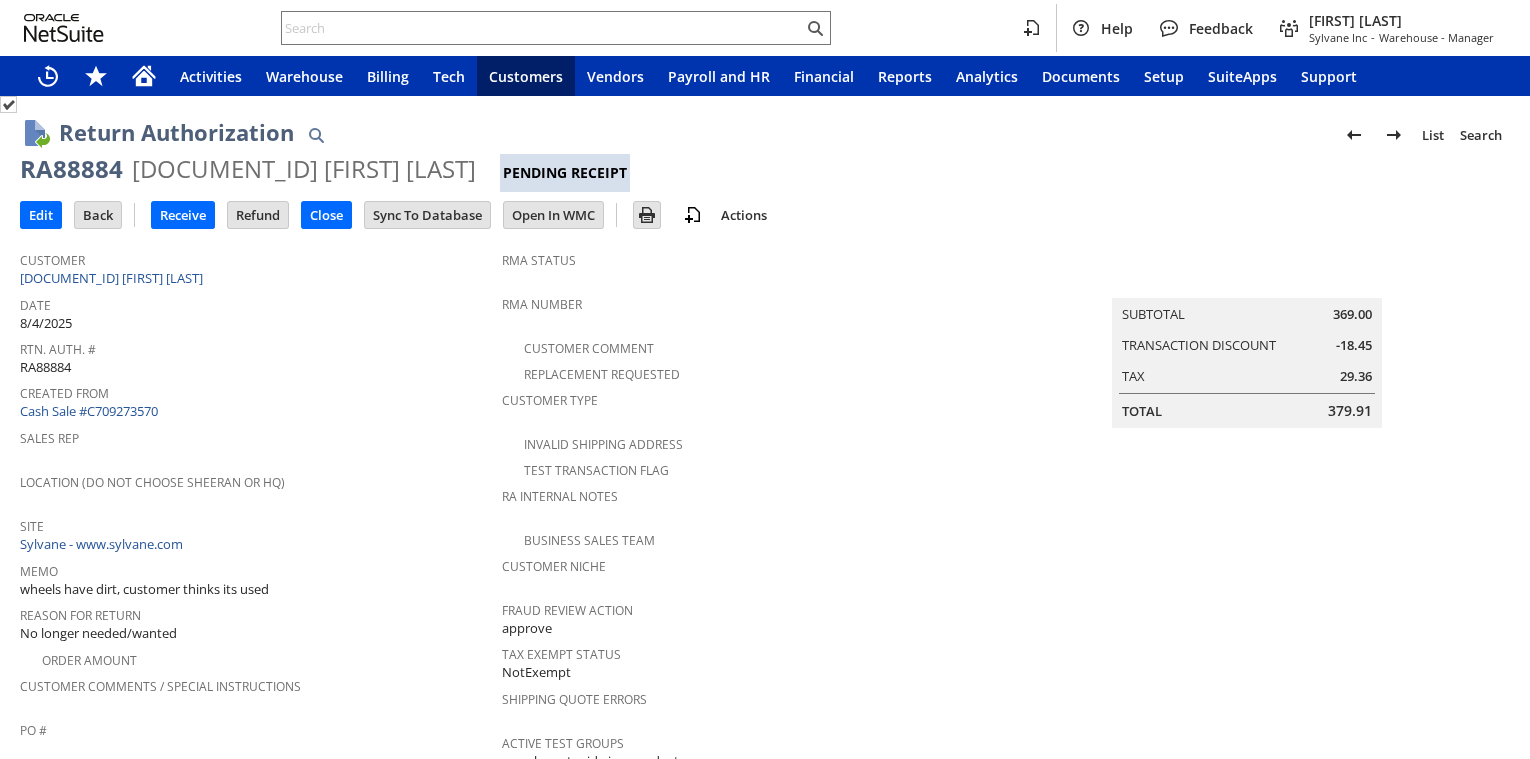 scroll, scrollTop: 0, scrollLeft: 0, axis: both 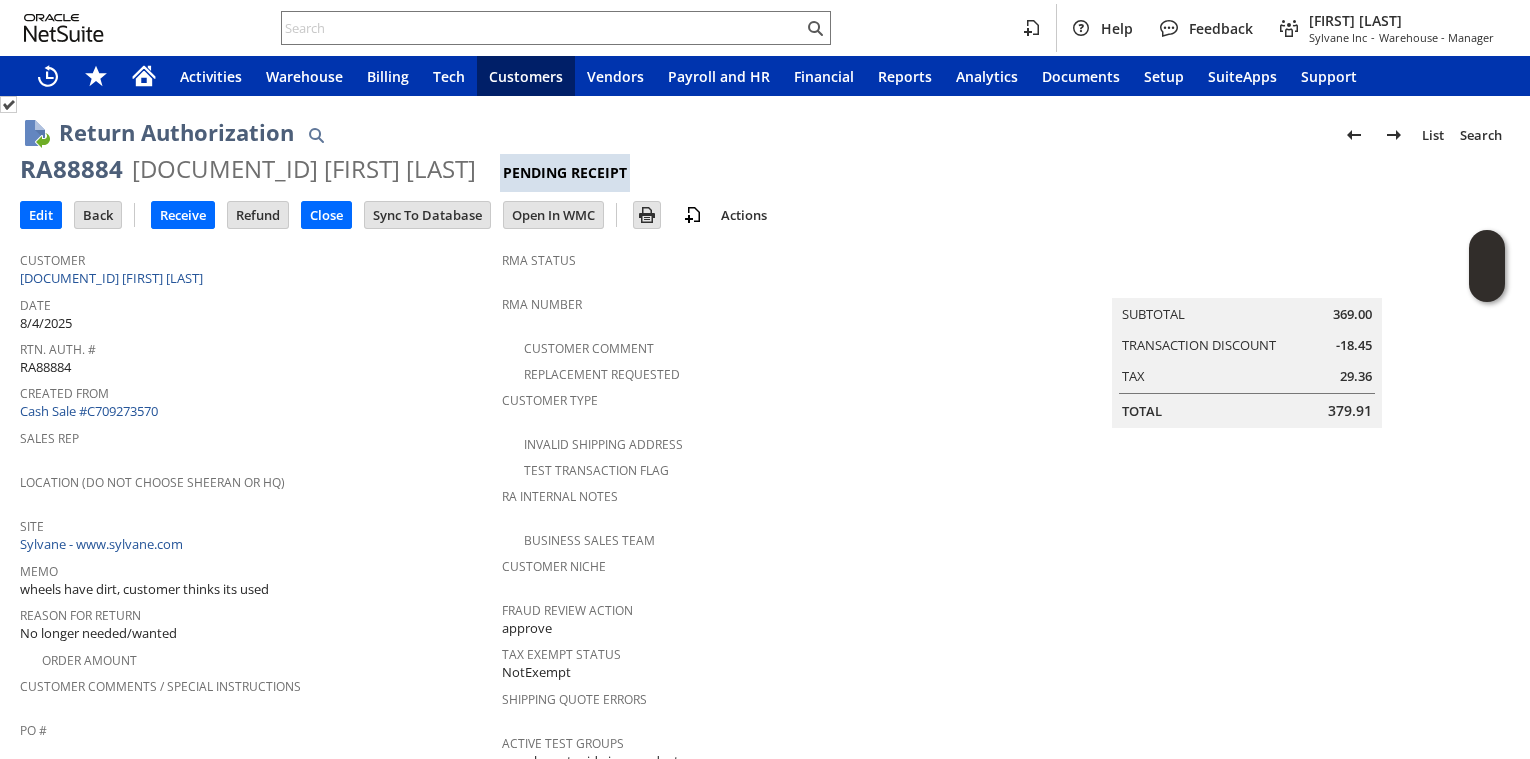 click on "Rtn. Auth. #" at bounding box center (256, 346) 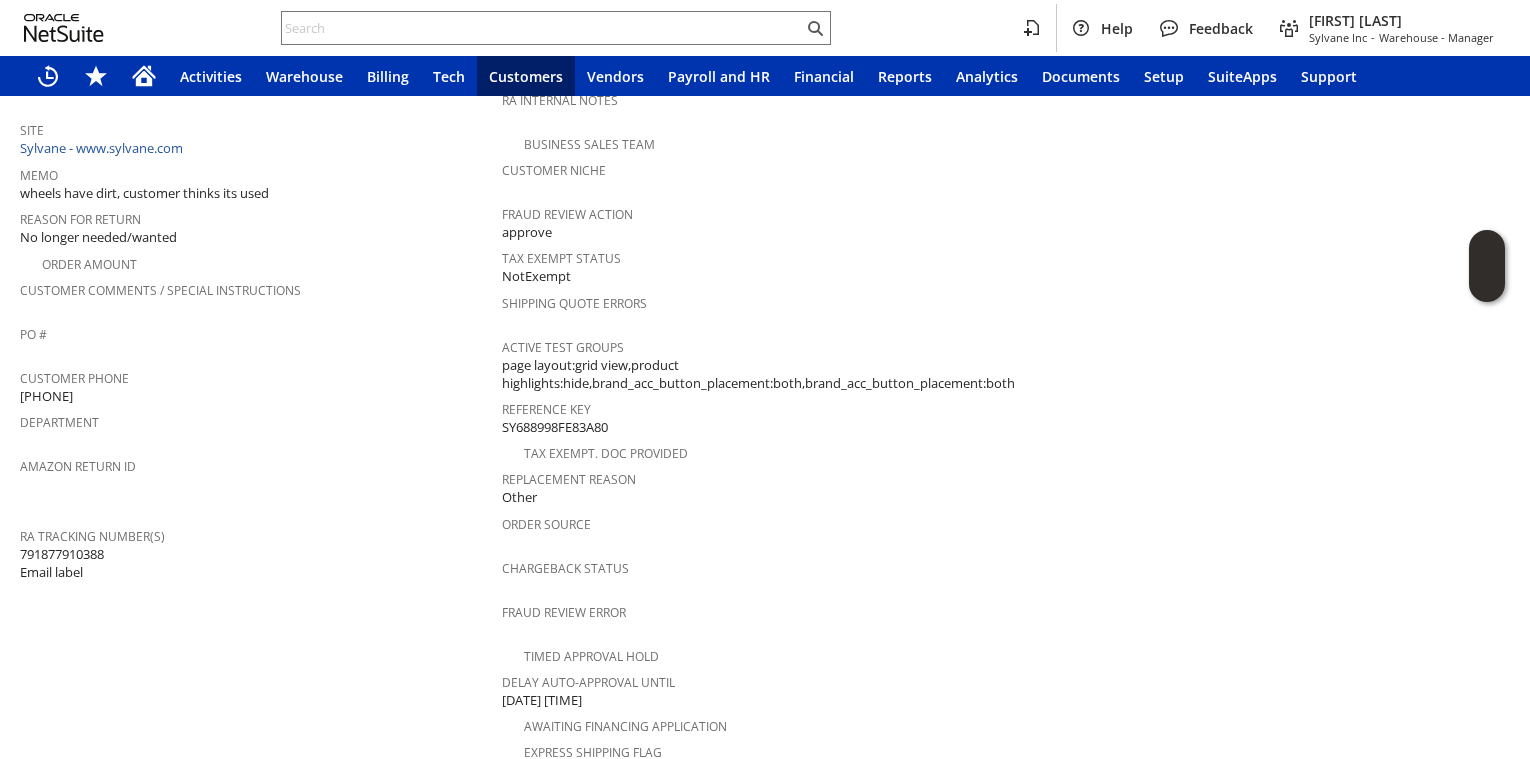 scroll, scrollTop: 0, scrollLeft: 0, axis: both 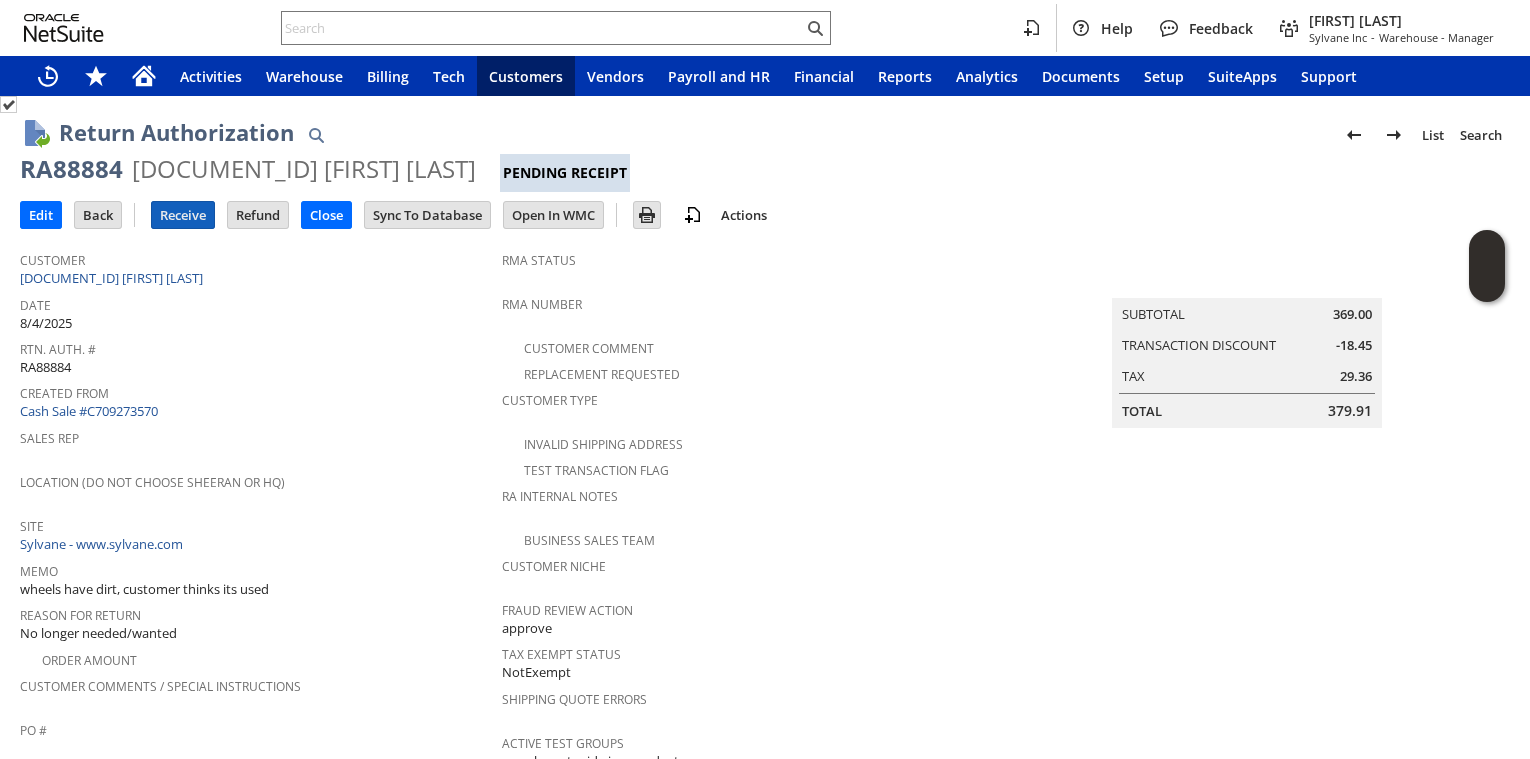 click on "Receive" at bounding box center [183, 215] 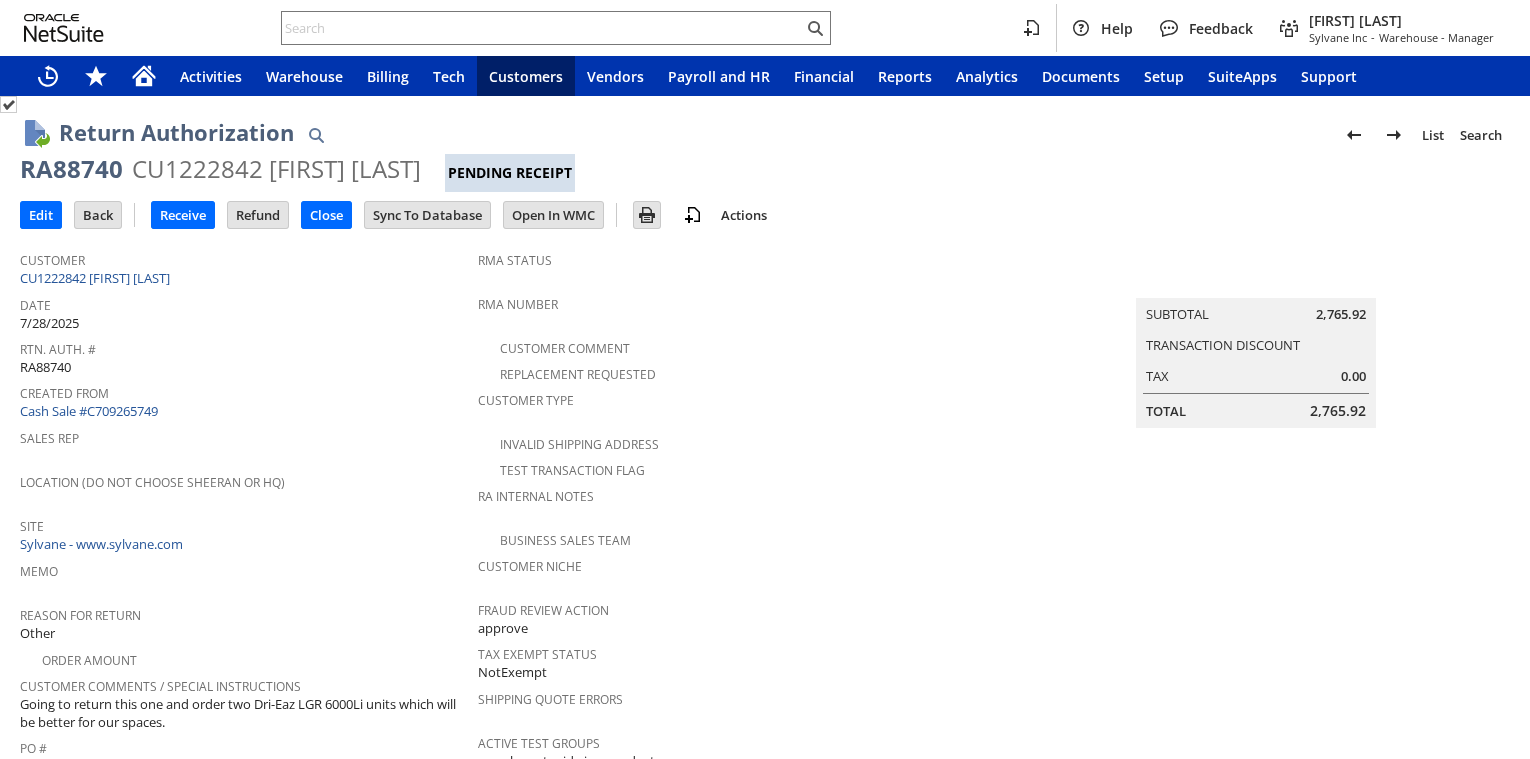 scroll, scrollTop: 0, scrollLeft: 0, axis: both 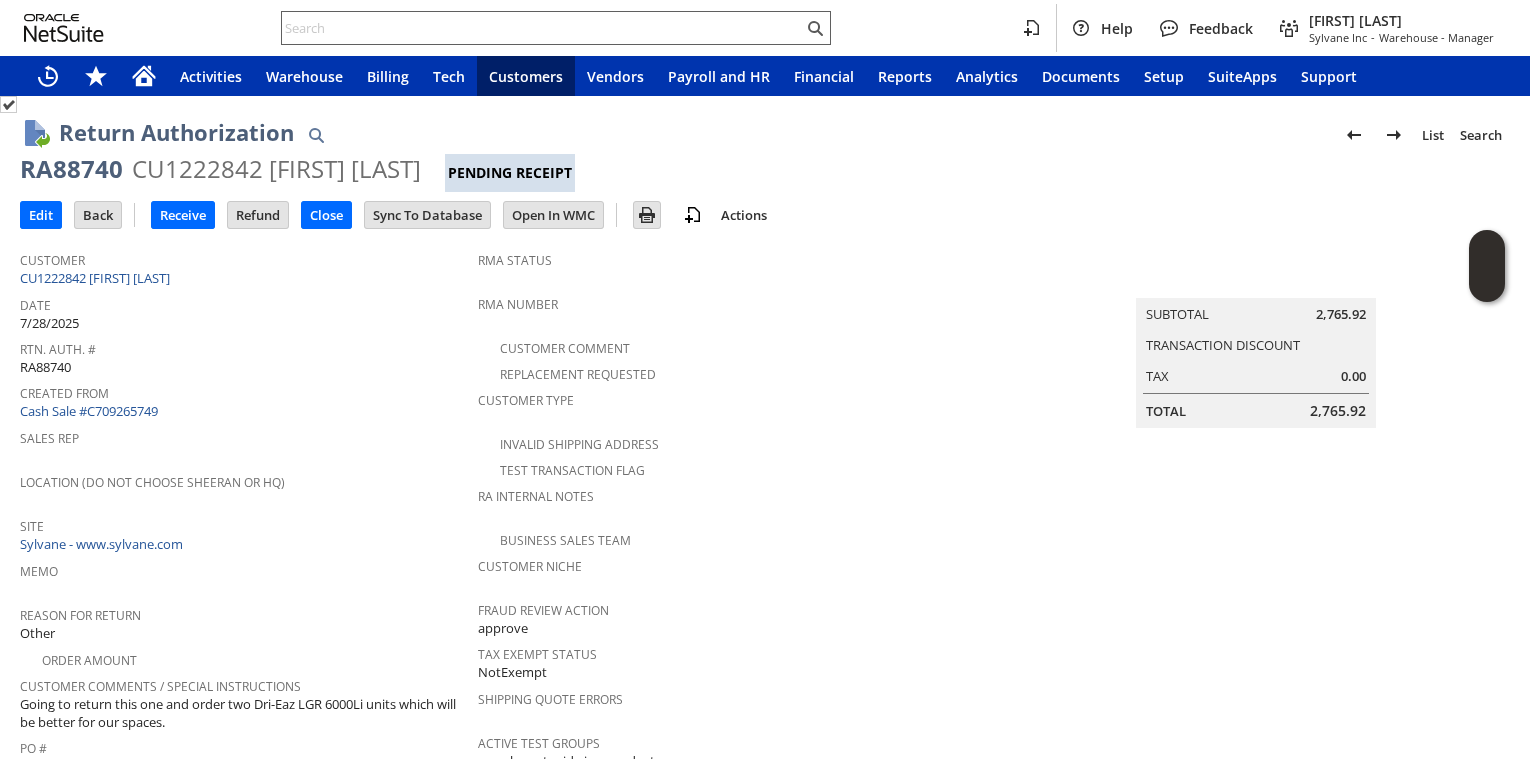click at bounding box center (556, 28) 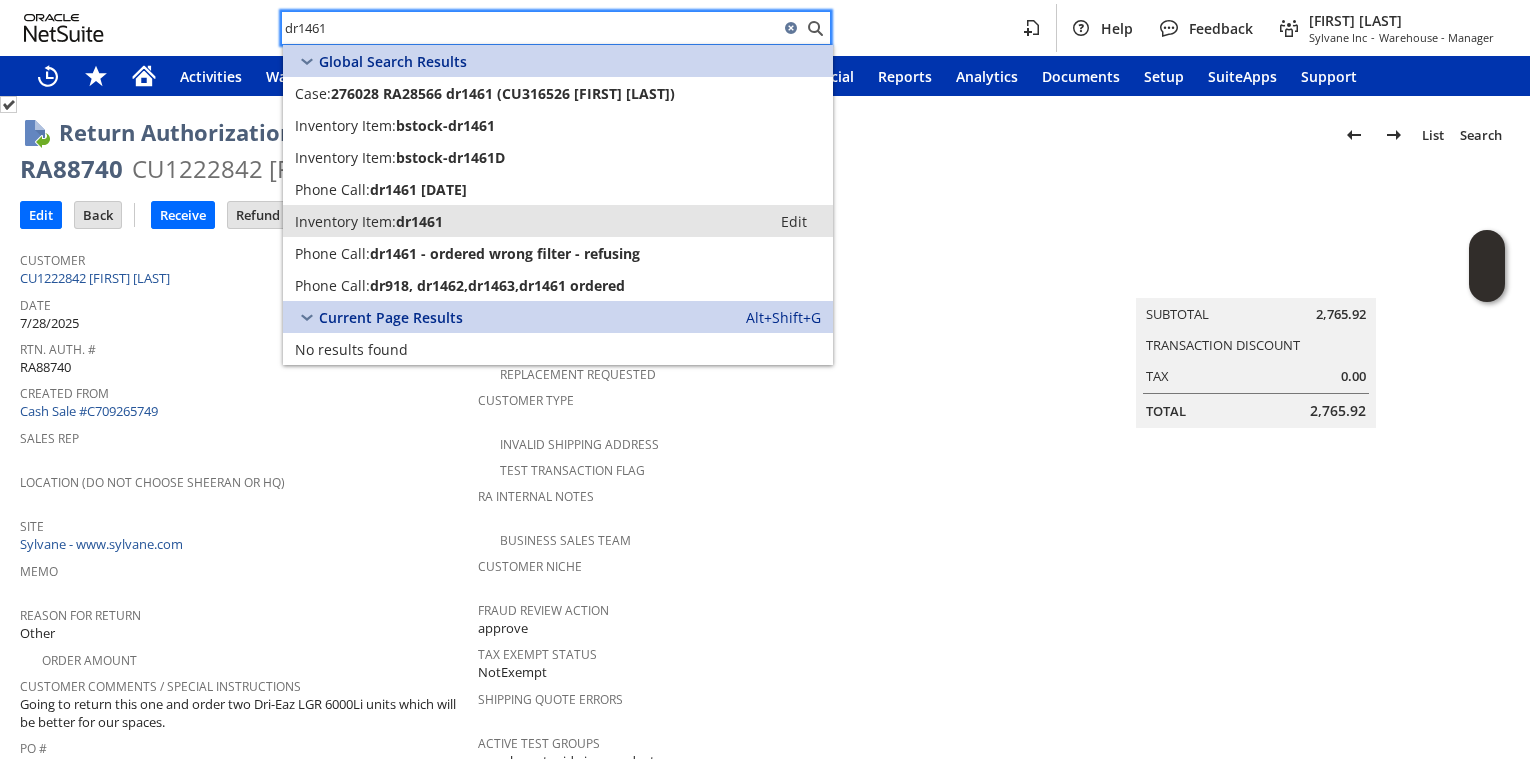 type on "dr1461" 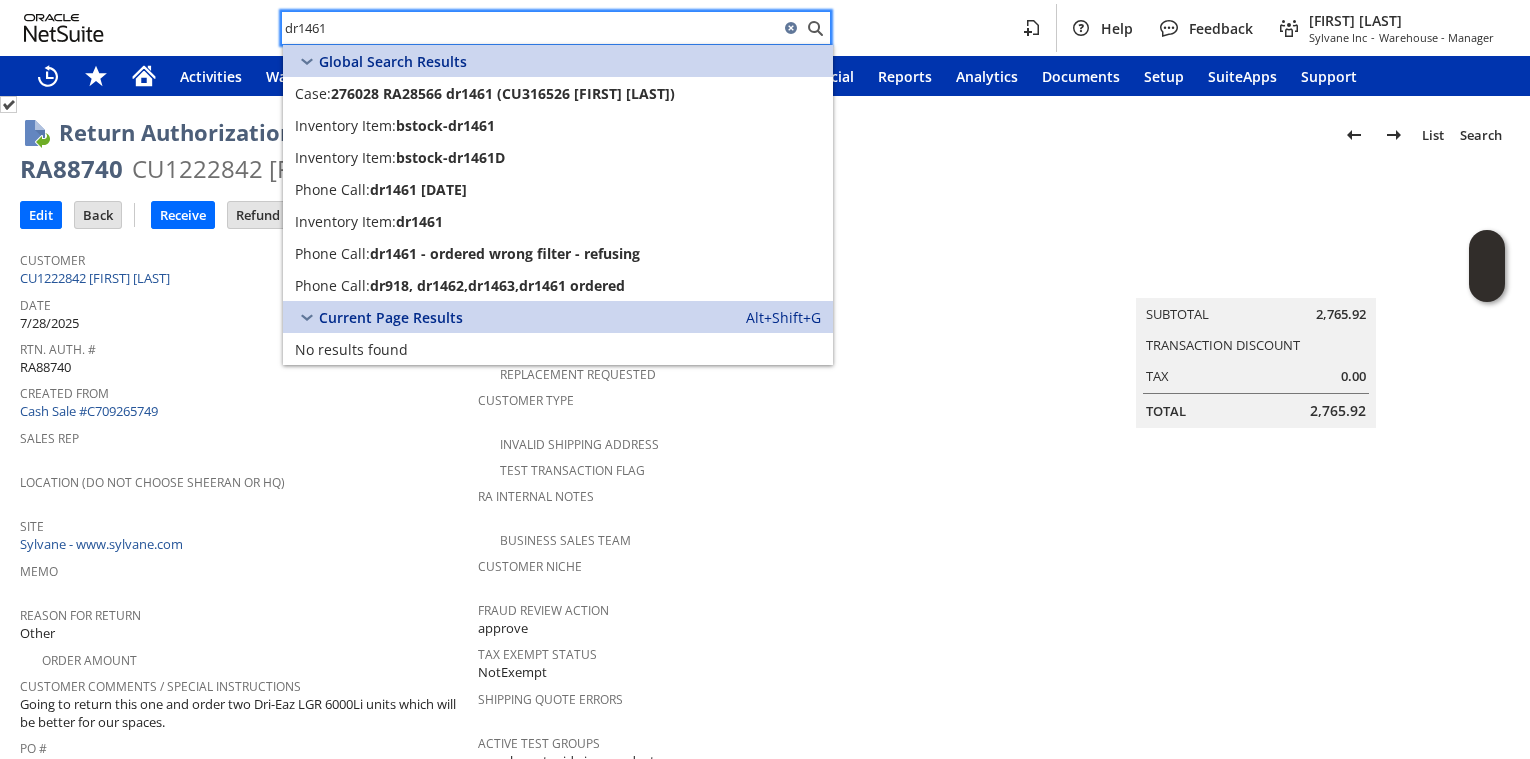 click on "Memo" at bounding box center [244, 568] 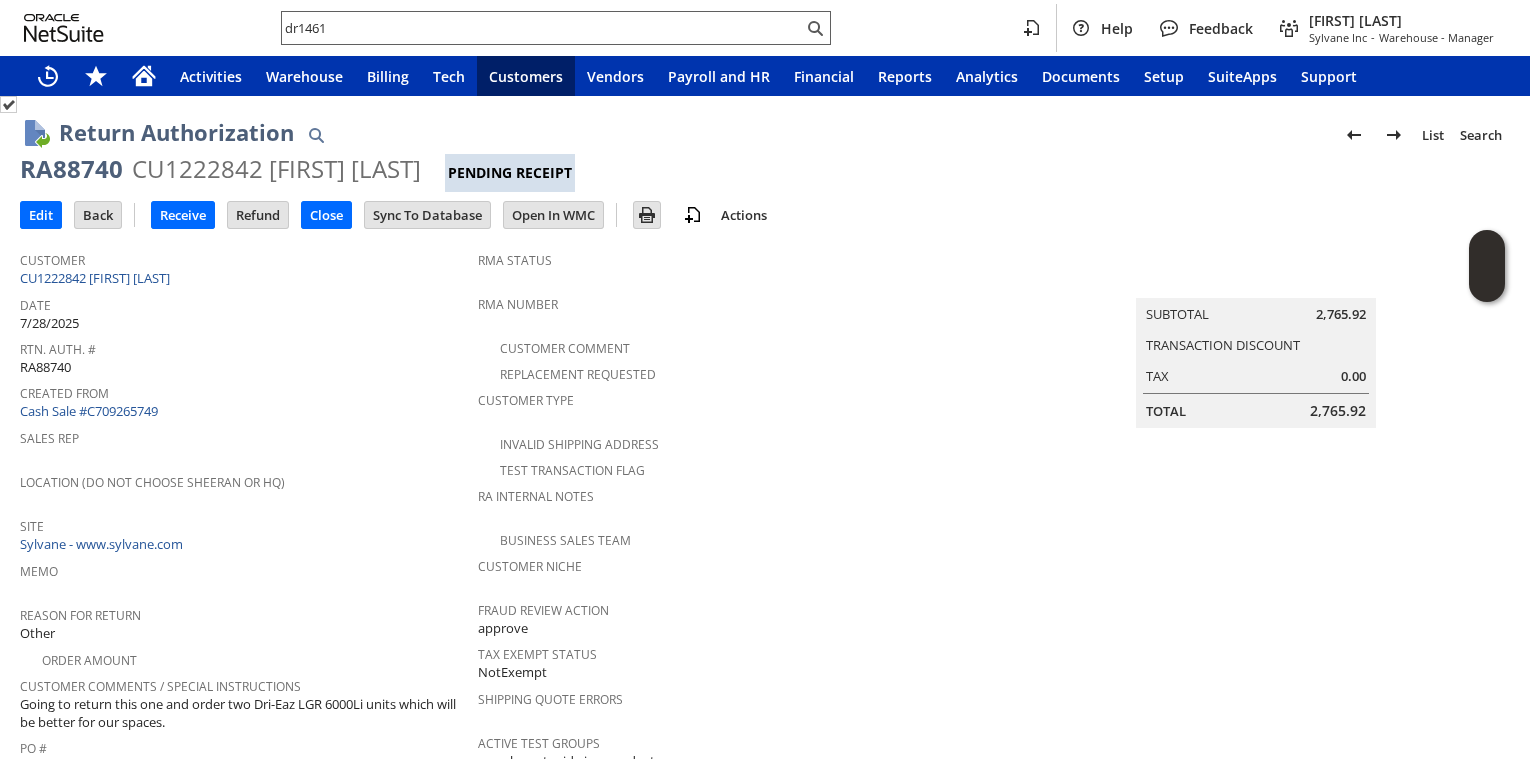 click on "dr1461" at bounding box center (542, 28) 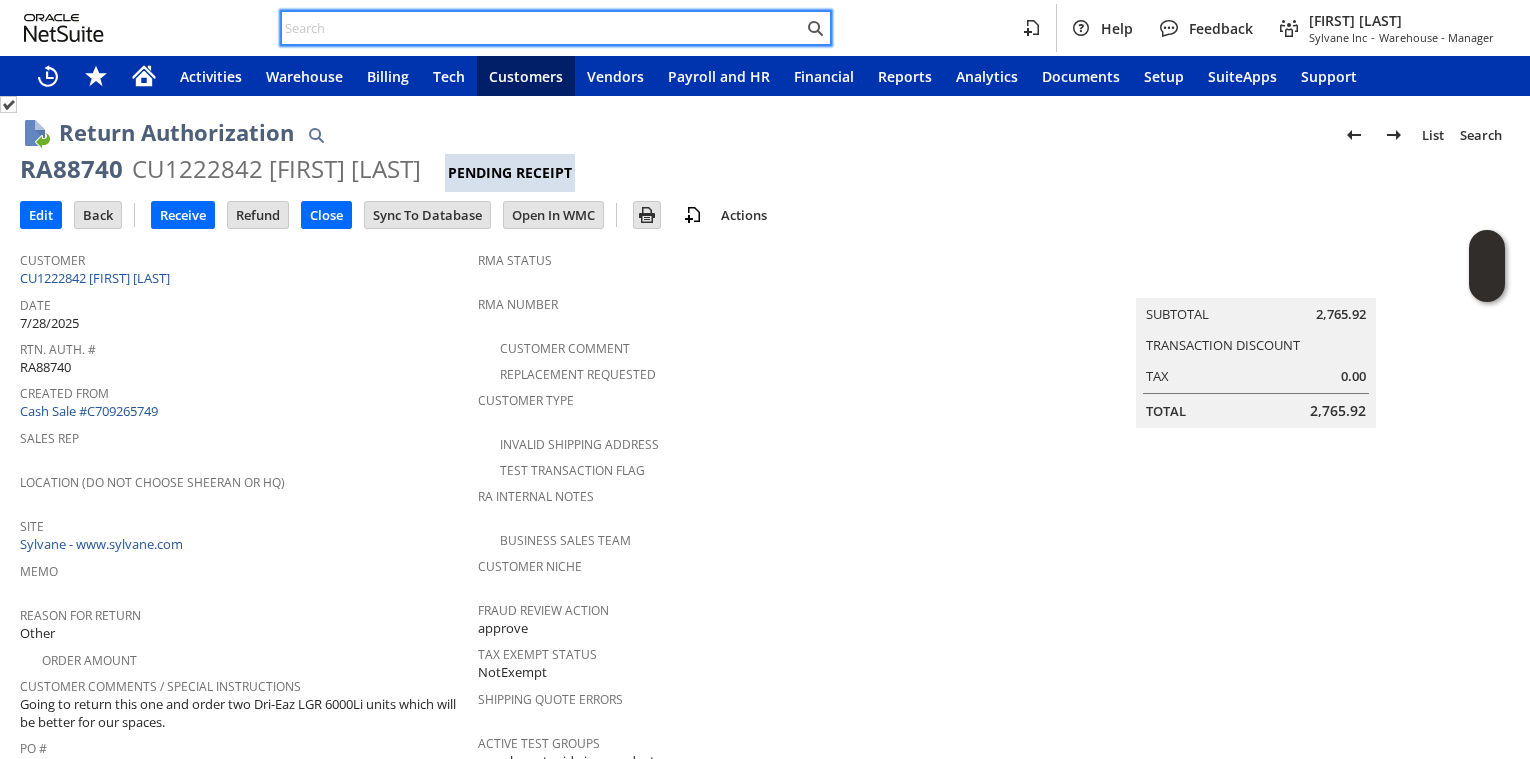 type 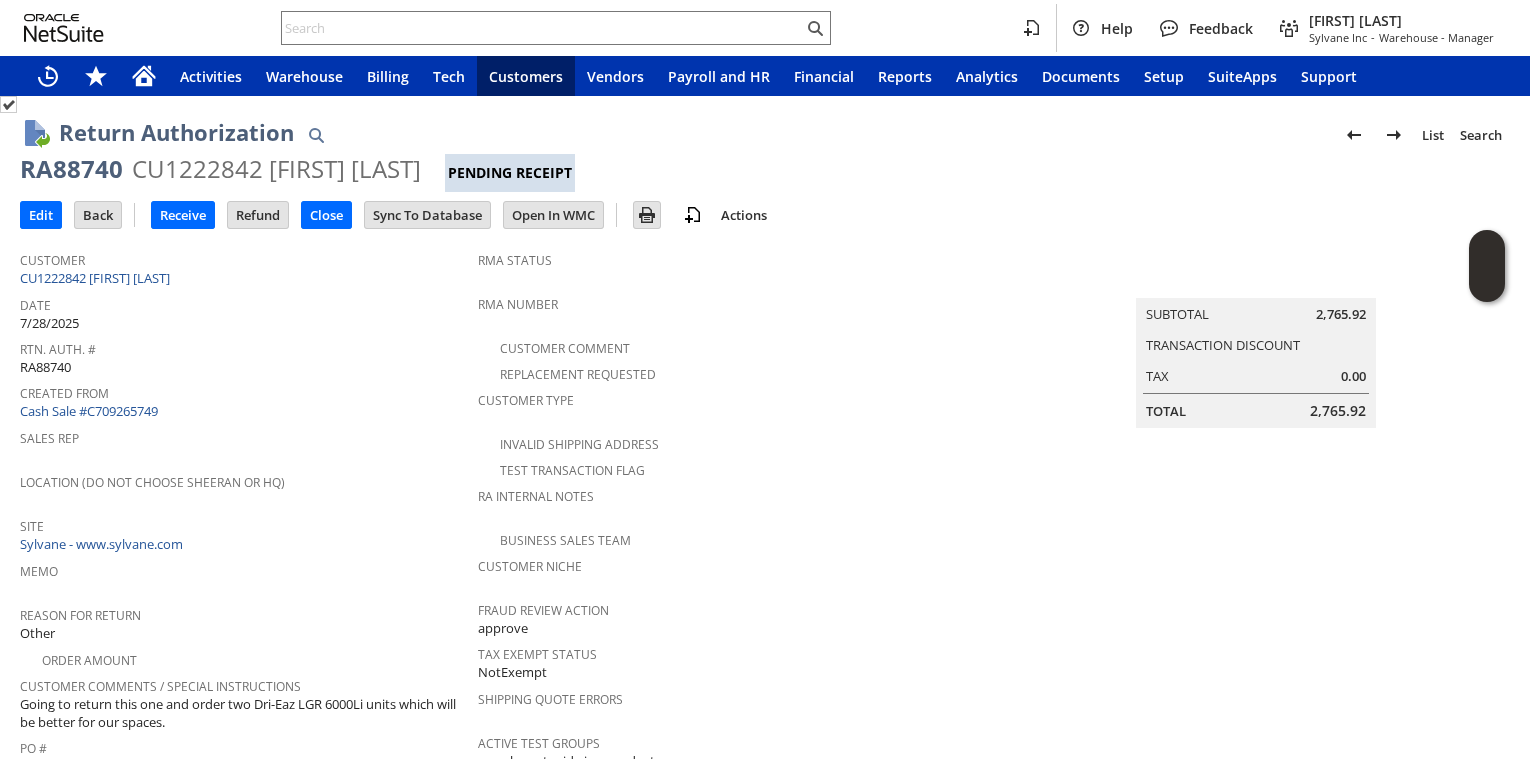 click on "Created From" at bounding box center (244, 390) 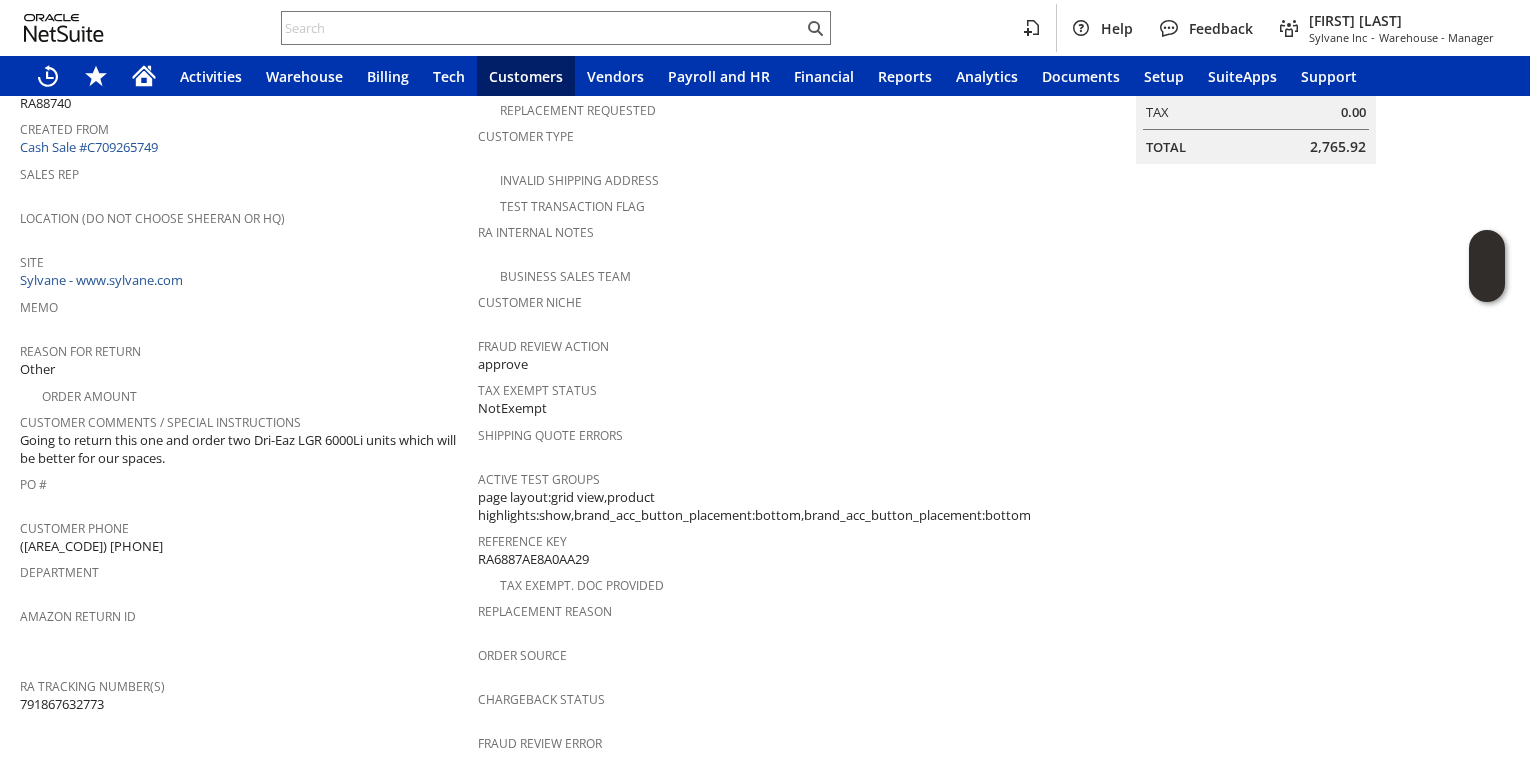 scroll, scrollTop: 0, scrollLeft: 0, axis: both 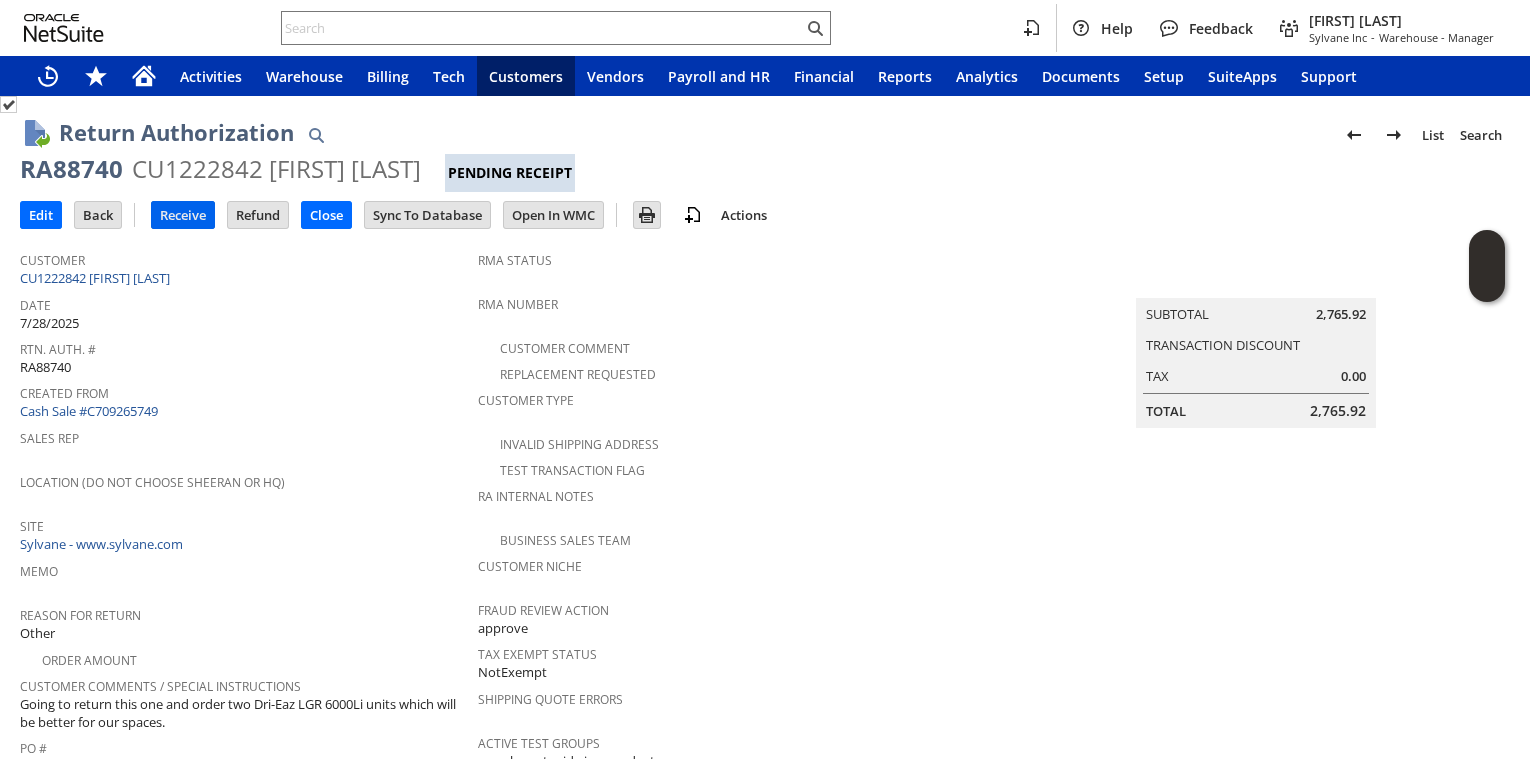 click on "Receive" at bounding box center (183, 215) 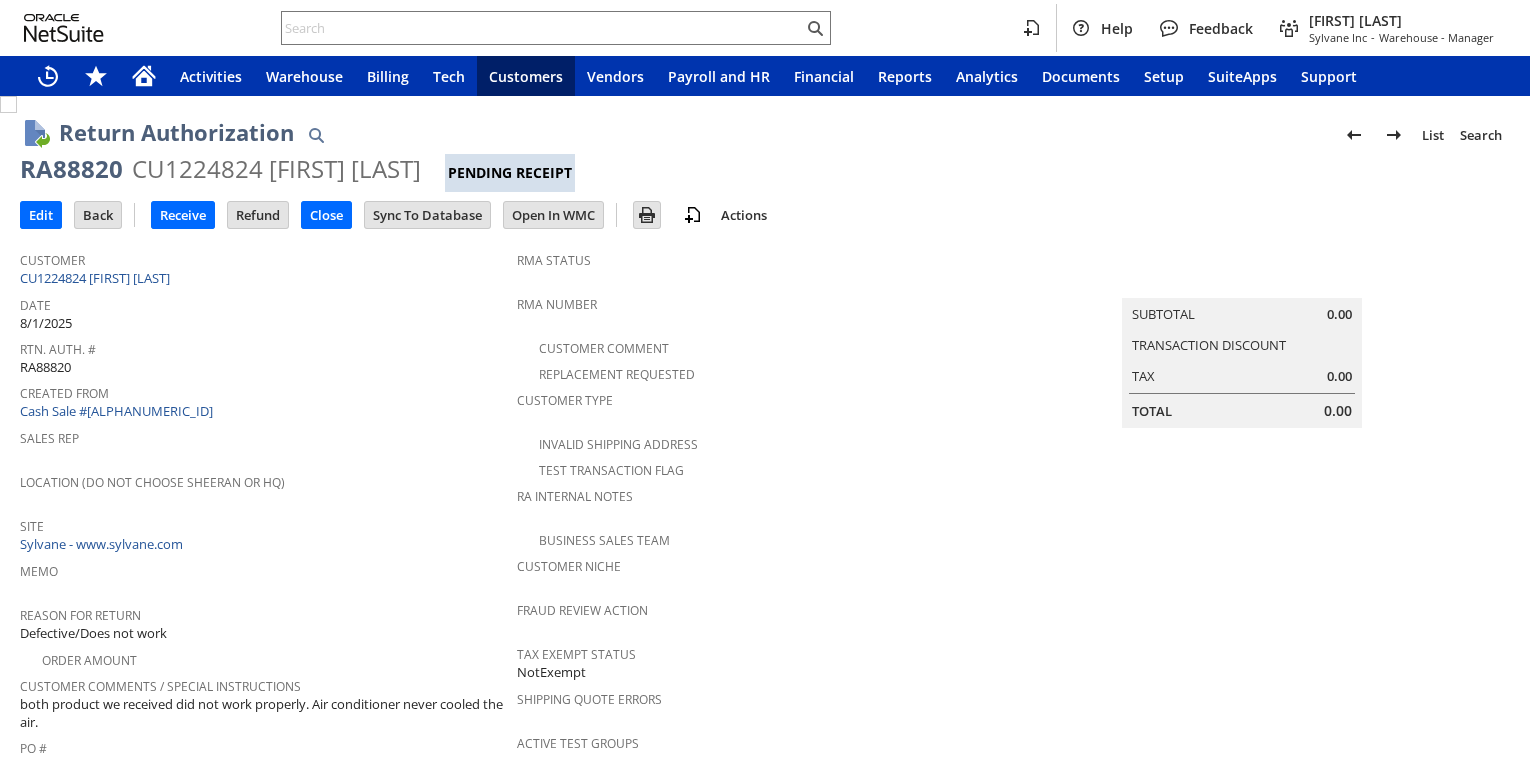 scroll, scrollTop: 0, scrollLeft: 0, axis: both 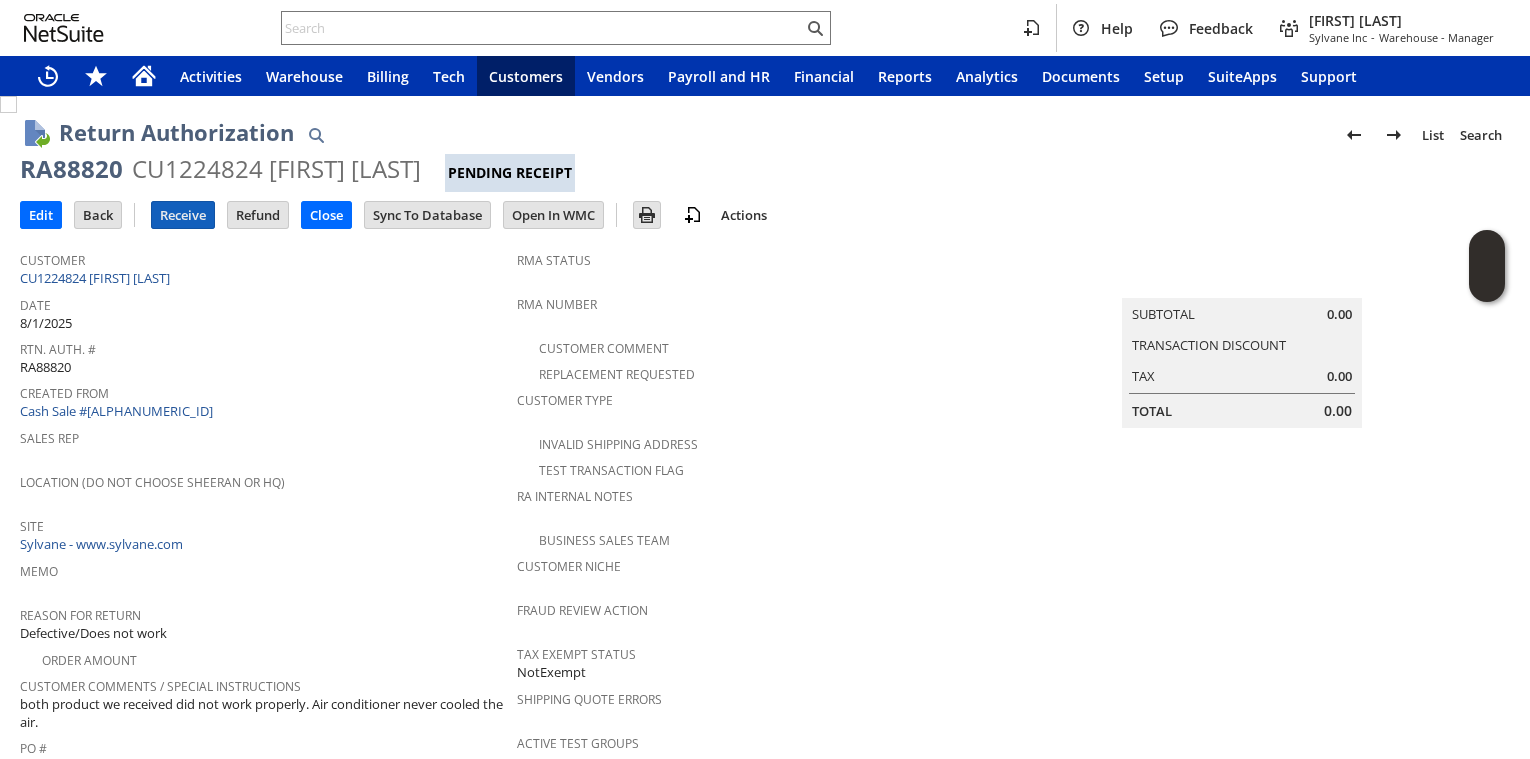 click on "Receive" at bounding box center [183, 215] 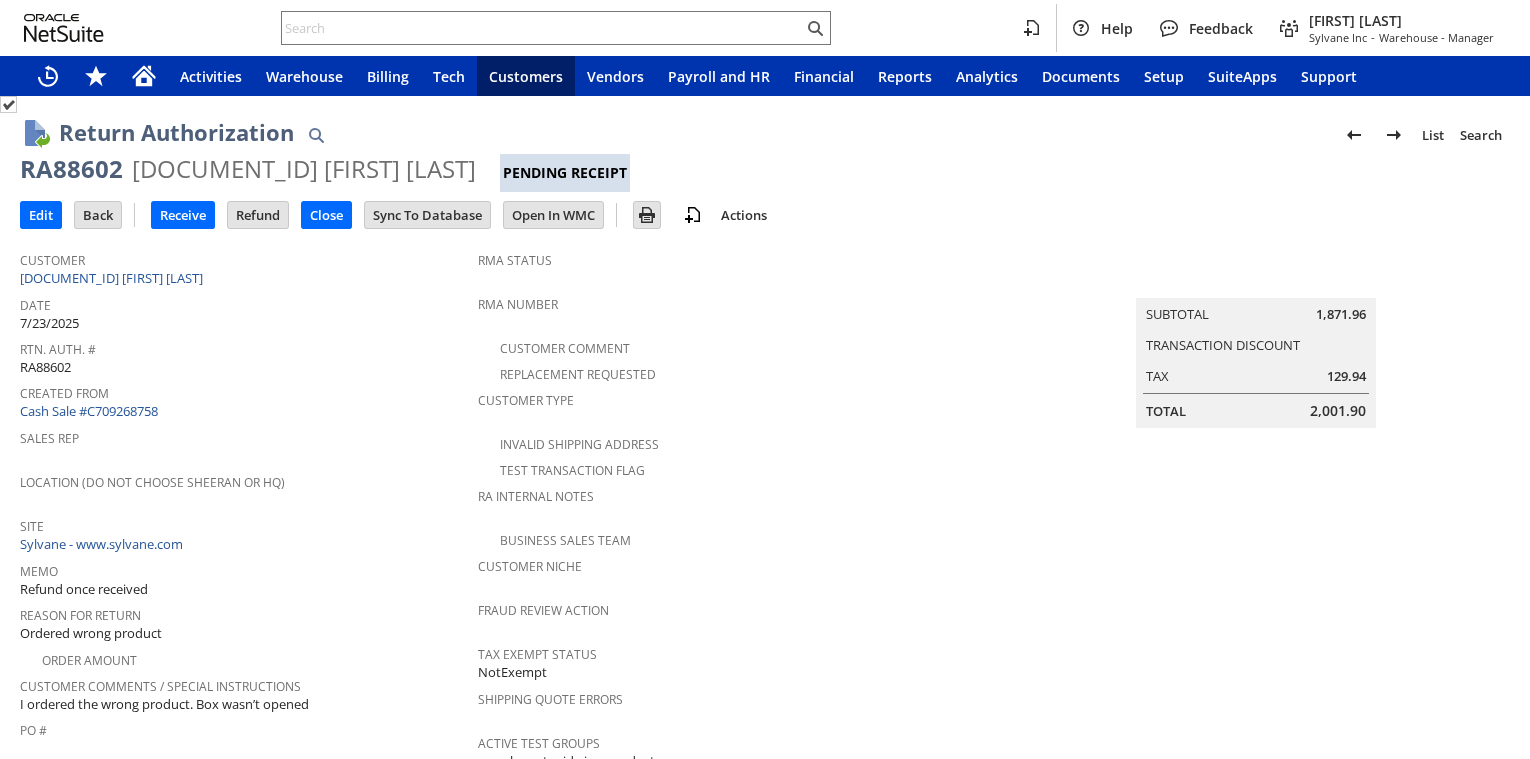 scroll, scrollTop: 0, scrollLeft: 0, axis: both 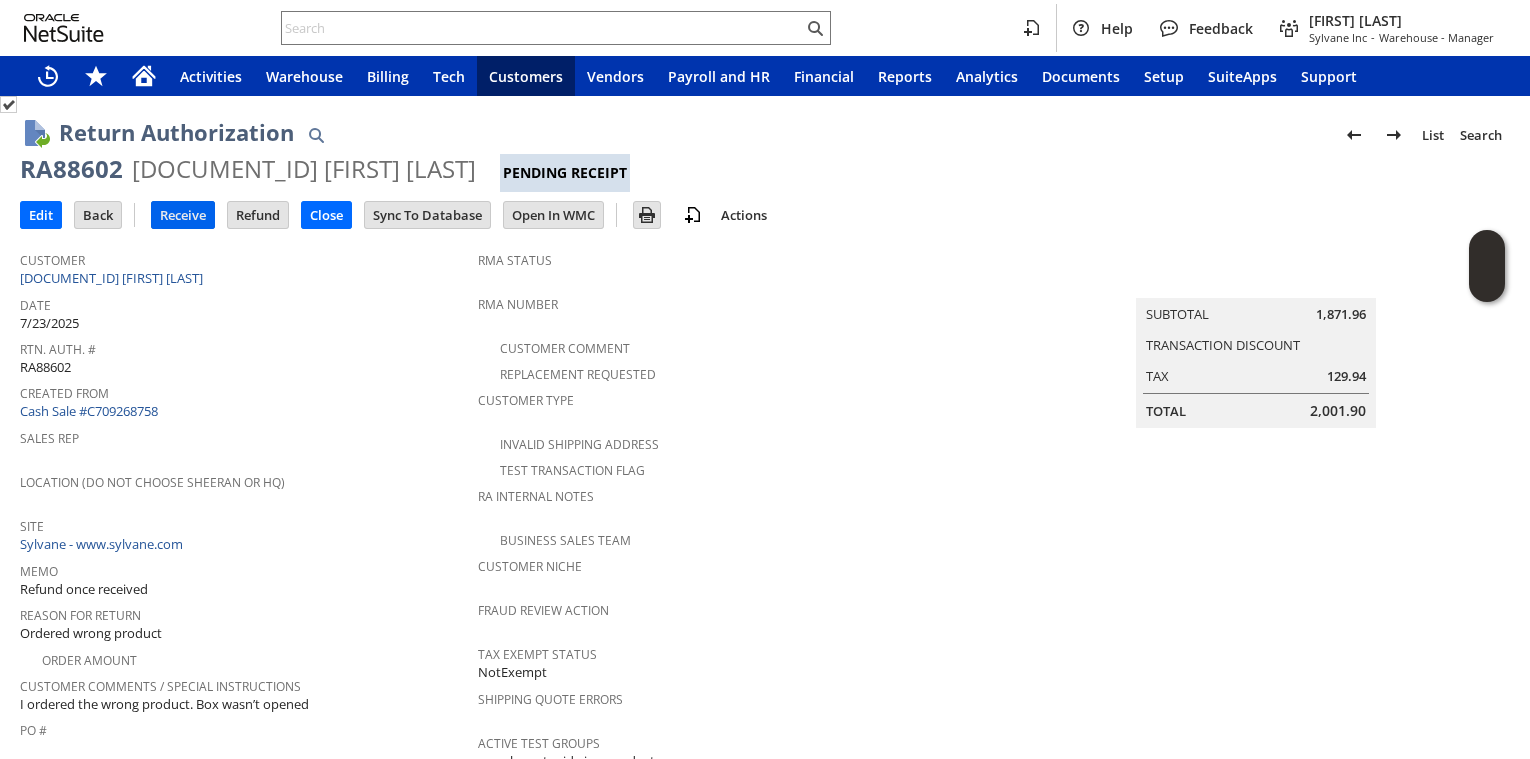 click on "Receive" at bounding box center (183, 215) 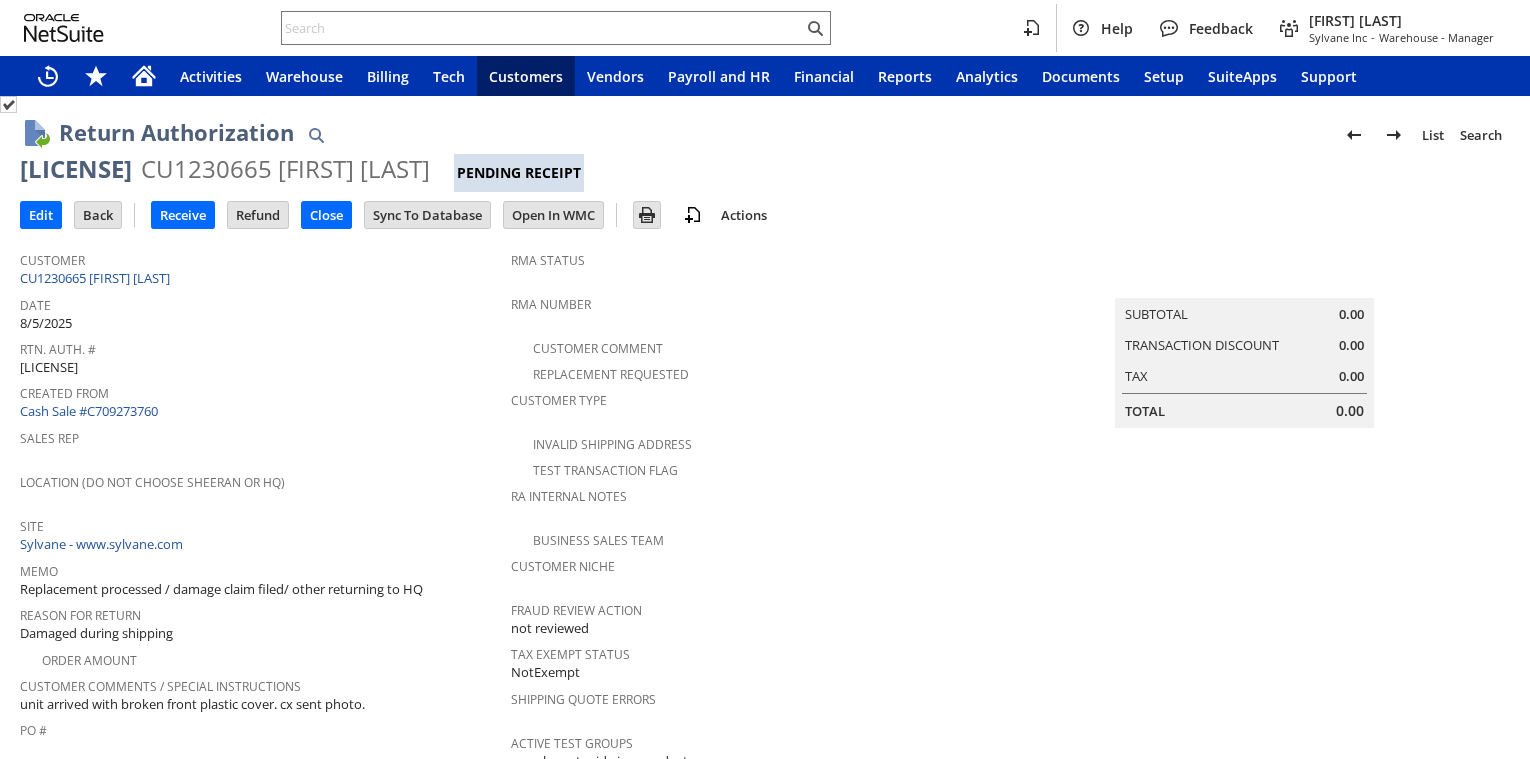 scroll, scrollTop: 0, scrollLeft: 0, axis: both 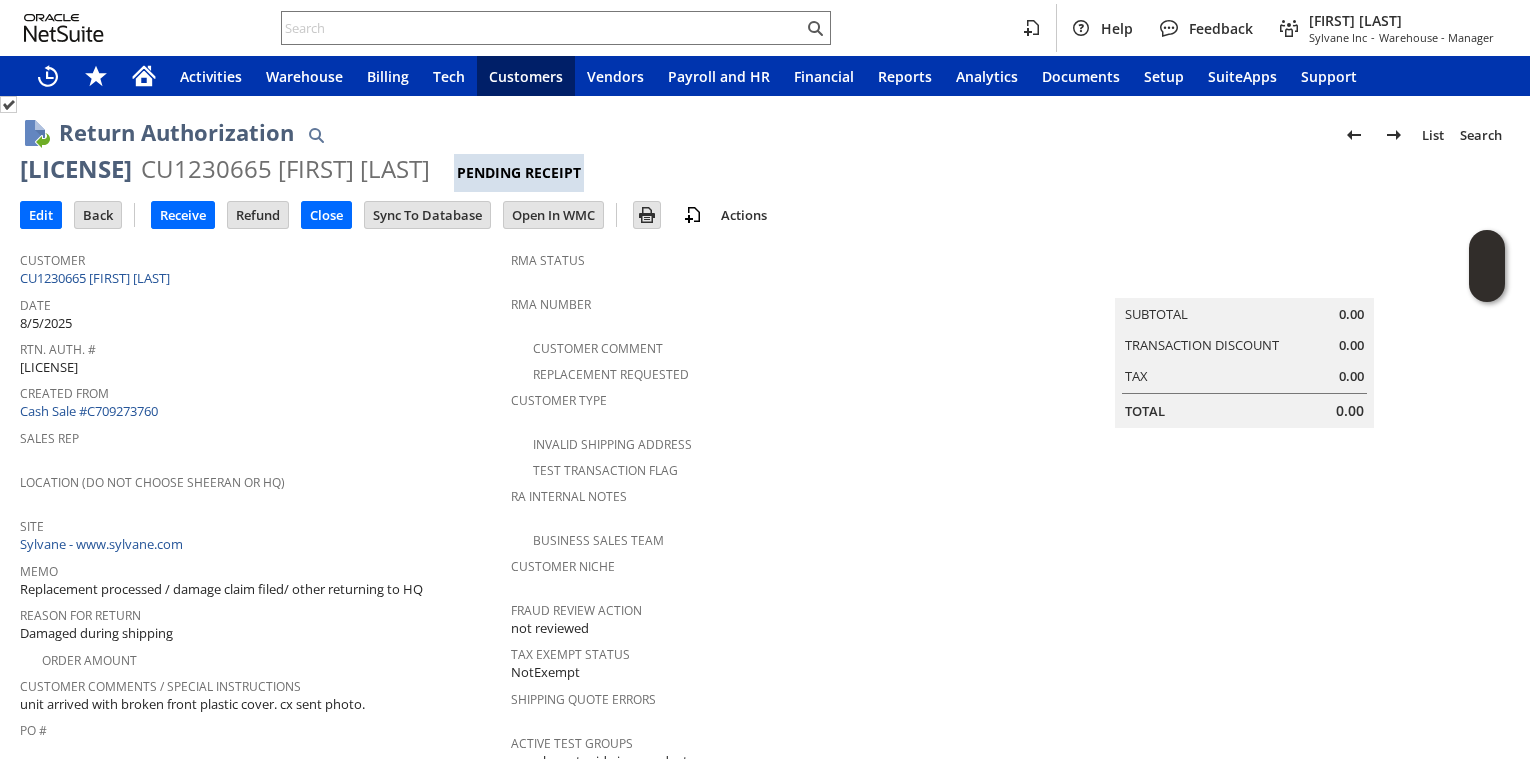 click on "Created From" at bounding box center (260, 390) 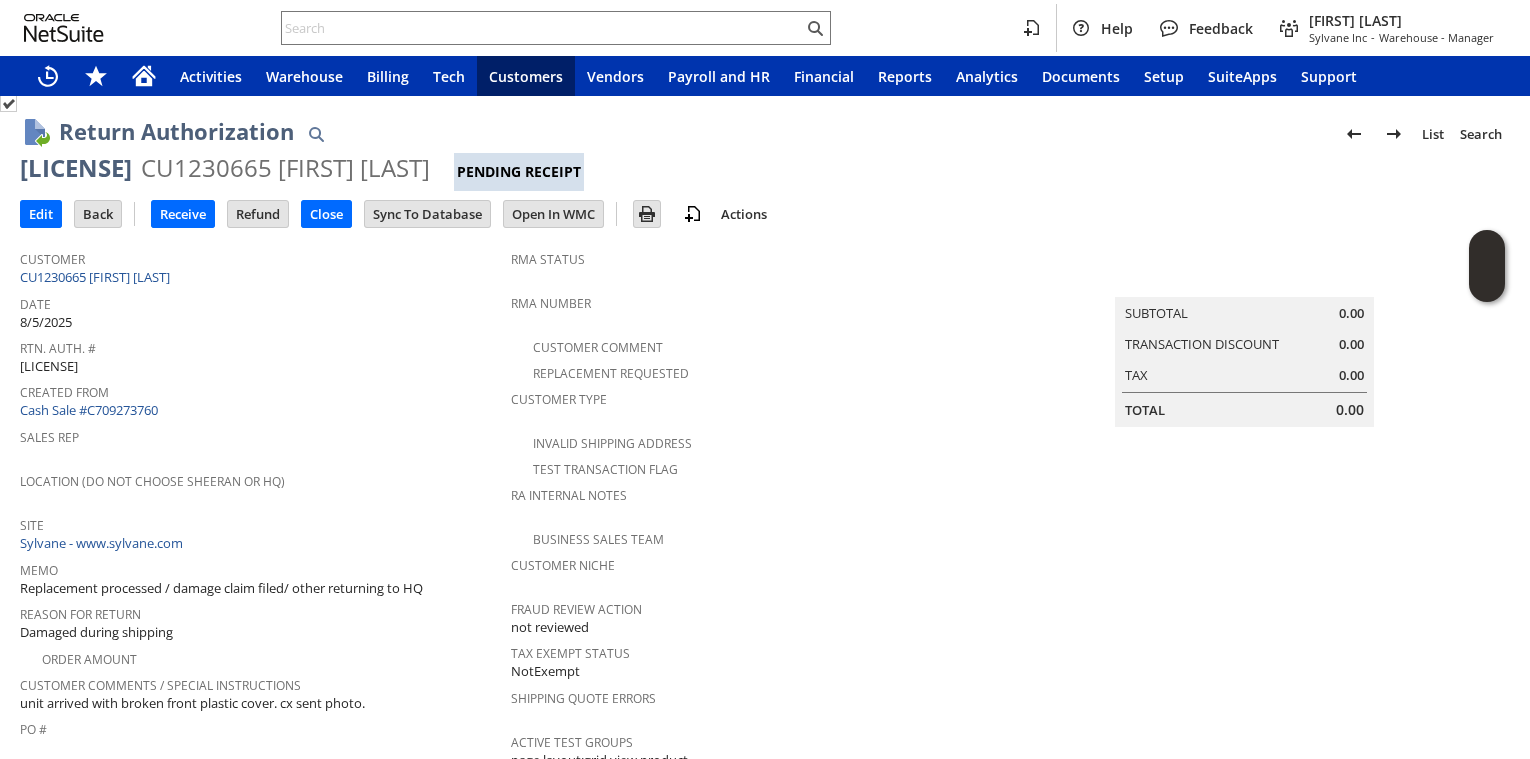 scroll, scrollTop: 0, scrollLeft: 0, axis: both 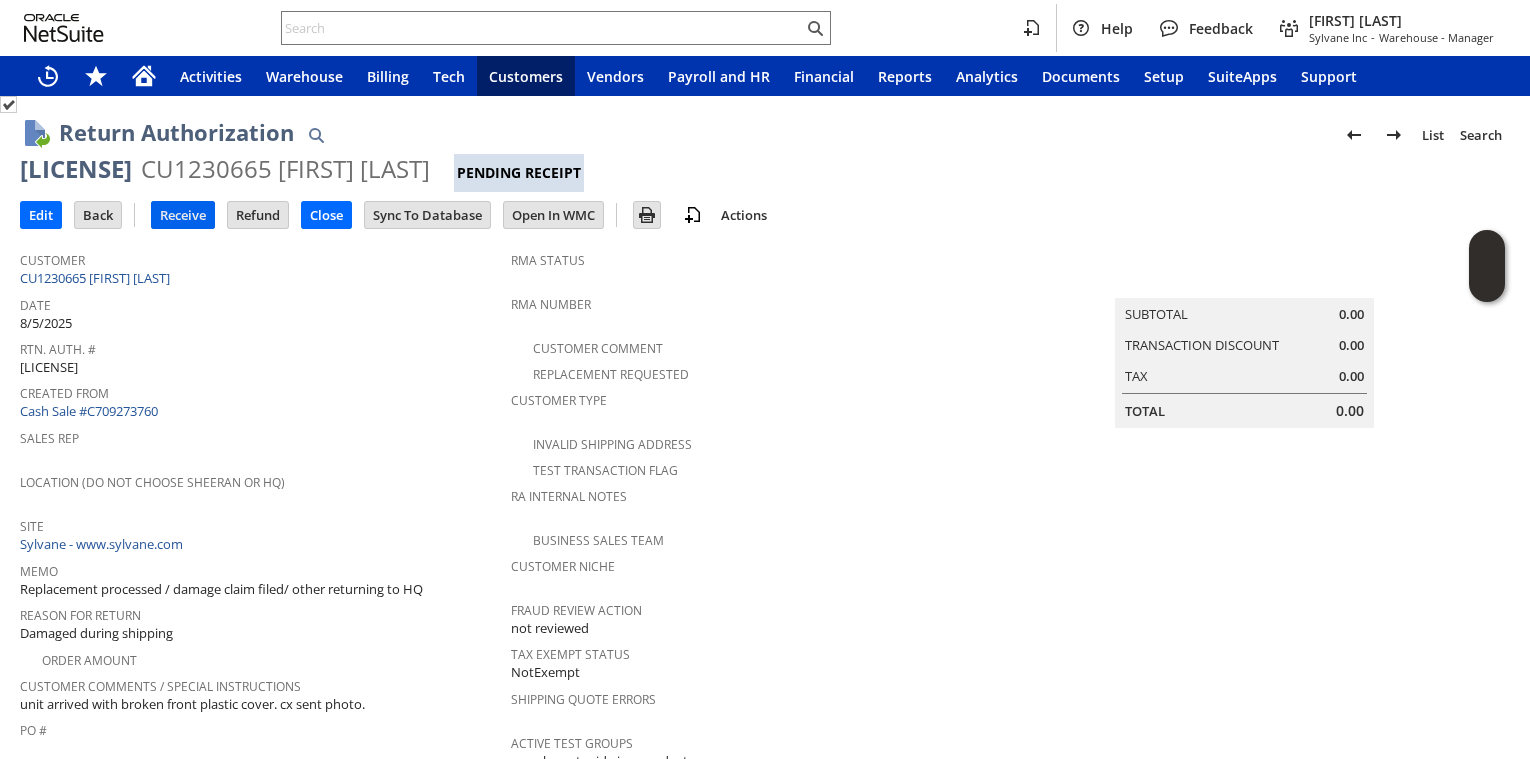 click on "Receive" at bounding box center [183, 215] 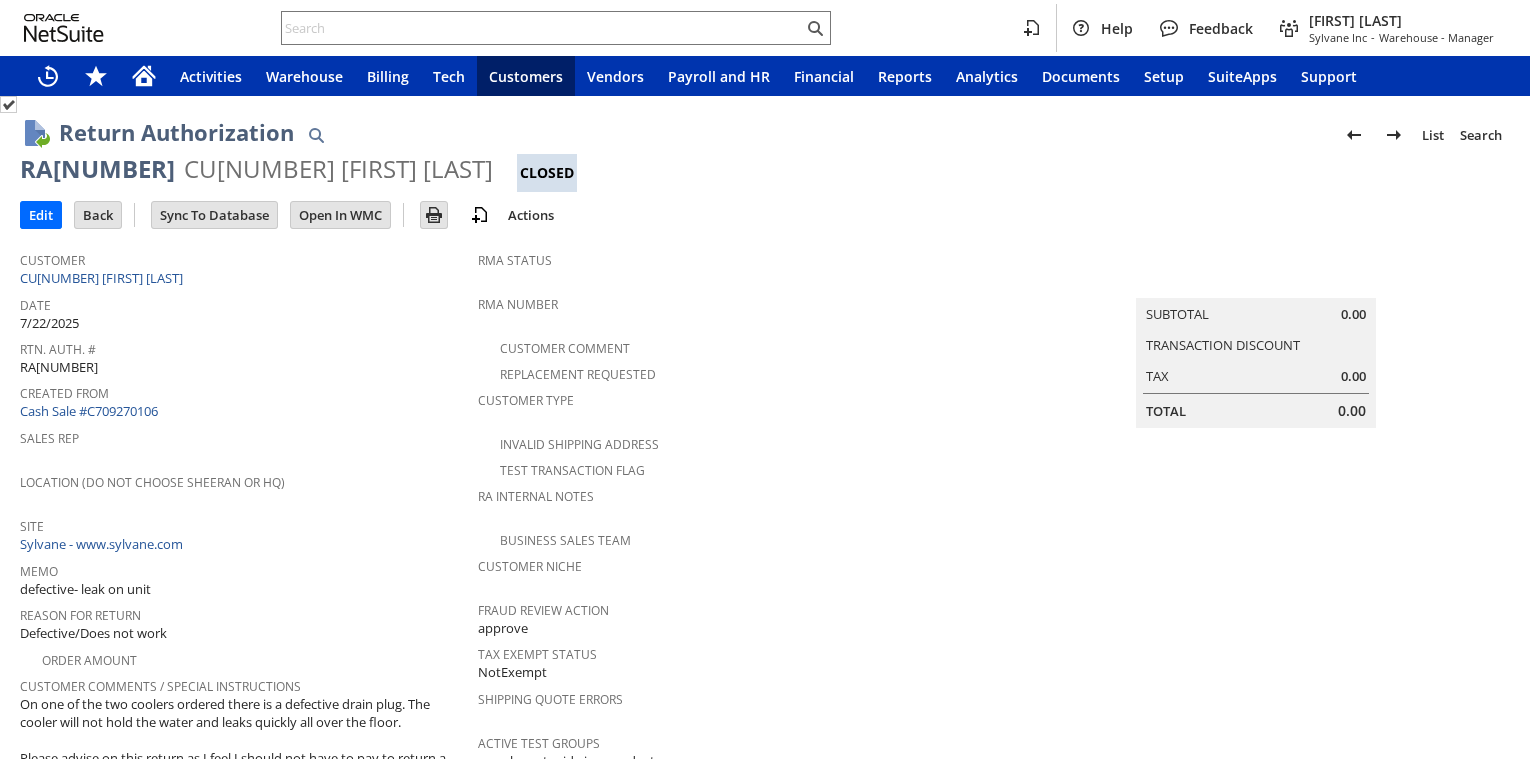 scroll, scrollTop: 0, scrollLeft: 0, axis: both 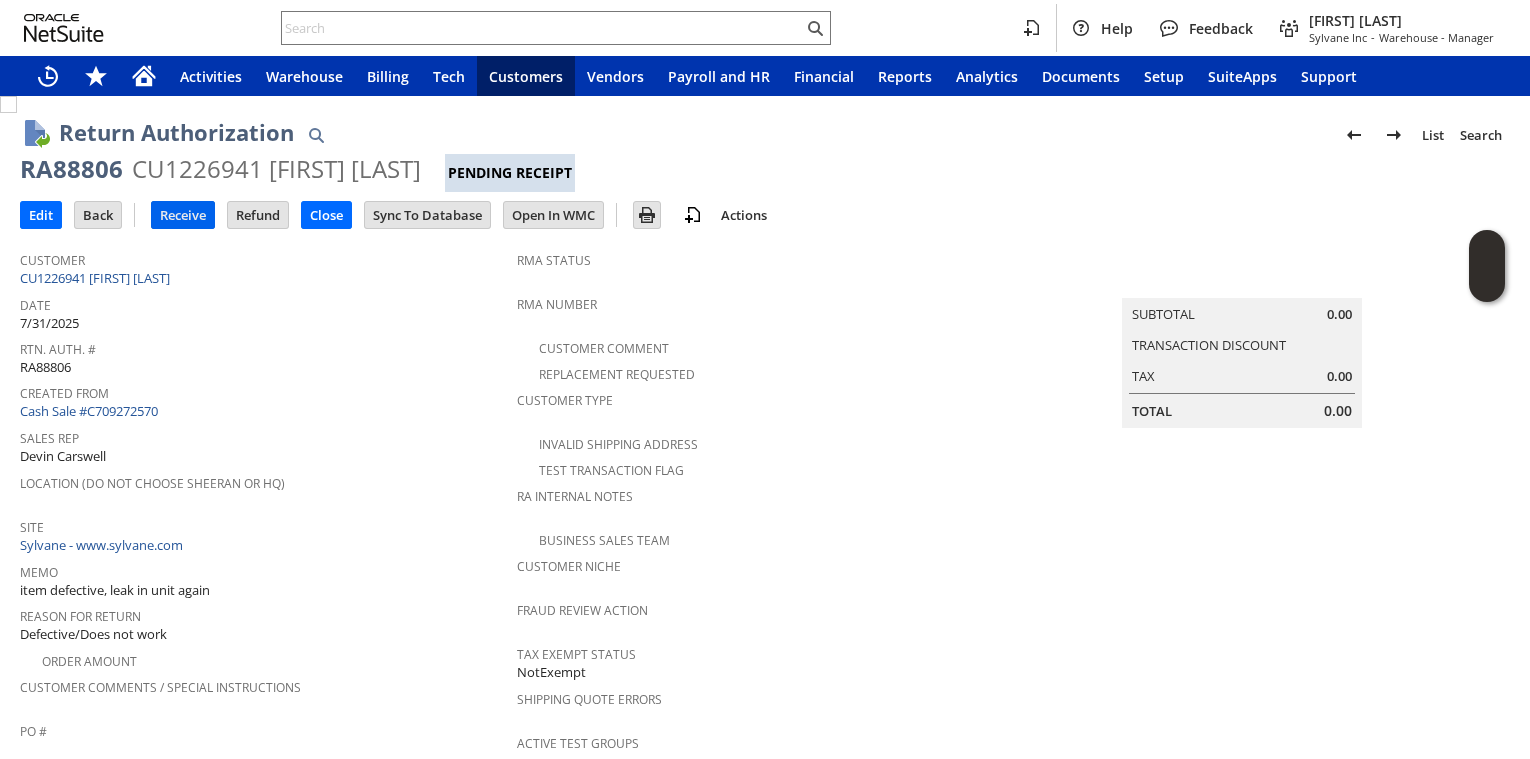 click on "Receive" at bounding box center (183, 215) 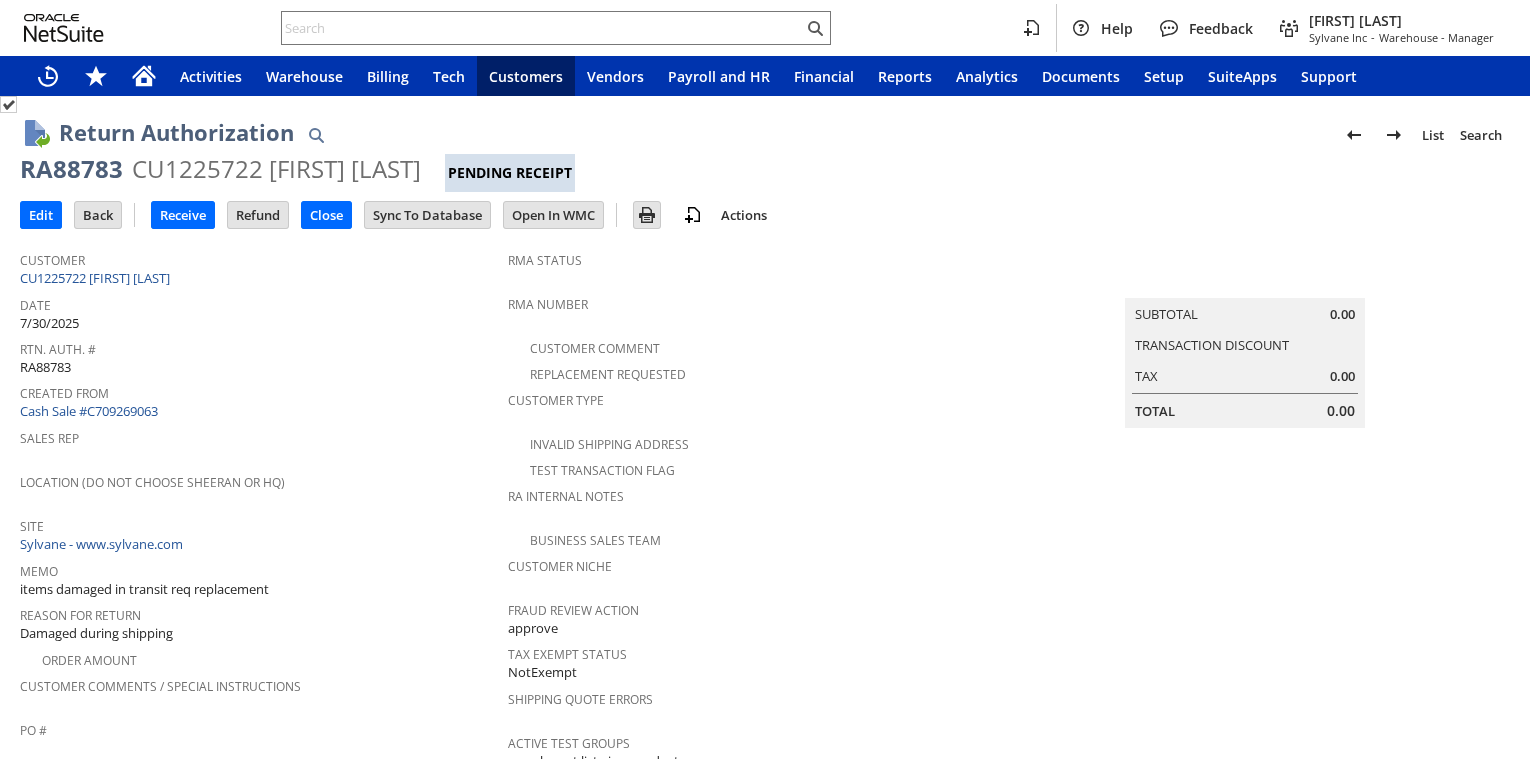 scroll, scrollTop: 0, scrollLeft: 0, axis: both 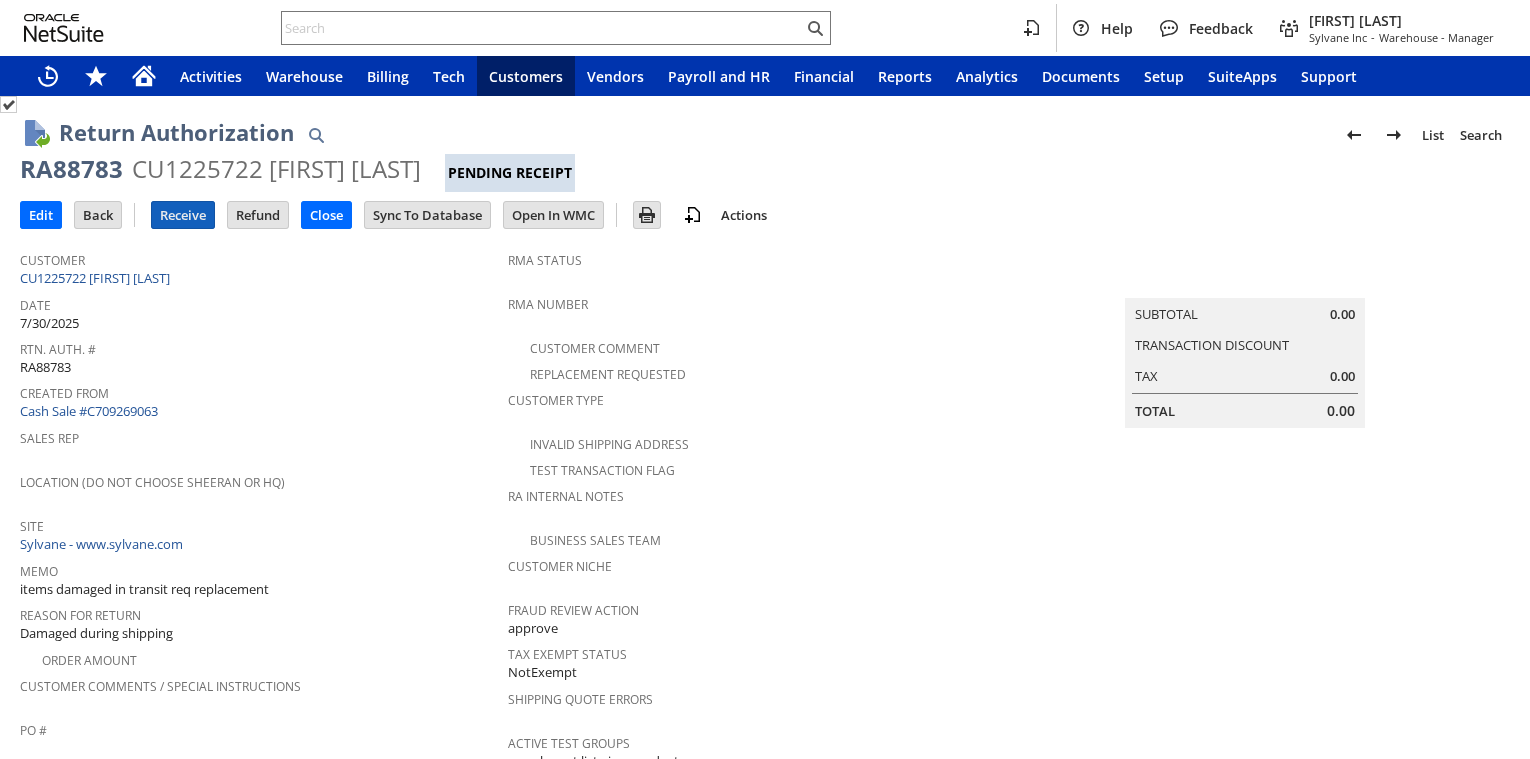 click on "Receive" at bounding box center [183, 215] 